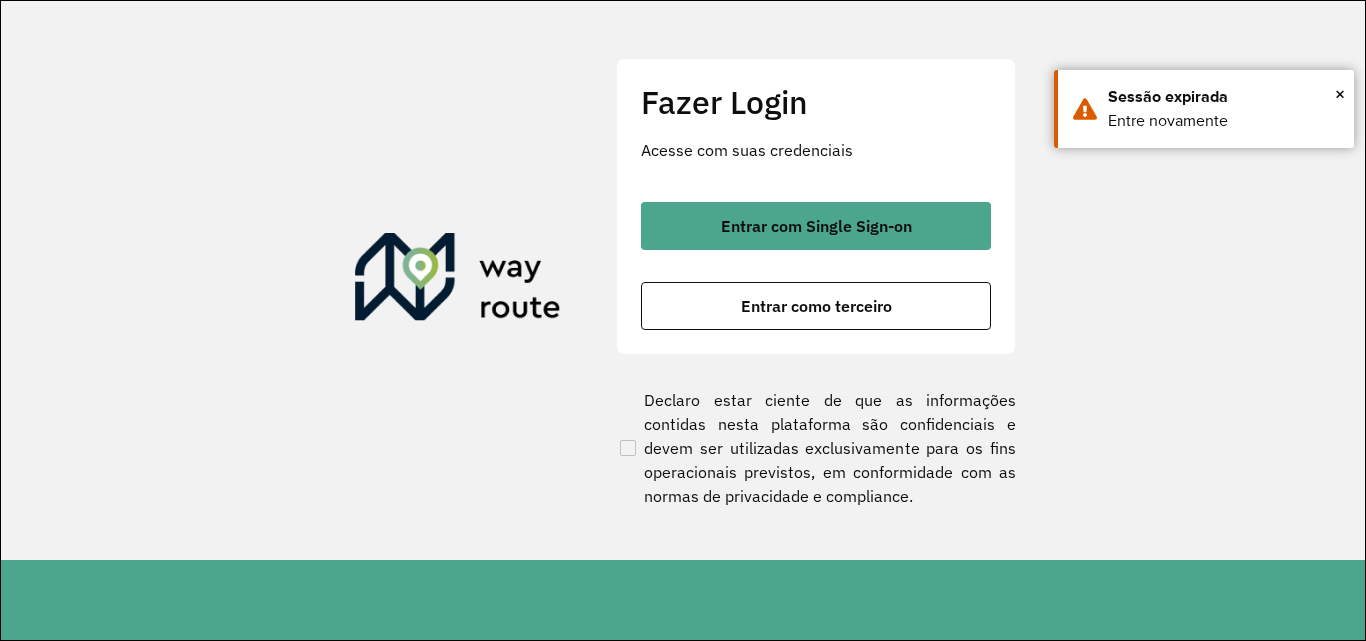 scroll, scrollTop: 0, scrollLeft: 0, axis: both 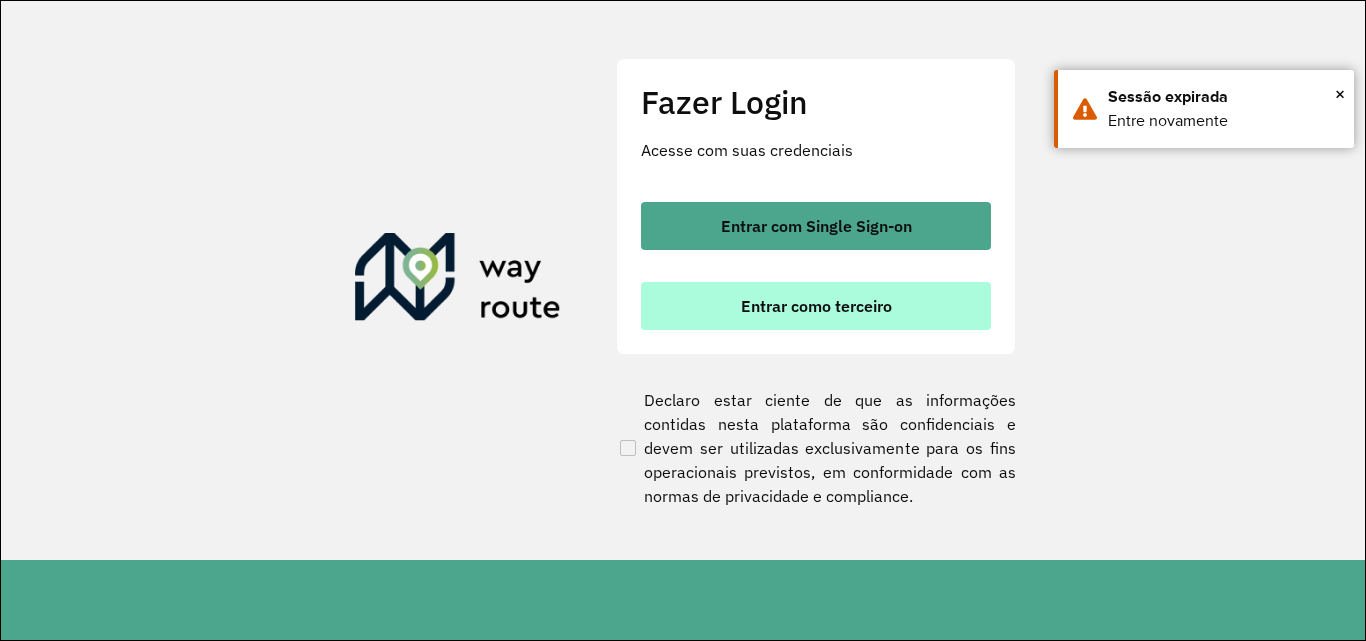 click on "Entrar como terceiro" at bounding box center [816, 306] 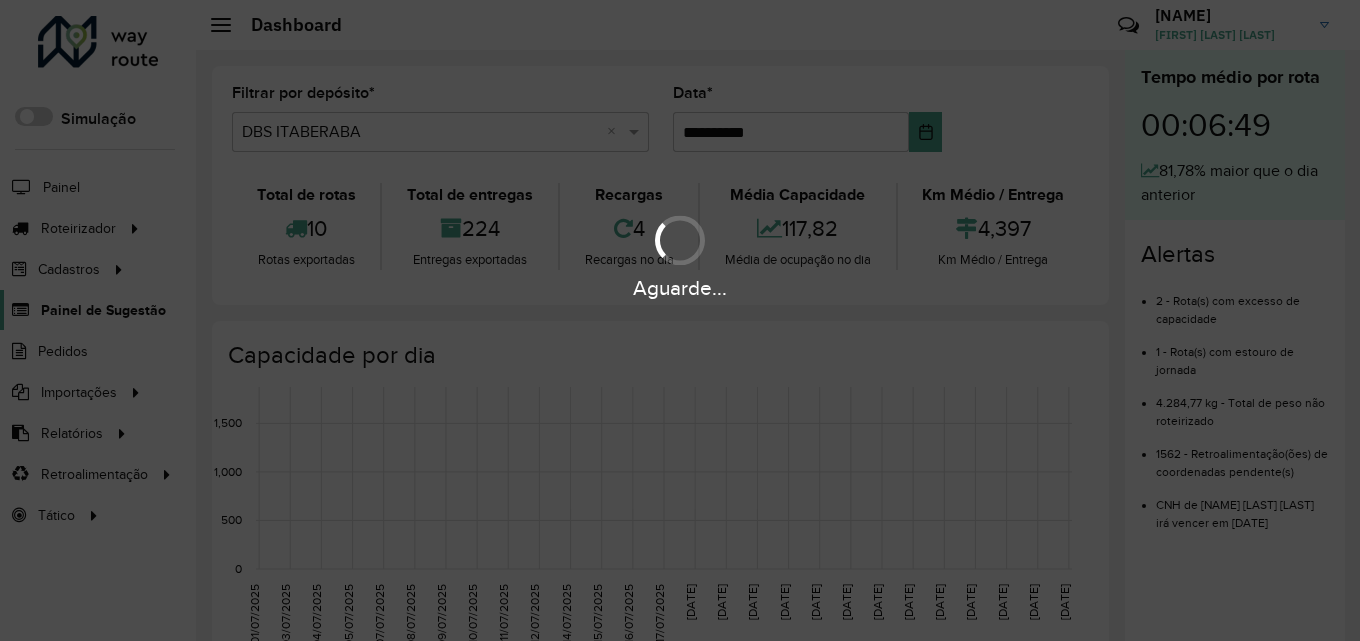 scroll, scrollTop: 0, scrollLeft: 0, axis: both 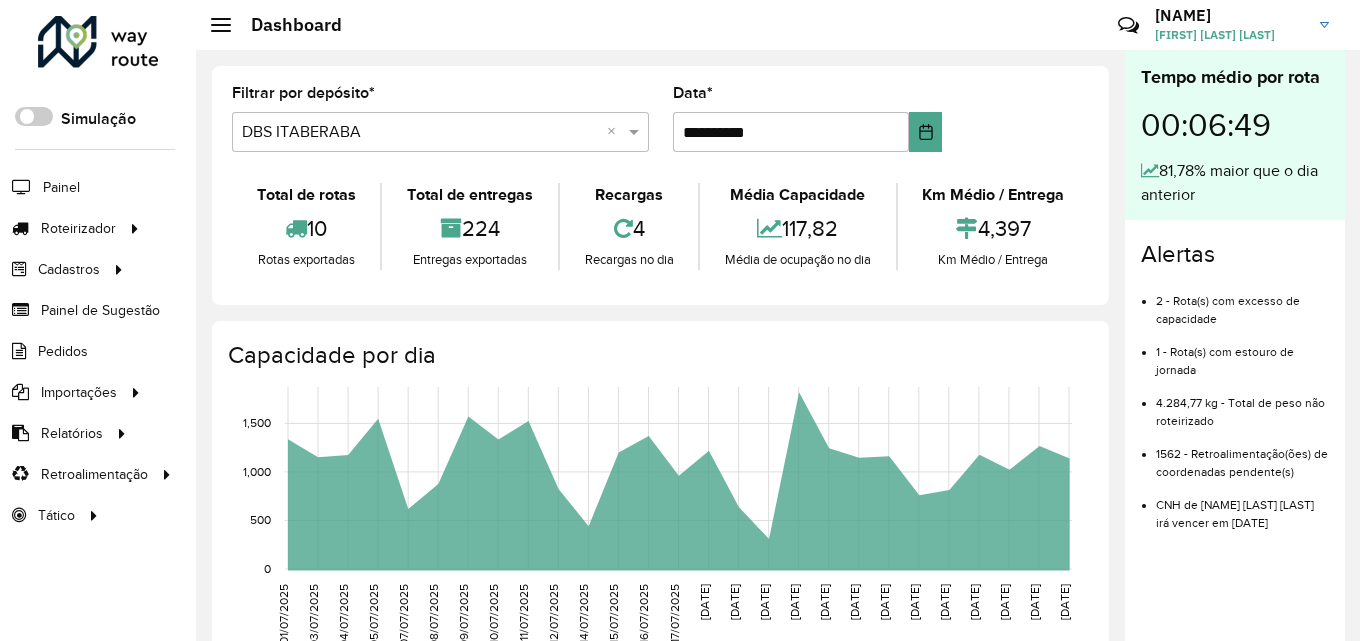 click at bounding box center [420, 133] 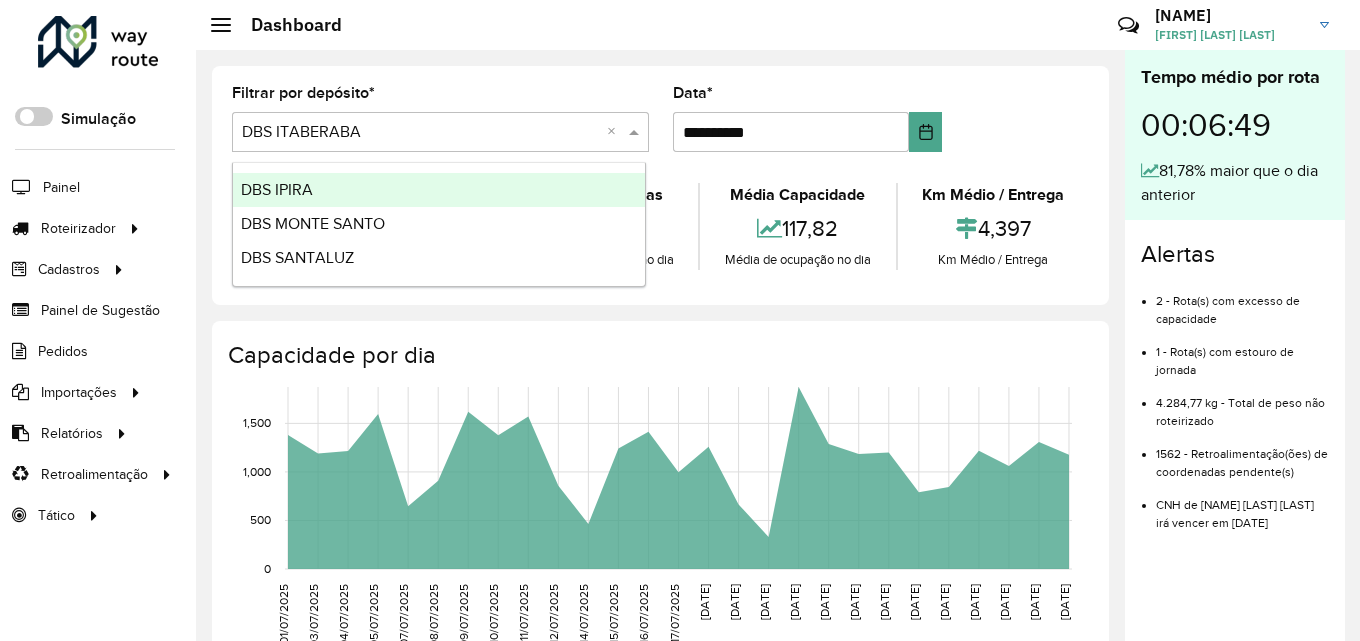 click on "DBS IPIRA" at bounding box center (439, 190) 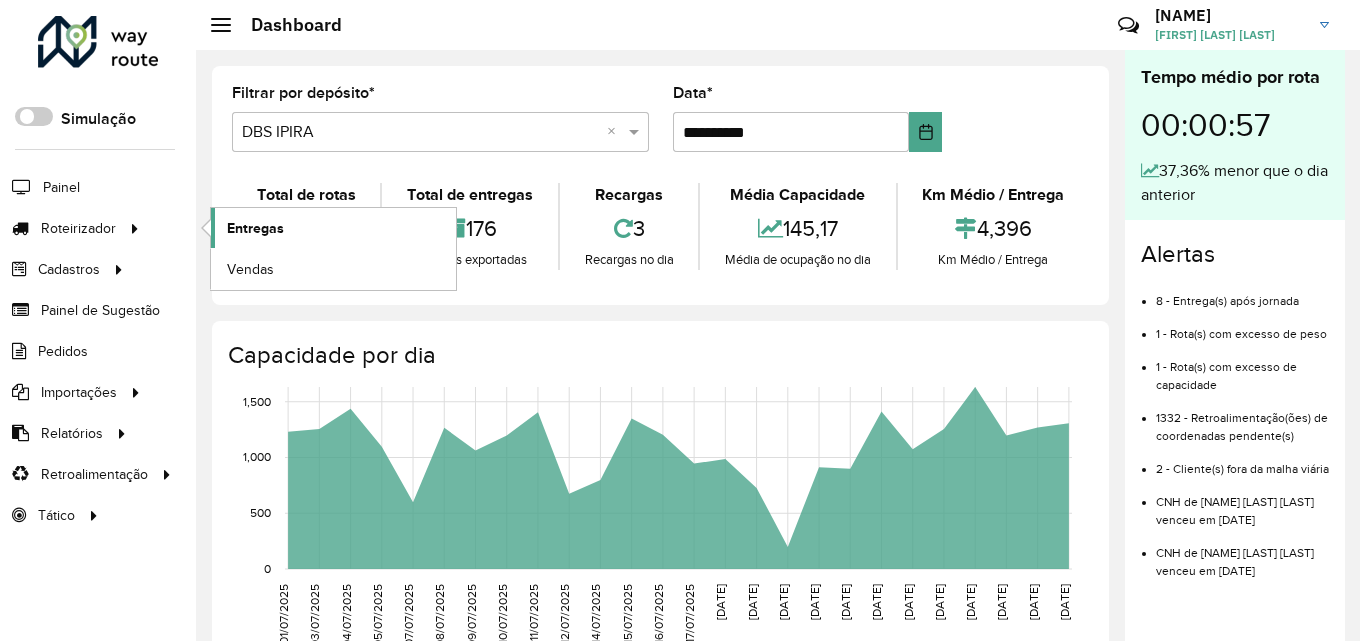click on "Entregas" 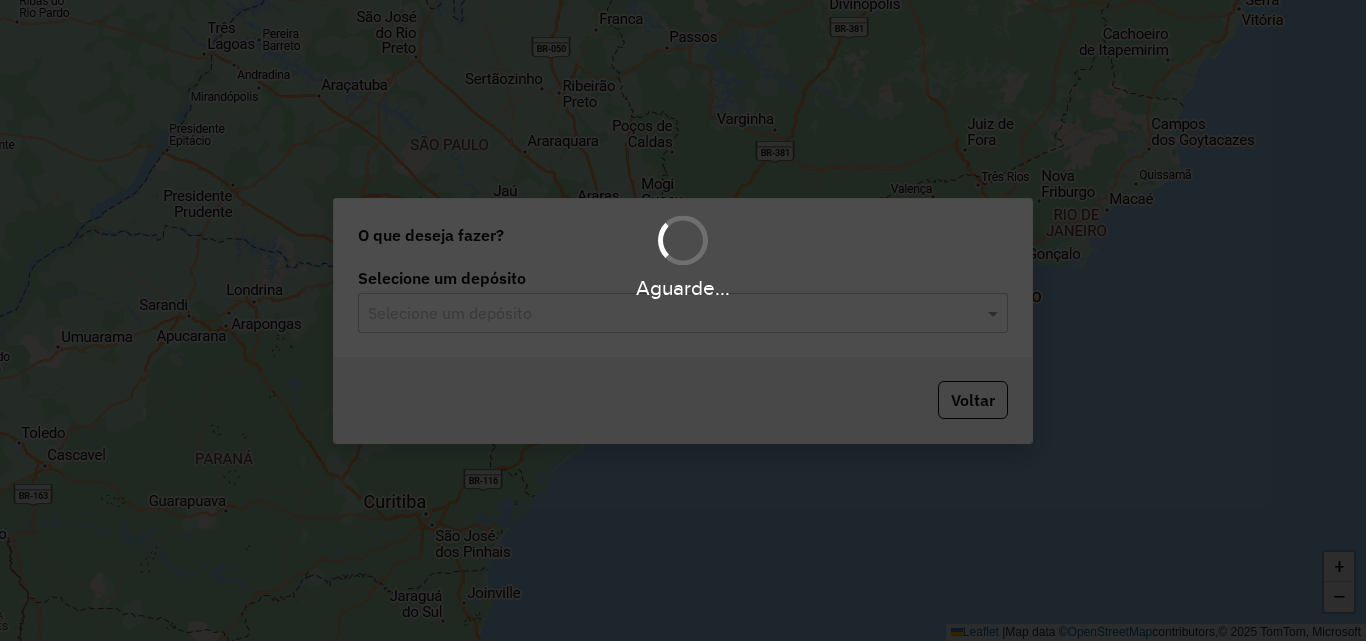 scroll, scrollTop: 0, scrollLeft: 0, axis: both 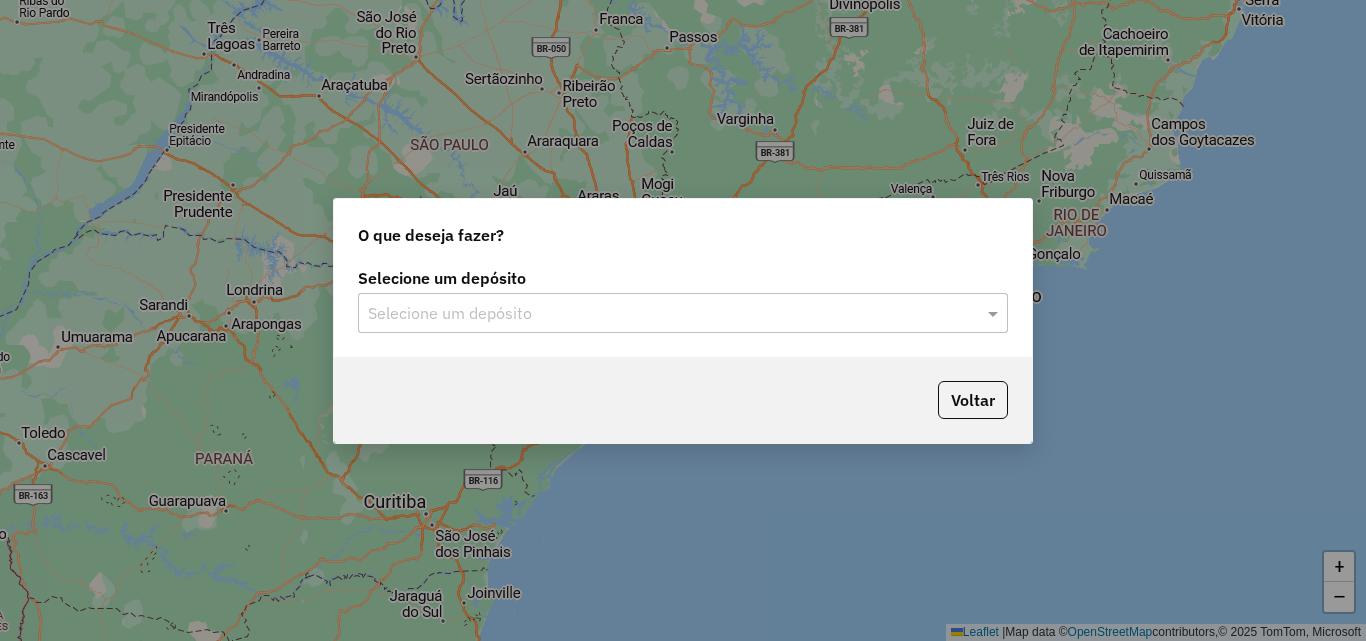 click 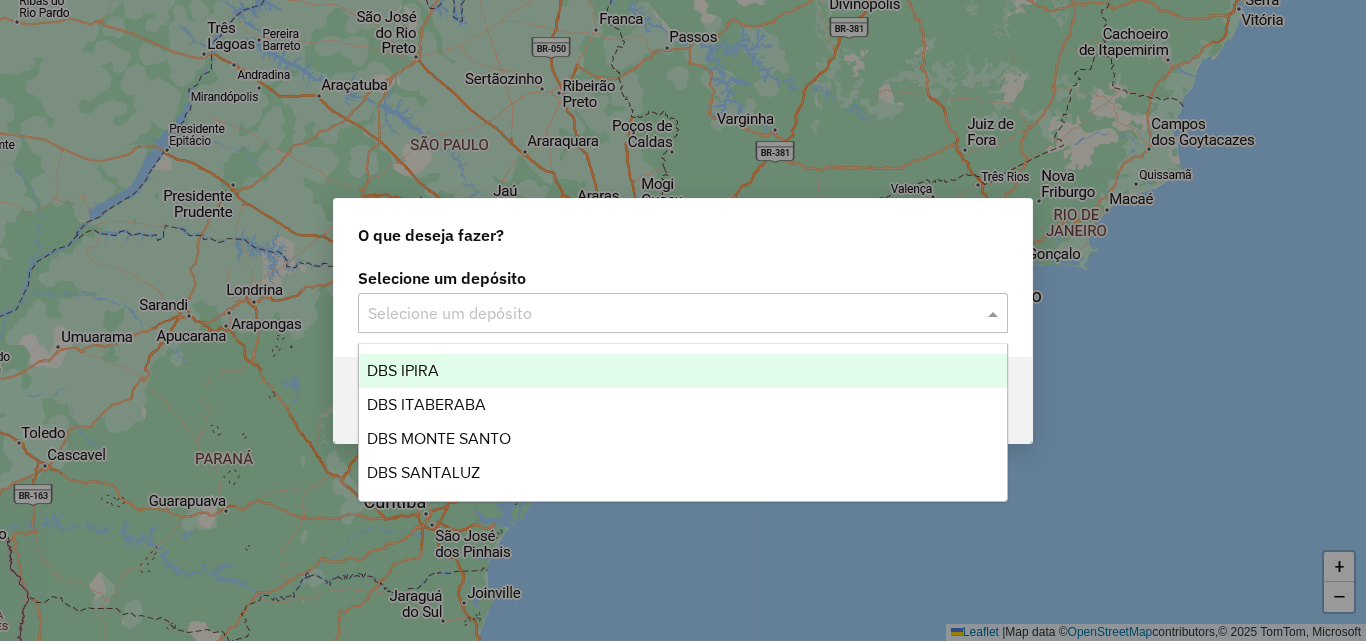 click on "DBS IPIRA" at bounding box center (403, 370) 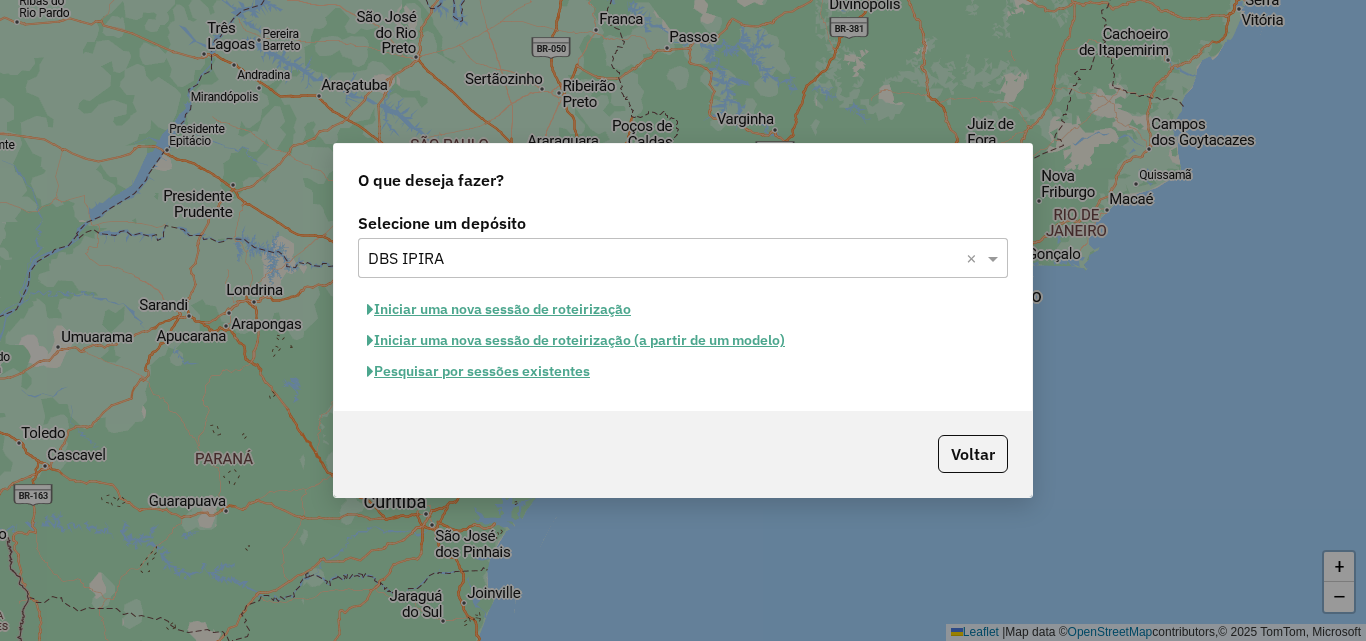 click on "Iniciar uma nova sessão de roteirização" 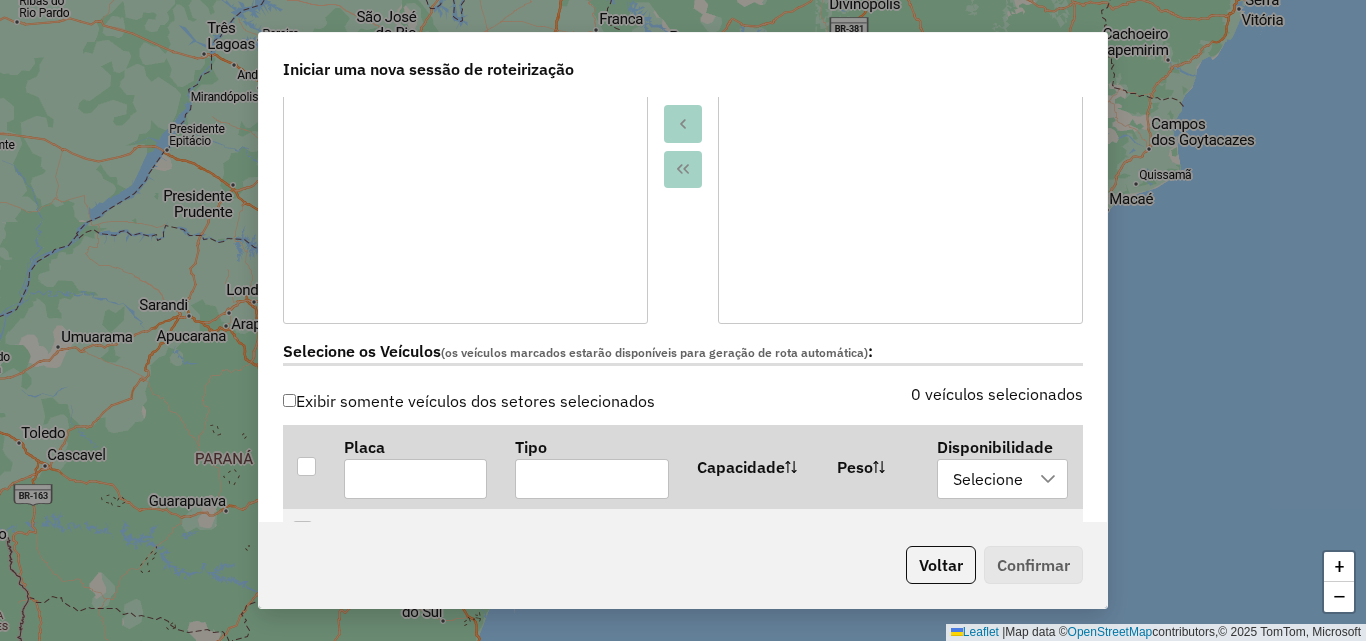scroll, scrollTop: 600, scrollLeft: 0, axis: vertical 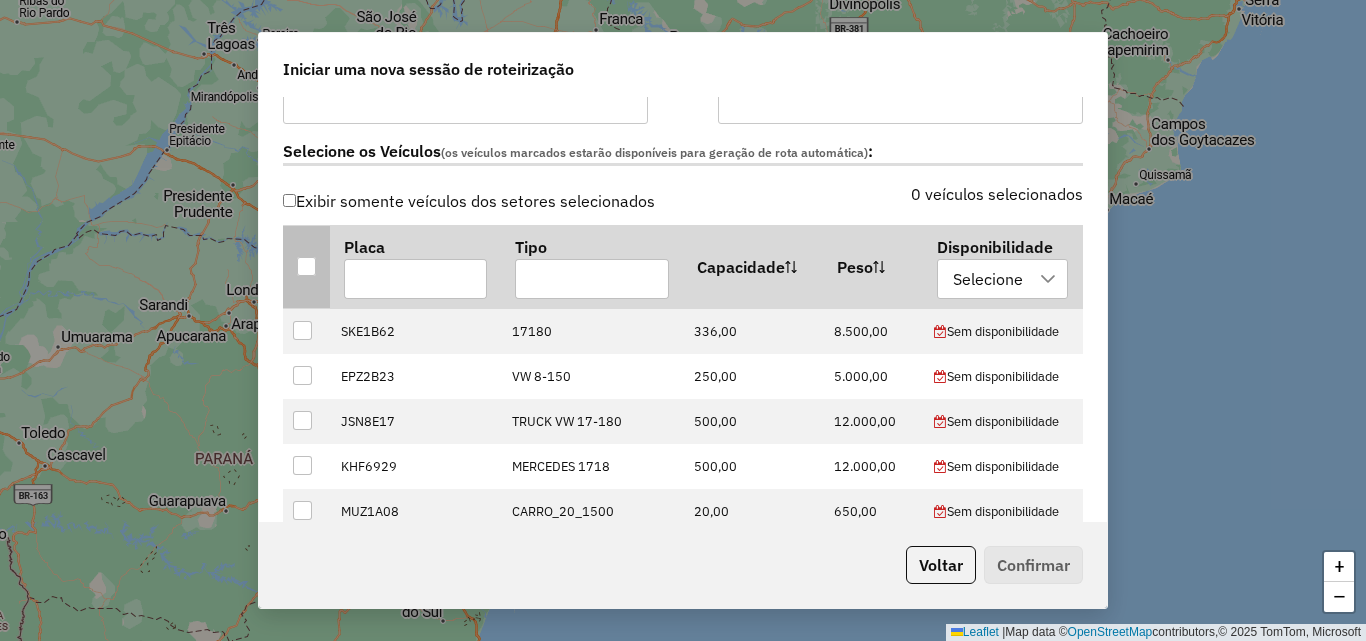click at bounding box center [306, 266] 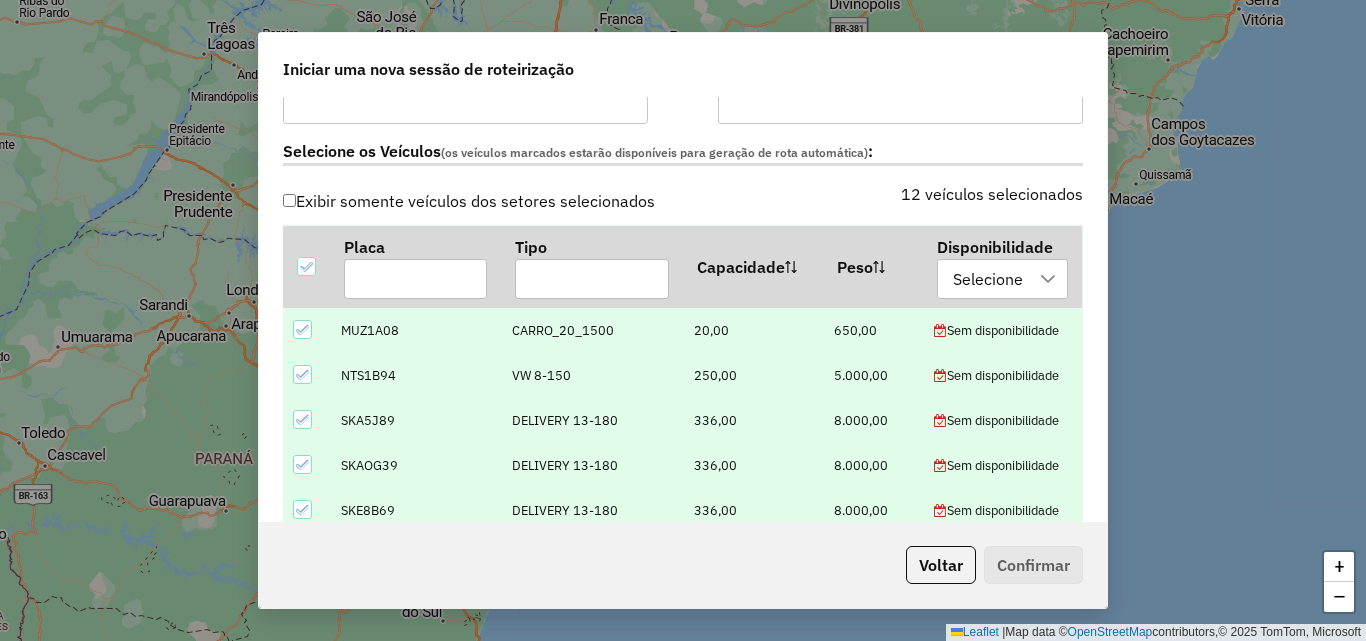 scroll, scrollTop: 324, scrollLeft: 0, axis: vertical 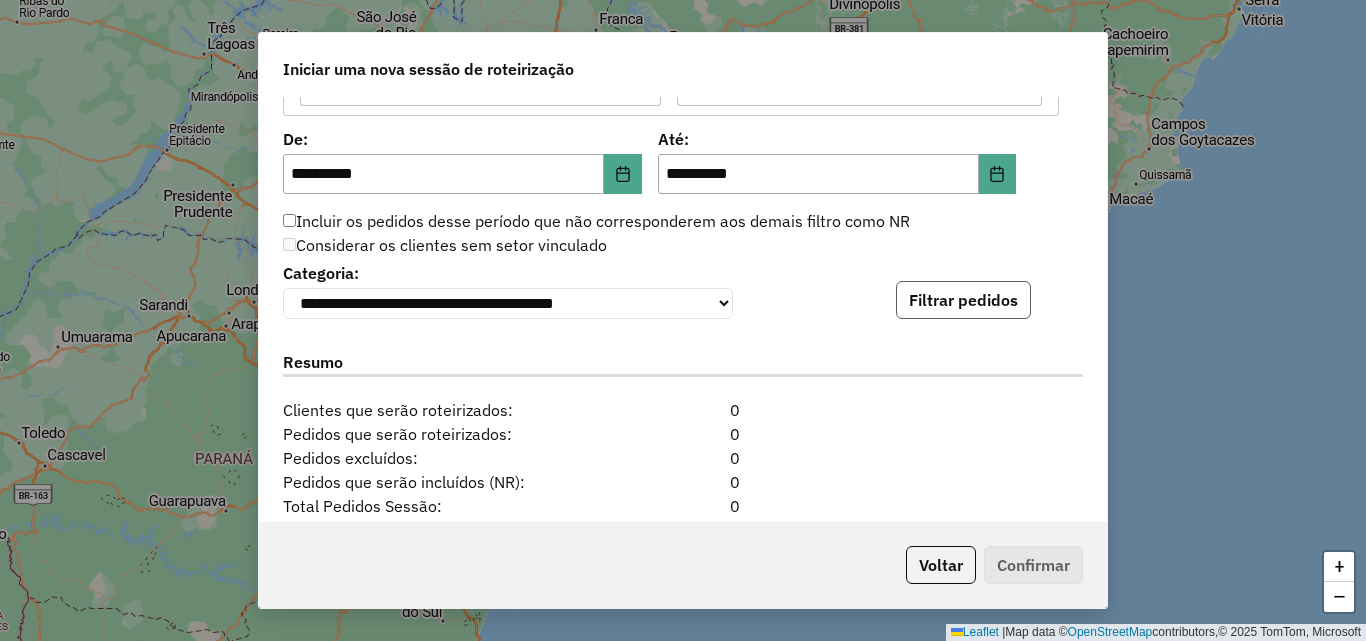 click on "Filtrar pedidos" 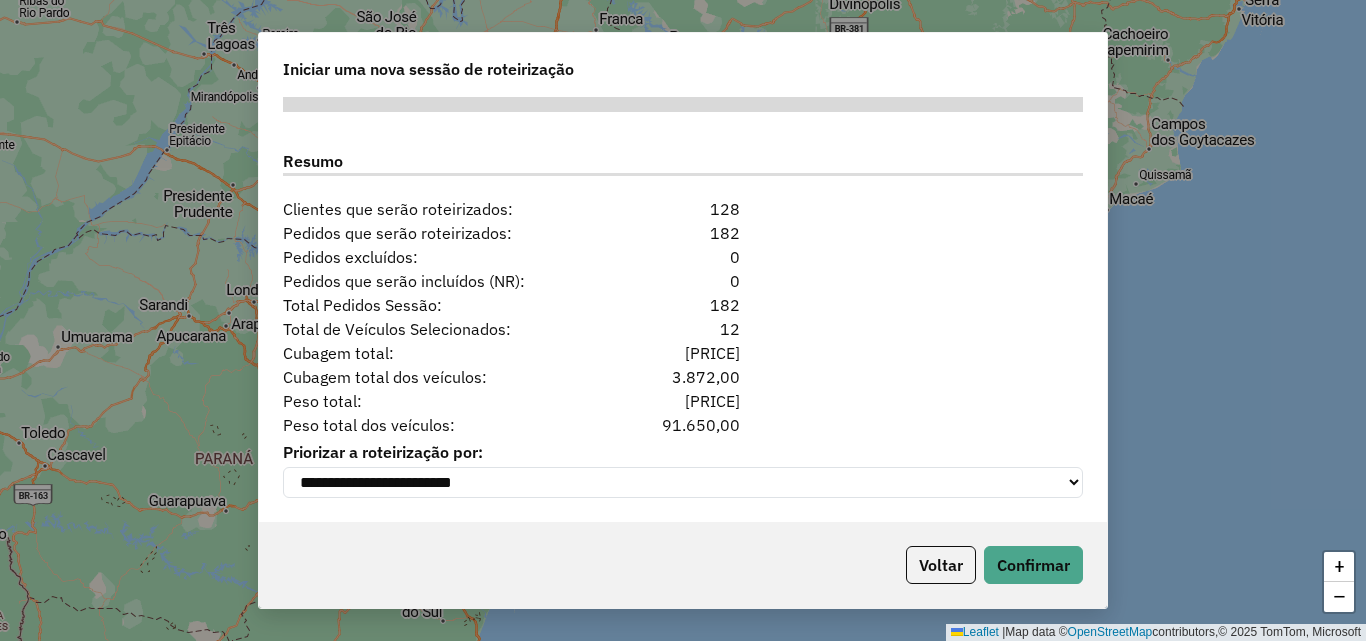 scroll, scrollTop: 2524, scrollLeft: 0, axis: vertical 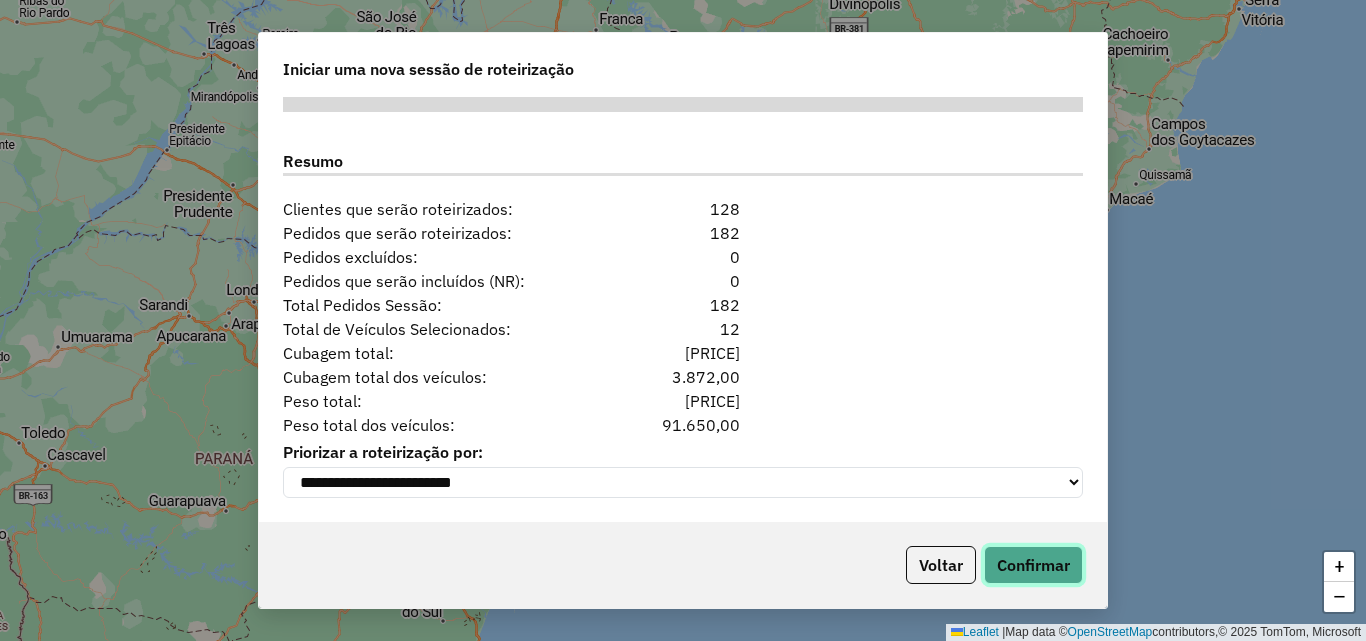 click on "Confirmar" 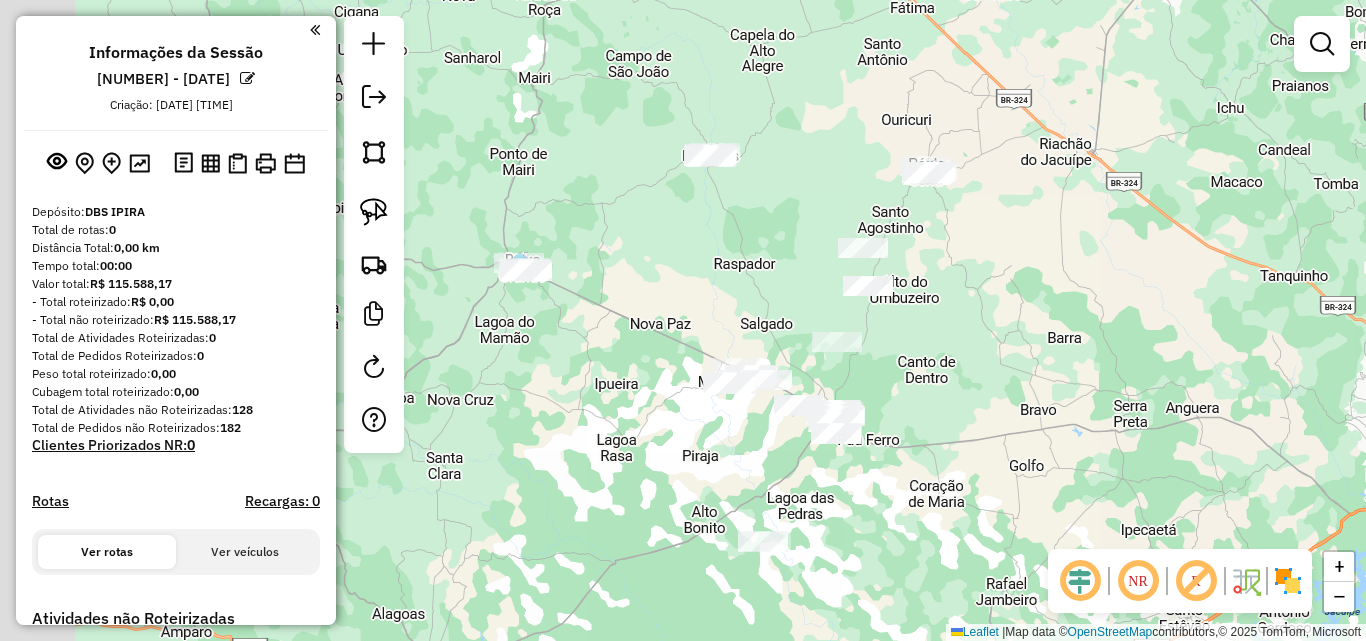 drag, startPoint x: 525, startPoint y: 390, endPoint x: 649, endPoint y: 469, distance: 147.0272 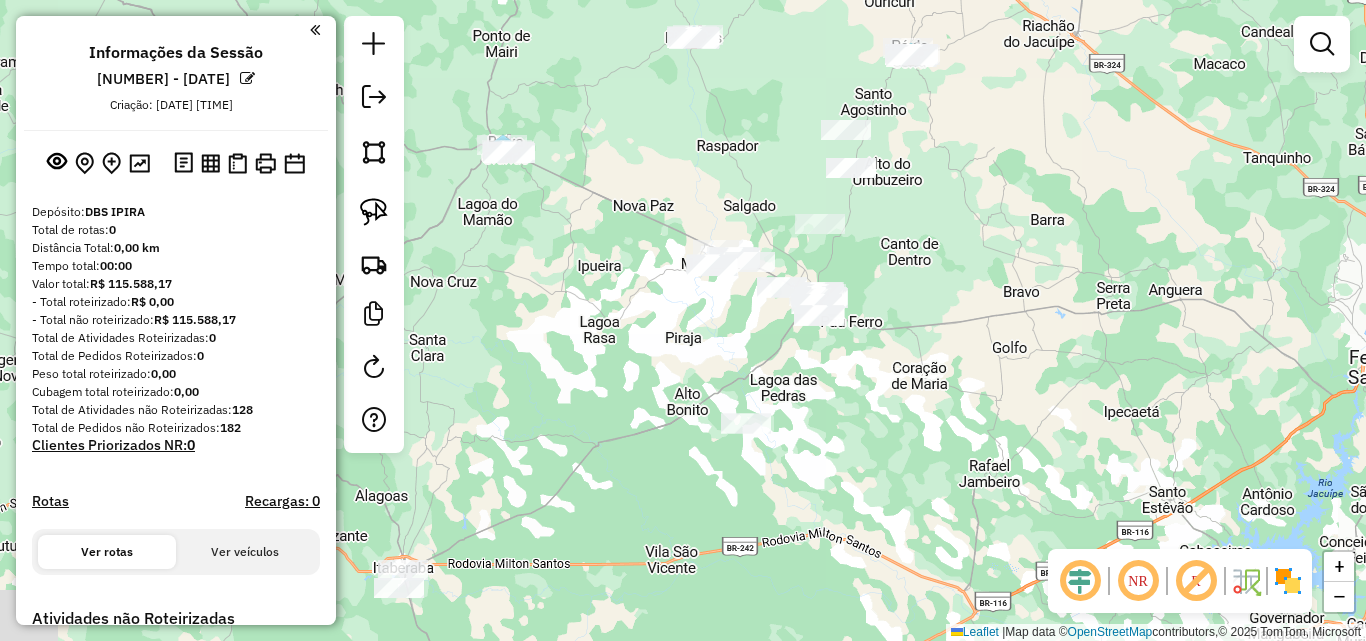 drag, startPoint x: 637, startPoint y: 480, endPoint x: 619, endPoint y: 361, distance: 120.353645 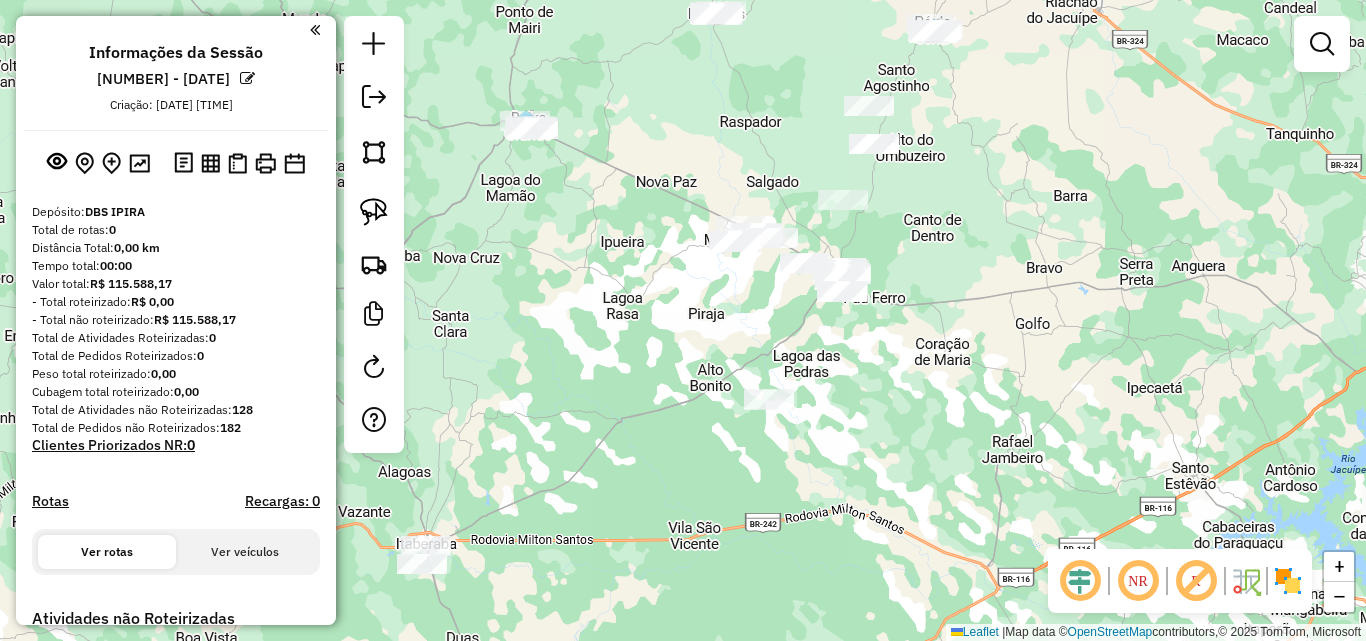 drag, startPoint x: 591, startPoint y: 421, endPoint x: 614, endPoint y: 396, distance: 33.970577 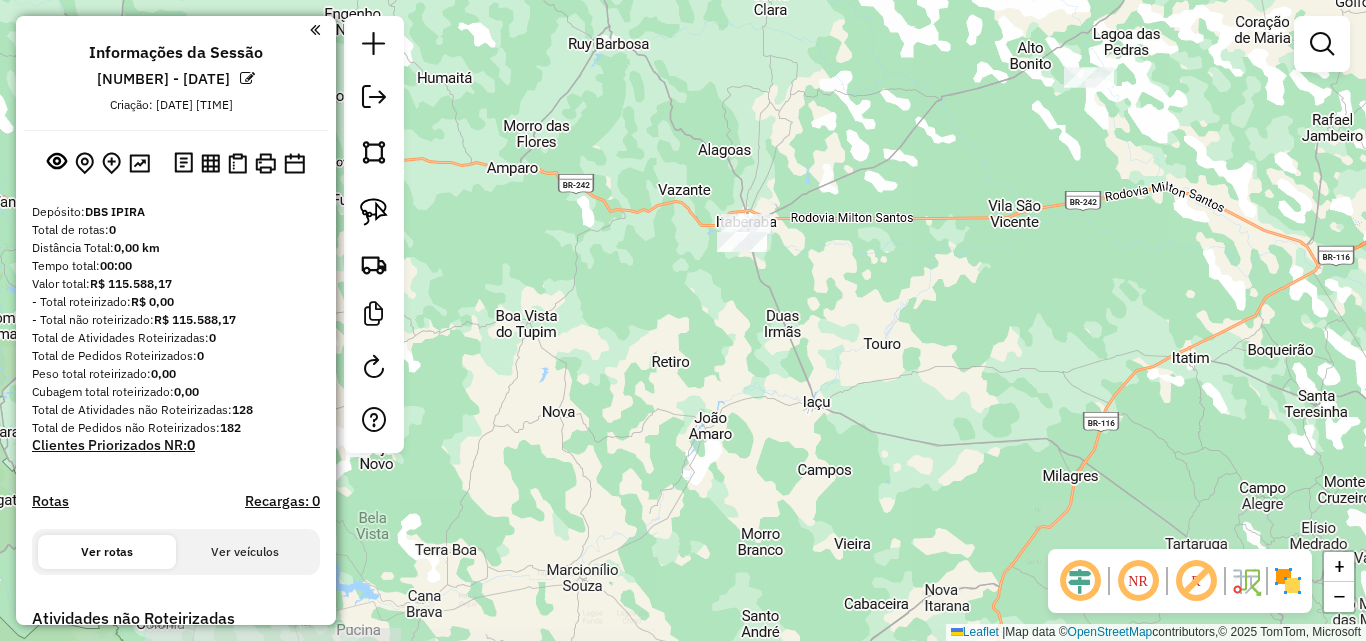 drag, startPoint x: 780, startPoint y: 274, endPoint x: 761, endPoint y: 404, distance: 131.38112 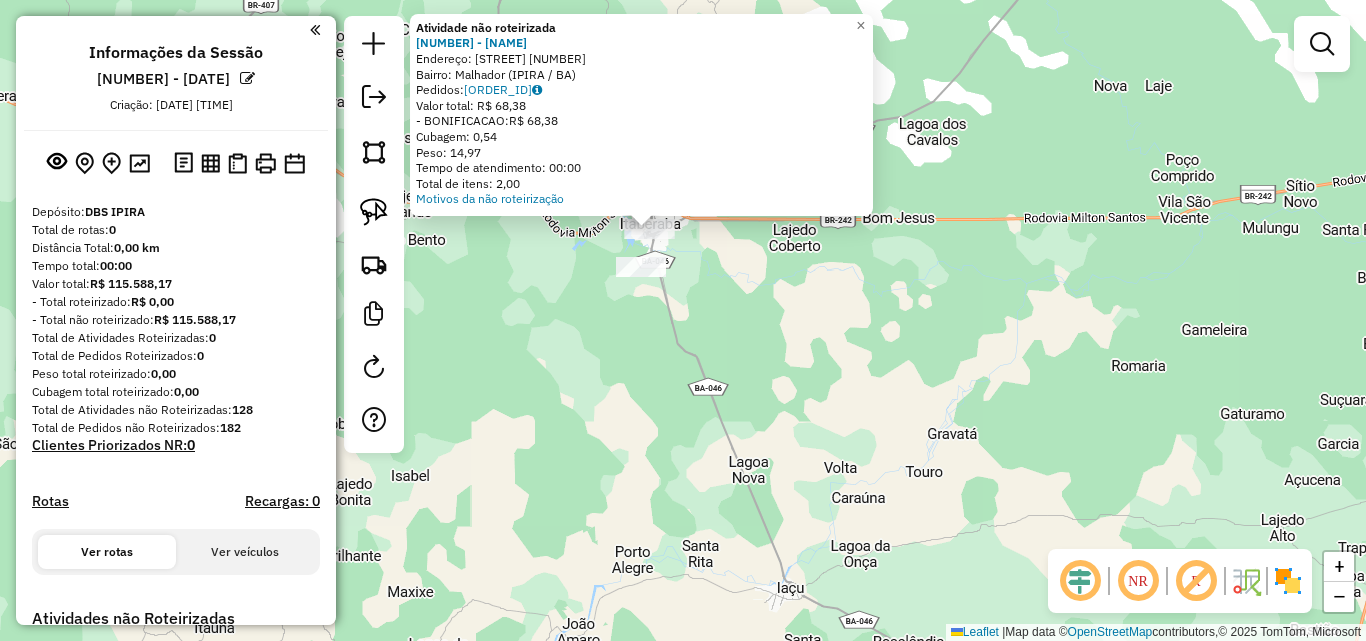 drag, startPoint x: 767, startPoint y: 340, endPoint x: 773, endPoint y: 401, distance: 61.294373 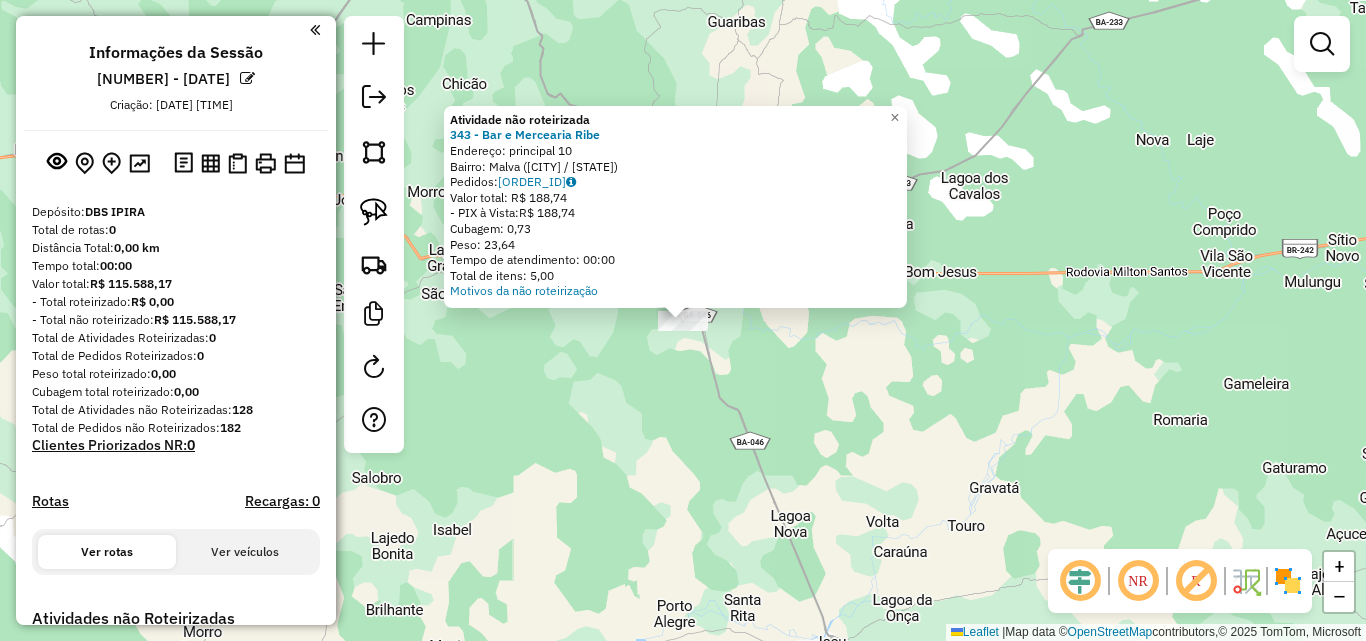 click on "Atividade não roteirizada [NUMBER] - [MERCHANT_NAME]  Endereço:  [STREET] [NUMBER]   Bairro: [BAIRRO] ([CITY] / [STATE])   Pedidos:  [ORDER_ID]   Valor total: [CURRENCY] [PRICE]   - PIX à Vista:  [CURRENCY] [PRICE]   Cubagem: [CUBAGE]   Peso: [WEIGHT]   Tempo de atendimento: [TIME]   Total de itens: [ITEMS]  Motivos da não roteirização × Janela de atendimento Grade de atendimento Capacidade Transportadoras Veículos Cliente Pedidos  Rotas Selecione os dias de semana para filtrar as janelas de atendimento  Seg   Ter   Qua   Qui   Sex   Sáb   Dom  Informe o período da janela de atendimento: De: Até:  Filtrar exatamente a janela do cliente  Considerar janela de atendimento padrão  Selecione os dias de semana para filtrar as grades de atendimento  Seg   Ter   Qua   Qui   Sex   Sáb   Dom   Considerar clientes sem dia de atendimento cadastrado  Clientes fora do dia de atendimento selecionado Filtrar as atividades entre os valores definidos abaixo:  Peso mínimo:   Peso máximo:   Cubagem mínima:   Cubagem máxima:   De:   Até:   De:   Até:  De:" 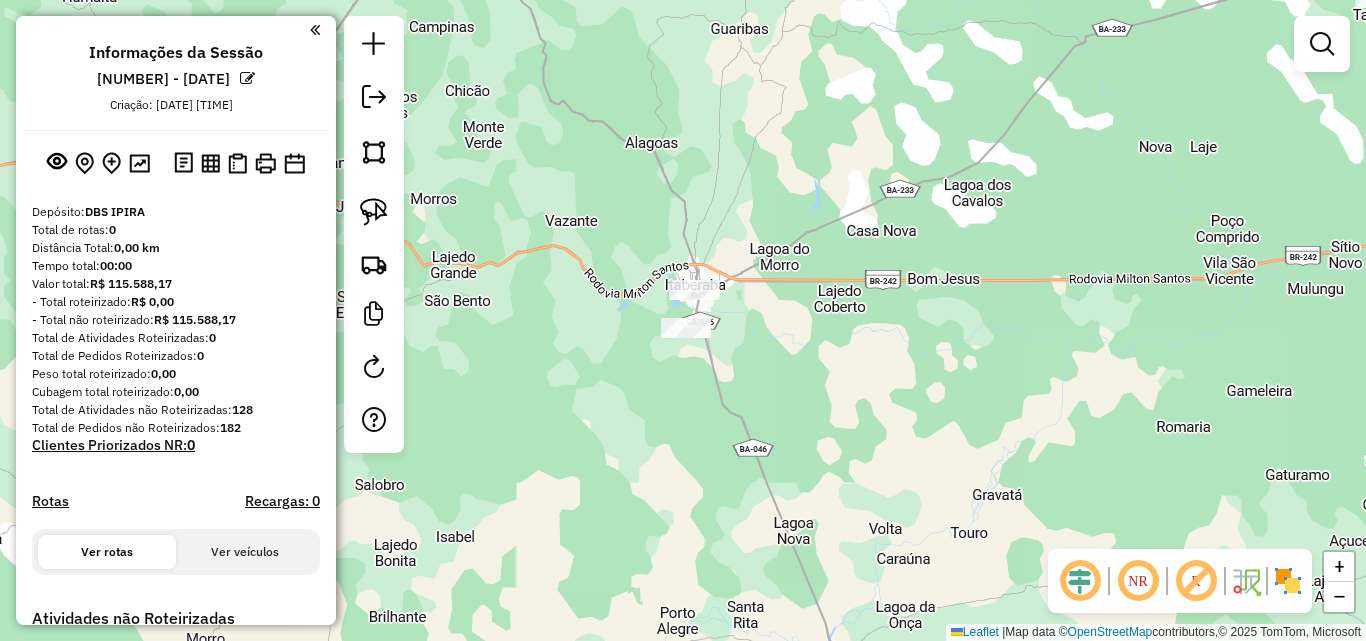 drag, startPoint x: 760, startPoint y: 369, endPoint x: 802, endPoint y: 449, distance: 90.35486 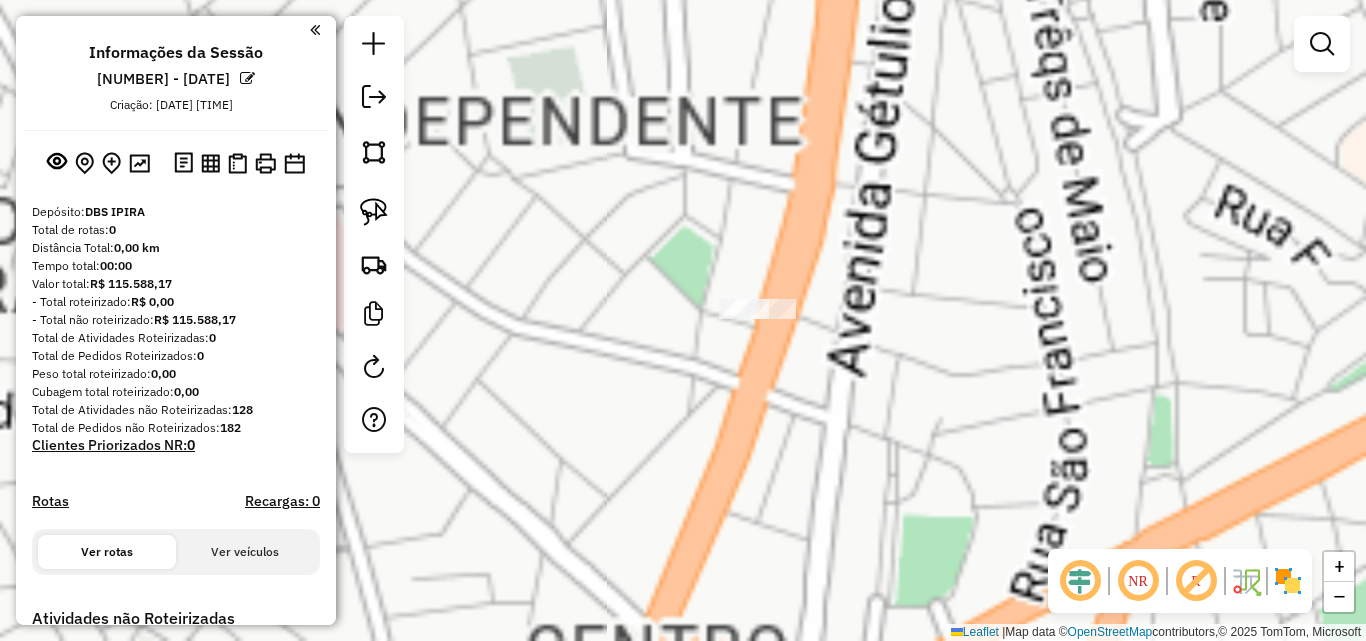 click on "Janela de atendimento Grade de atendimento Capacidade Transportadoras Veículos Cliente Pedidos  Rotas Selecione os dias de semana para filtrar as janelas de atendimento  Seg   Ter   Qua   Qui   Sex   Sáb   Dom  Informe o período da janela de atendimento: De: Até:  Filtrar exatamente a janela do cliente  Considerar janela de atendimento padrão  Selecione os dias de semana para filtrar as grades de atendimento  Seg   Ter   Qua   Qui   Sex   Sáb   Dom   Considerar clientes sem dia de atendimento cadastrado  Clientes fora do dia de atendimento selecionado Filtrar as atividades entre os valores definidos abaixo:  Peso mínimo:   Peso máximo:   Cubagem mínima:   Cubagem máxima:   De:   Até:  Filtrar as atividades entre o tempo de atendimento definido abaixo:  De:   Até:   Considerar capacidade total dos clientes não roteirizados Transportadora: Selecione um ou mais itens Tipo de veículo: Selecione um ou mais itens Veículo: Selecione um ou mais itens Motorista: Selecione um ou mais itens Nome: Rótulo:" 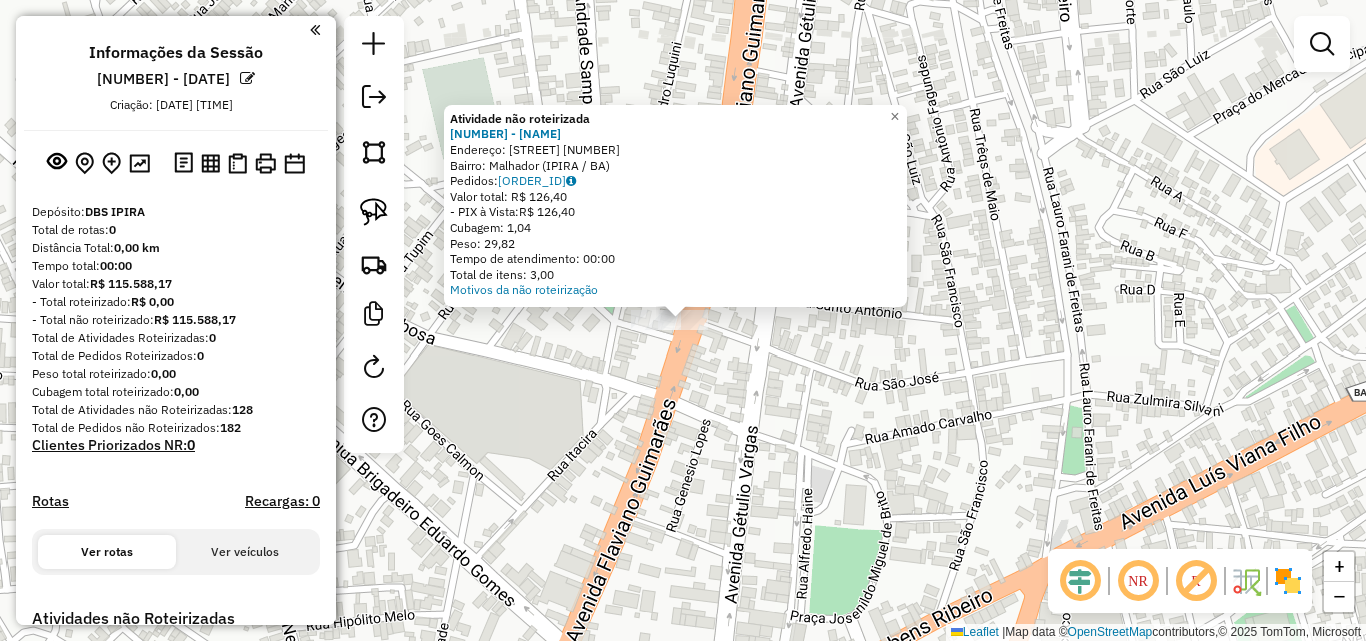 click on "Atividade não roteirizada [NUMBER] - [NAME] [ADDRESS] [POSTAL_CODE] [ORDERS] [TOTAL_VALUE] - [PAYMENT_METHOD]: [PRICE] [CUBAGE] [WEIGHT] [SERVICE_TIME] [ITEM_COUNT] Motivos da não roteirização × Janela de atendimento Grade de atendimento Capacidade Transportadoras Veículos Cliente Pedidos  Rotas Selecione os dias de semana para filtrar as janelas de atendimento  Seg   Ter   Qua   Qui   Sex   Sáb   Dom  Informe o período da janela de atendimento: De: Até:  Filtrar exatamente a janela do cliente  Considerar janela de atendimento padrão  Selecione os dias de semana para filtrar as grades de atendimento  Seg   Ter   Qua   Qui   Sex   Sáb   Dom   Considerar clientes sem dia de atendimento cadastrado  Clientes fora do dia de atendimento selecionado Filtrar as atividades entre os valores definidos abaixo:  Peso mínimo:   Peso máximo:   Cubagem mínima:   Cubagem máxima:   De:   Até:   De:   Até:  De:" 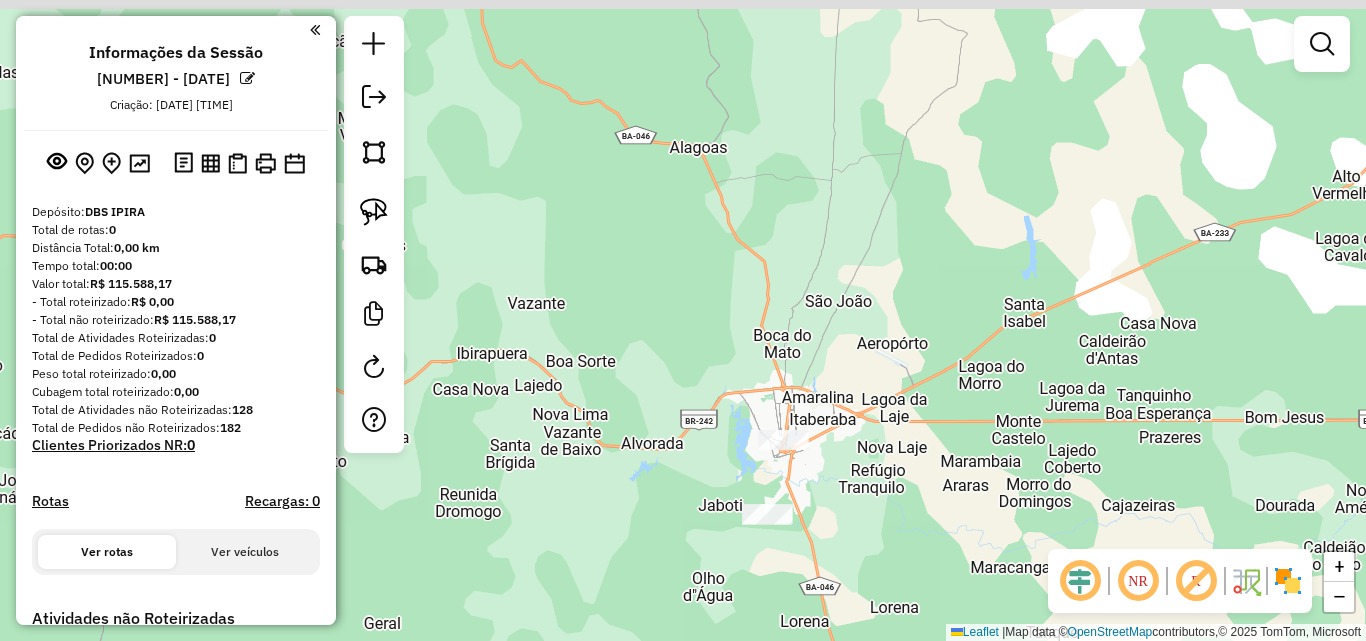 drag, startPoint x: 897, startPoint y: 321, endPoint x: 827, endPoint y: 462, distance: 157.41982 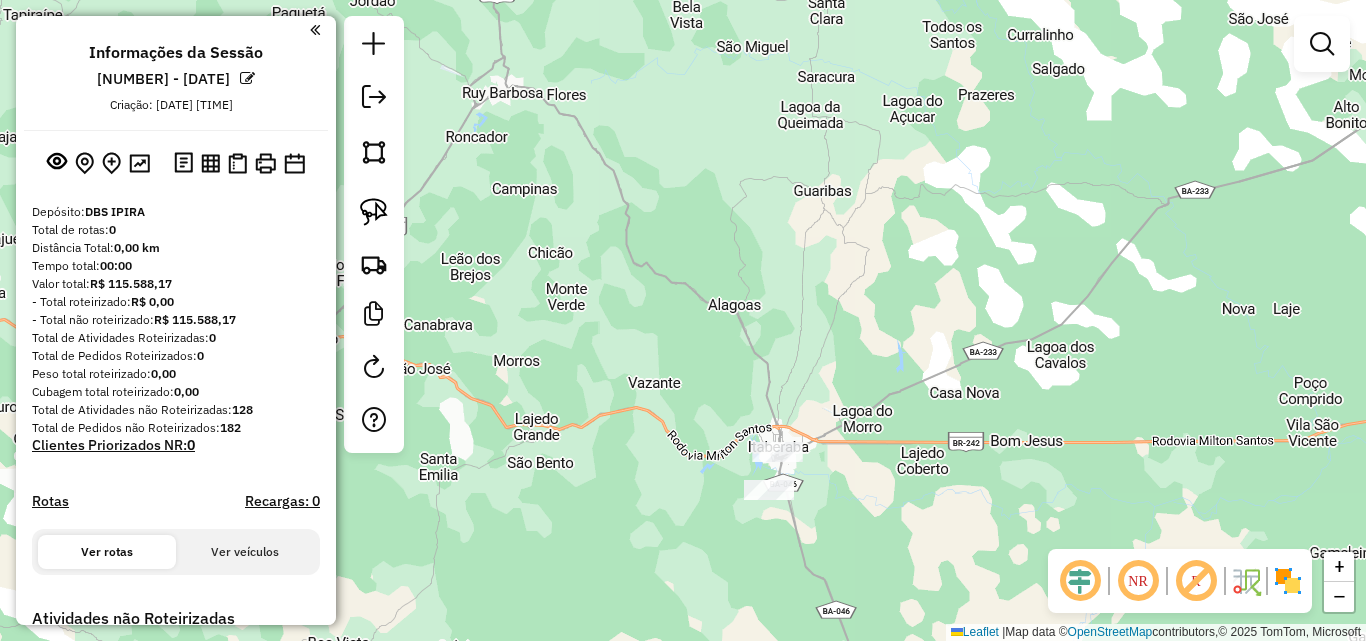 drag, startPoint x: 798, startPoint y: 260, endPoint x: 777, endPoint y: 434, distance: 175.26266 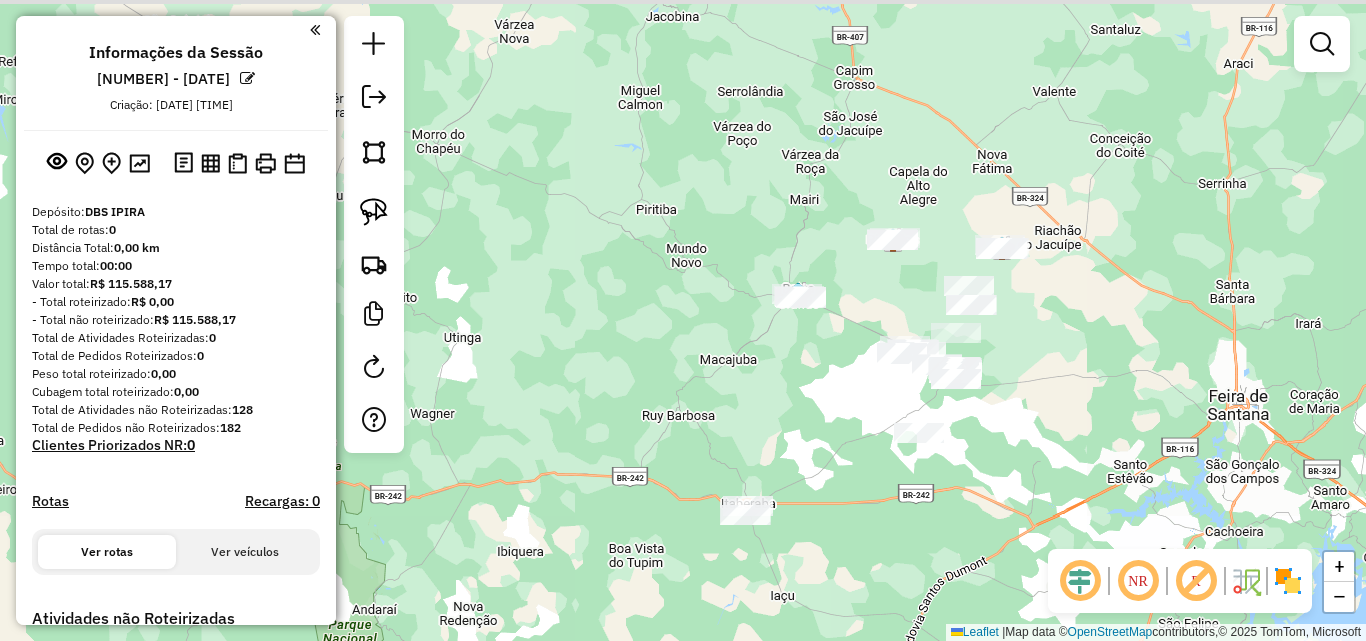 drag, startPoint x: 748, startPoint y: 335, endPoint x: 729, endPoint y: 388, distance: 56.302753 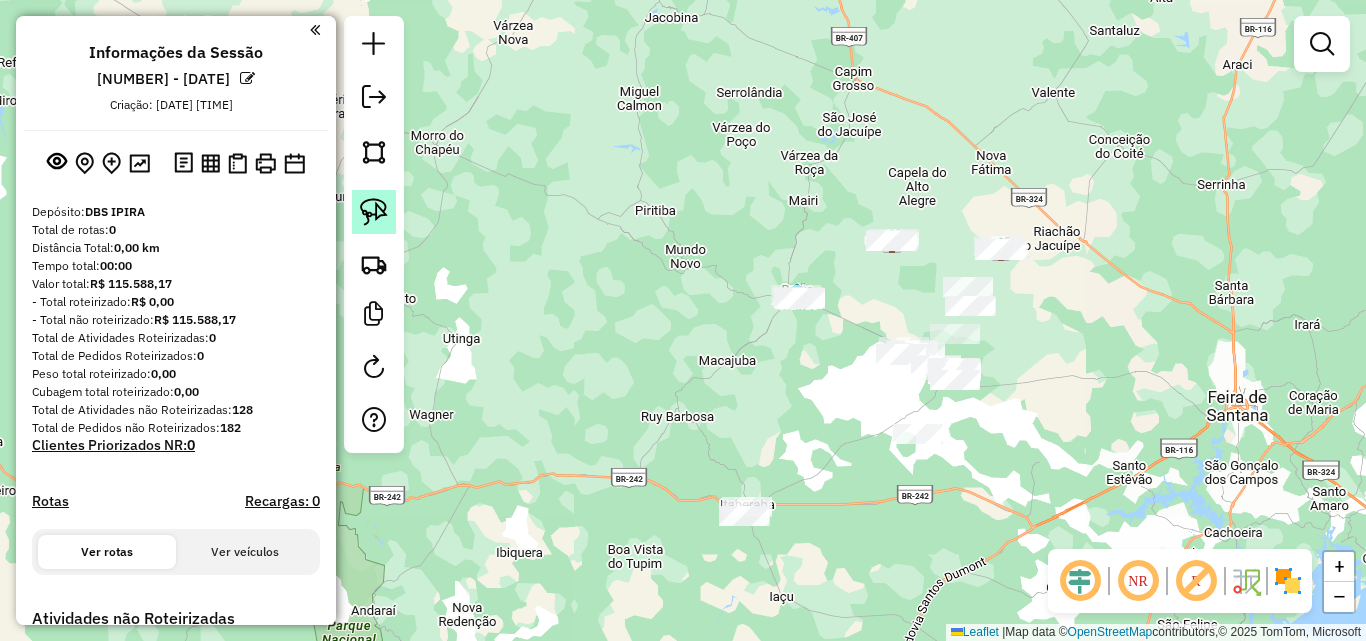 click 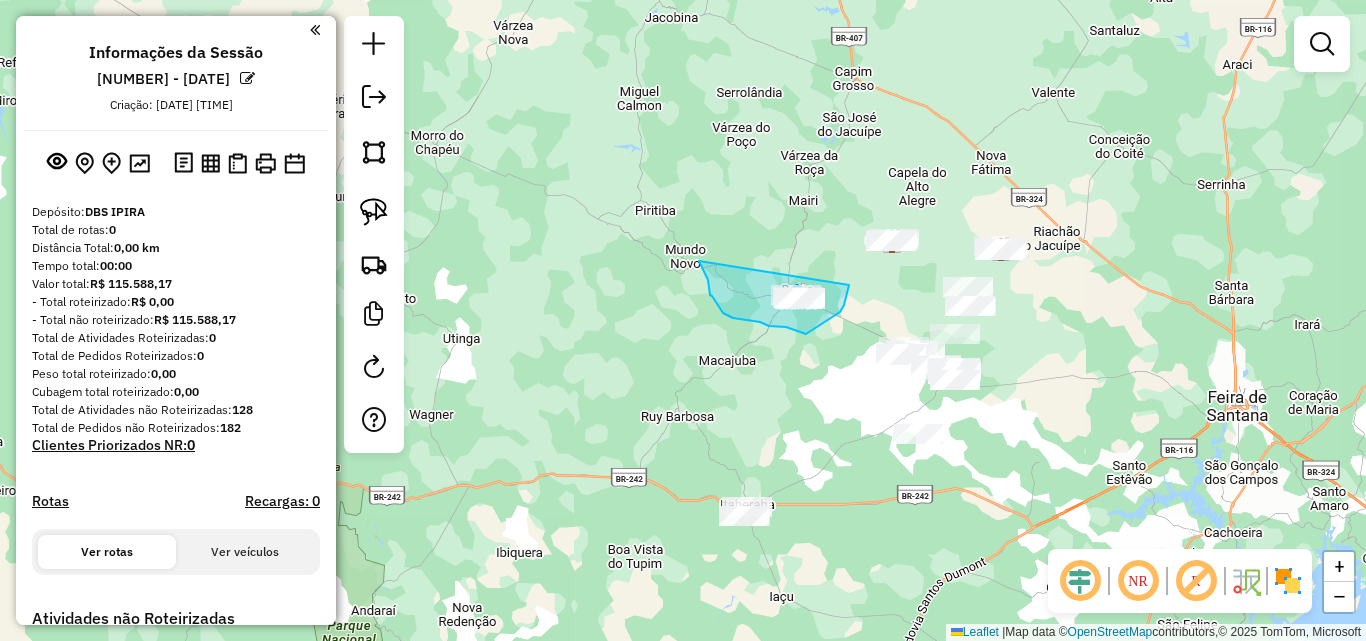 drag, startPoint x: 710, startPoint y: 295, endPoint x: 849, endPoint y: 278, distance: 140.0357 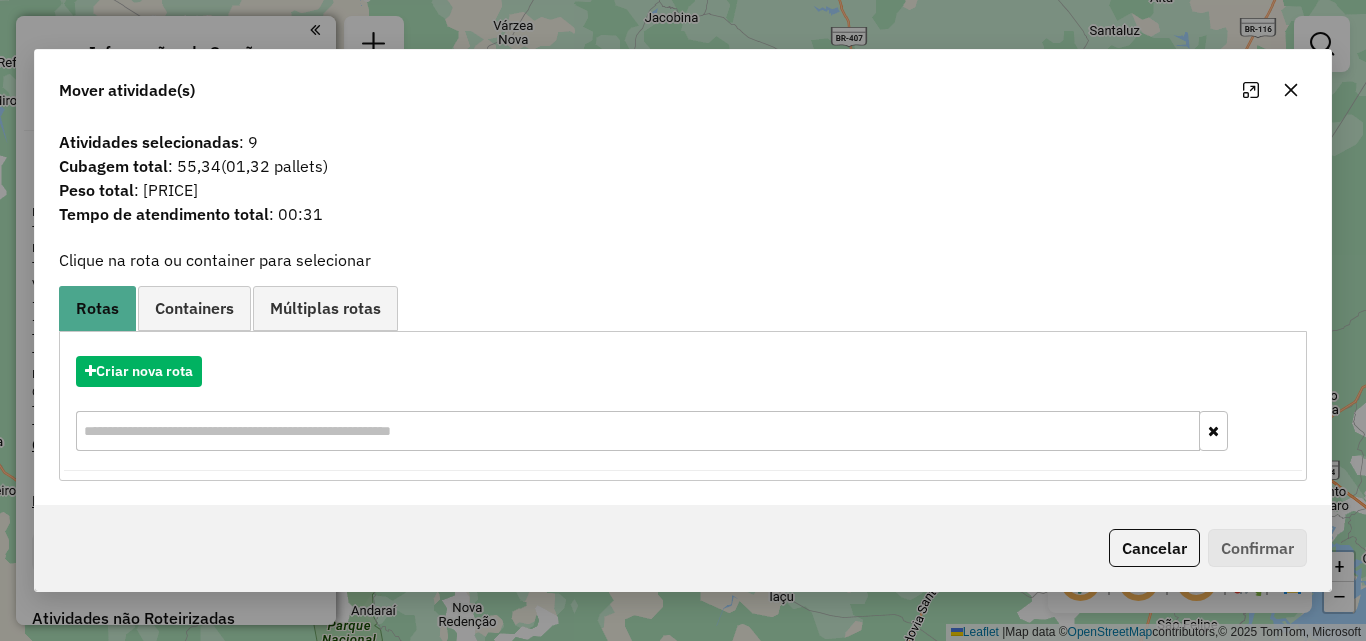 click 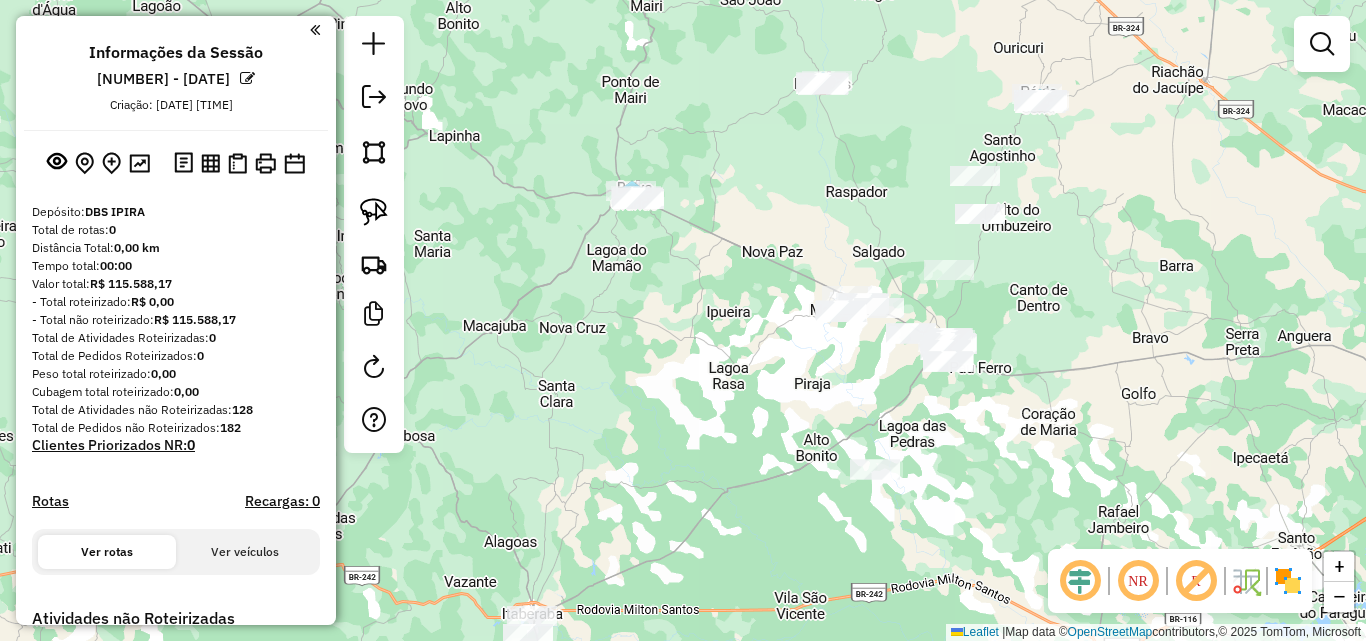 drag, startPoint x: 923, startPoint y: 372, endPoint x: 776, endPoint y: 372, distance: 147 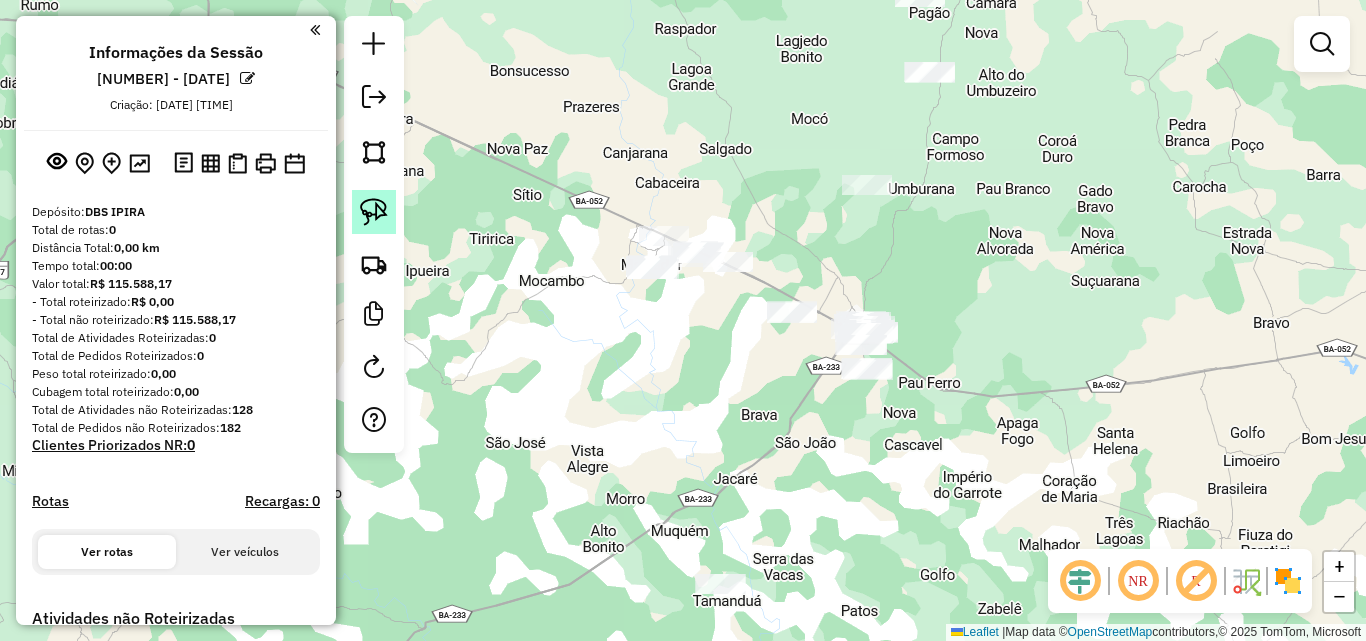 click 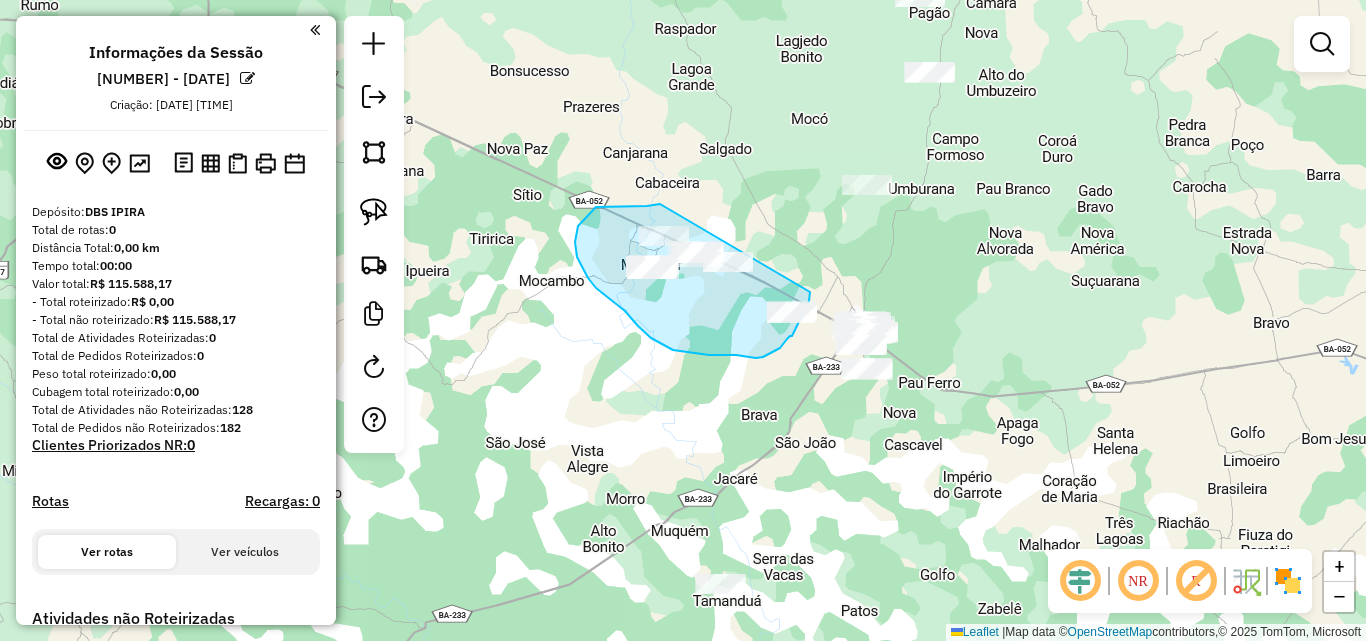 drag, startPoint x: 660, startPoint y: 204, endPoint x: 810, endPoint y: 292, distance: 173.90802 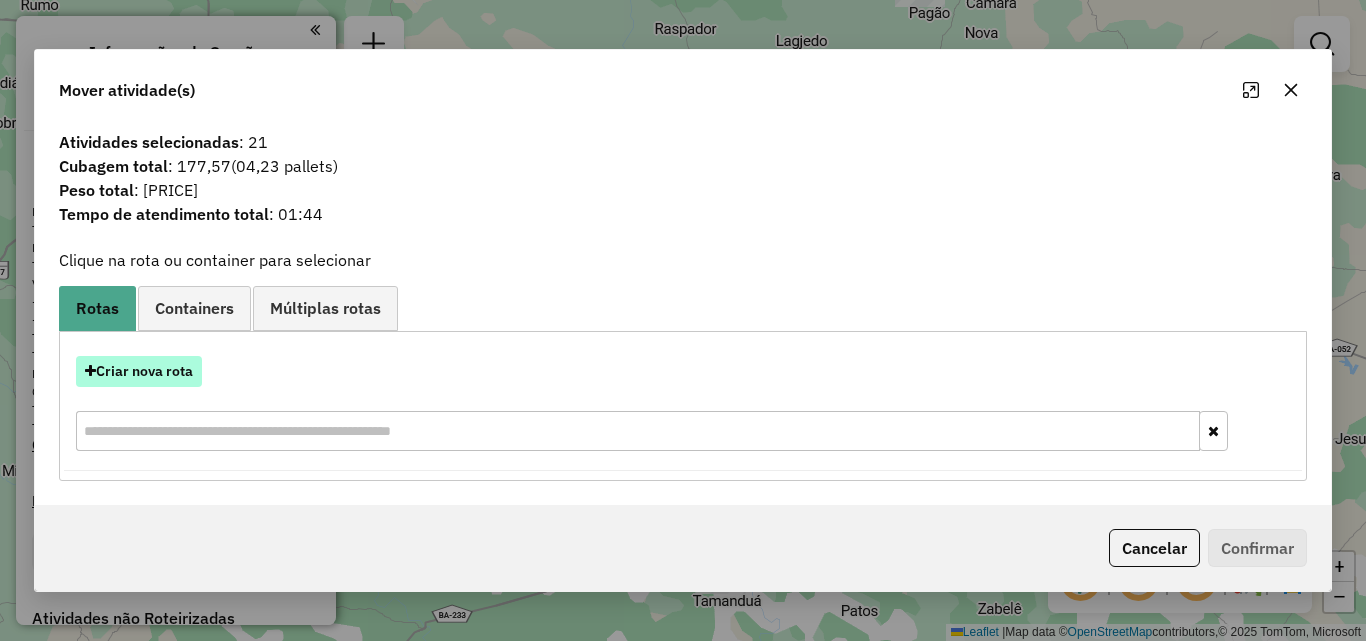 click on "Criar nova rota" at bounding box center [139, 371] 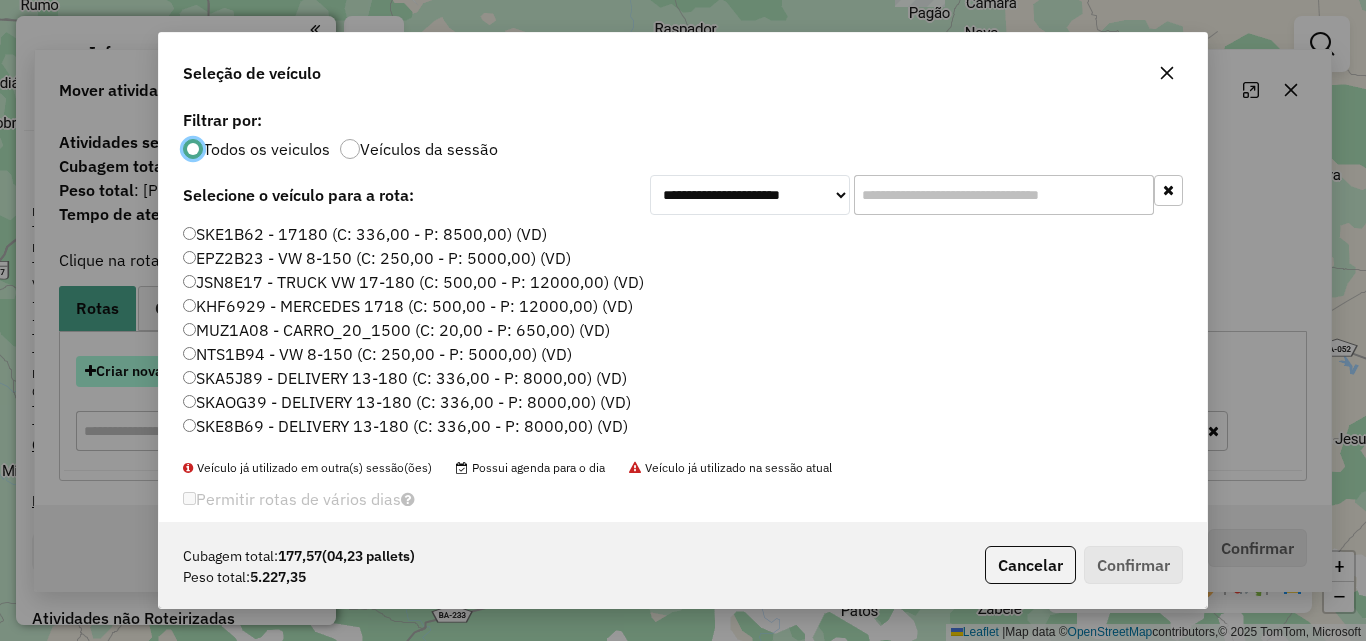 scroll, scrollTop: 11, scrollLeft: 6, axis: both 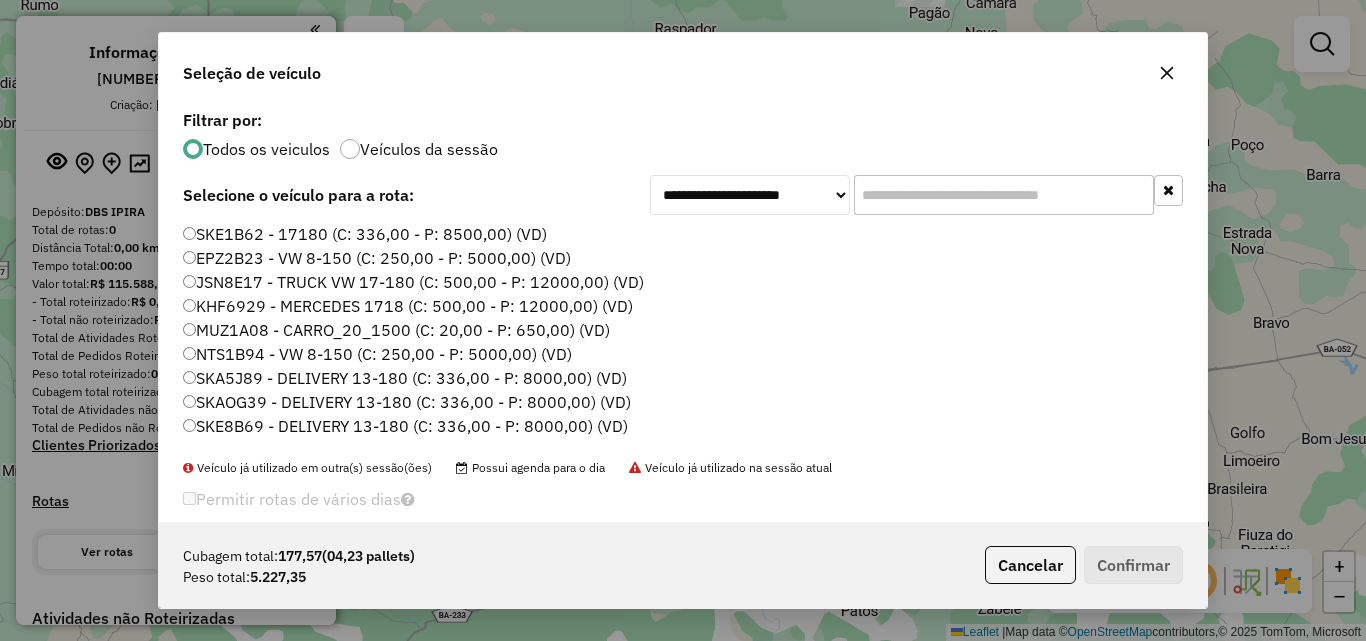 click 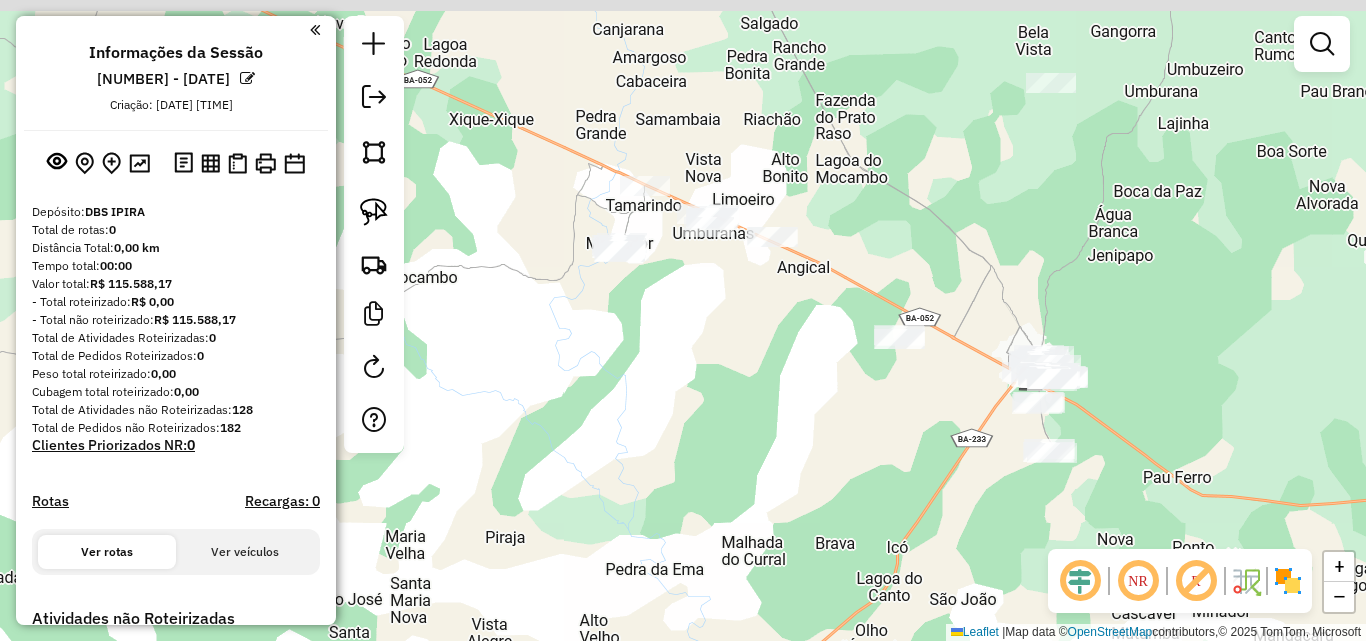 drag, startPoint x: 663, startPoint y: 277, endPoint x: 662, endPoint y: 312, distance: 35.014282 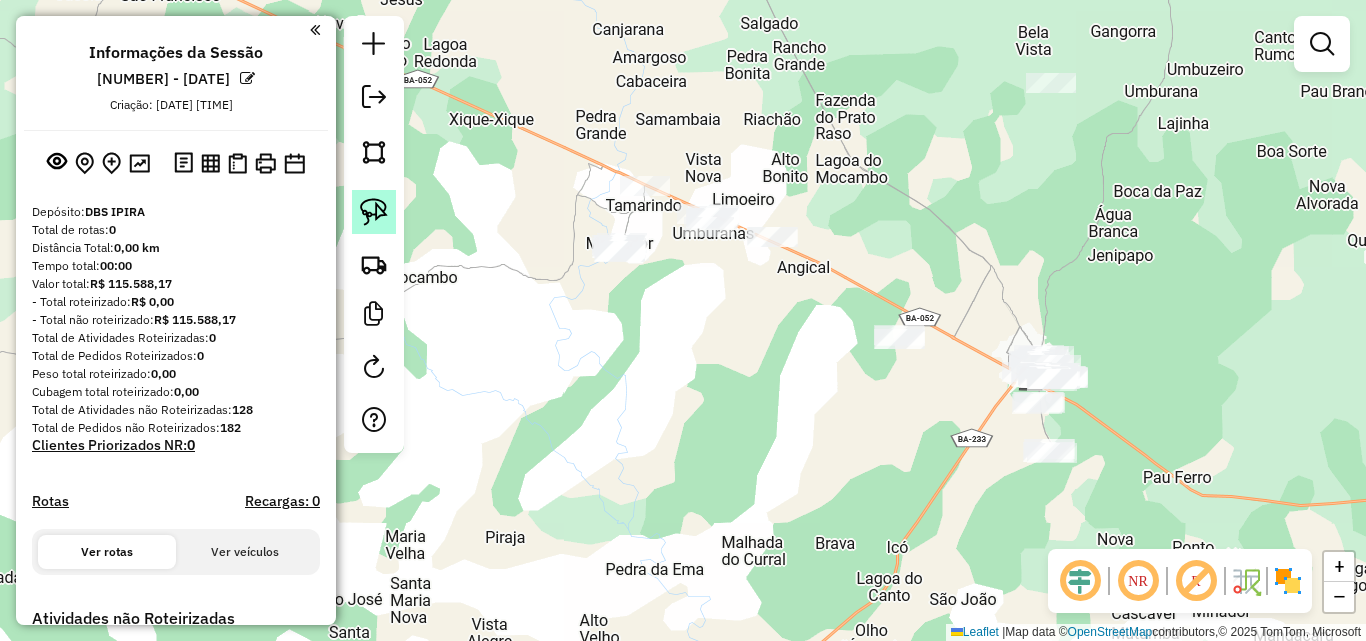 click 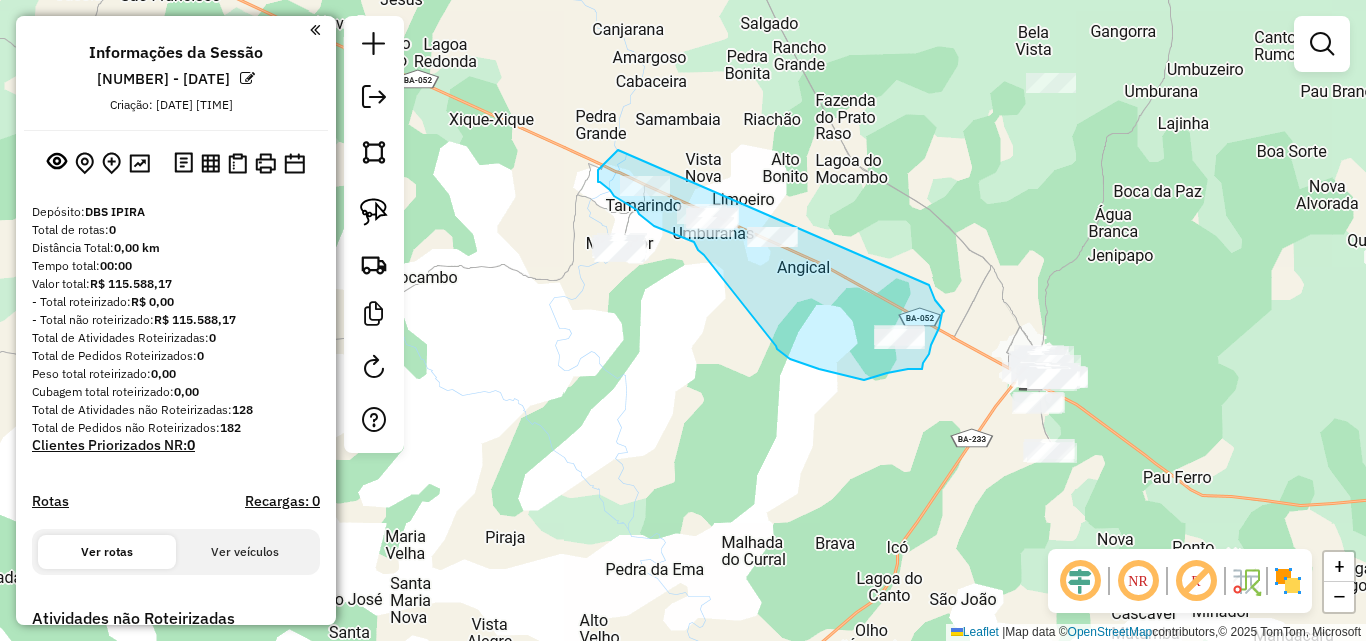 drag, startPoint x: 618, startPoint y: 150, endPoint x: 928, endPoint y: 273, distance: 333.51013 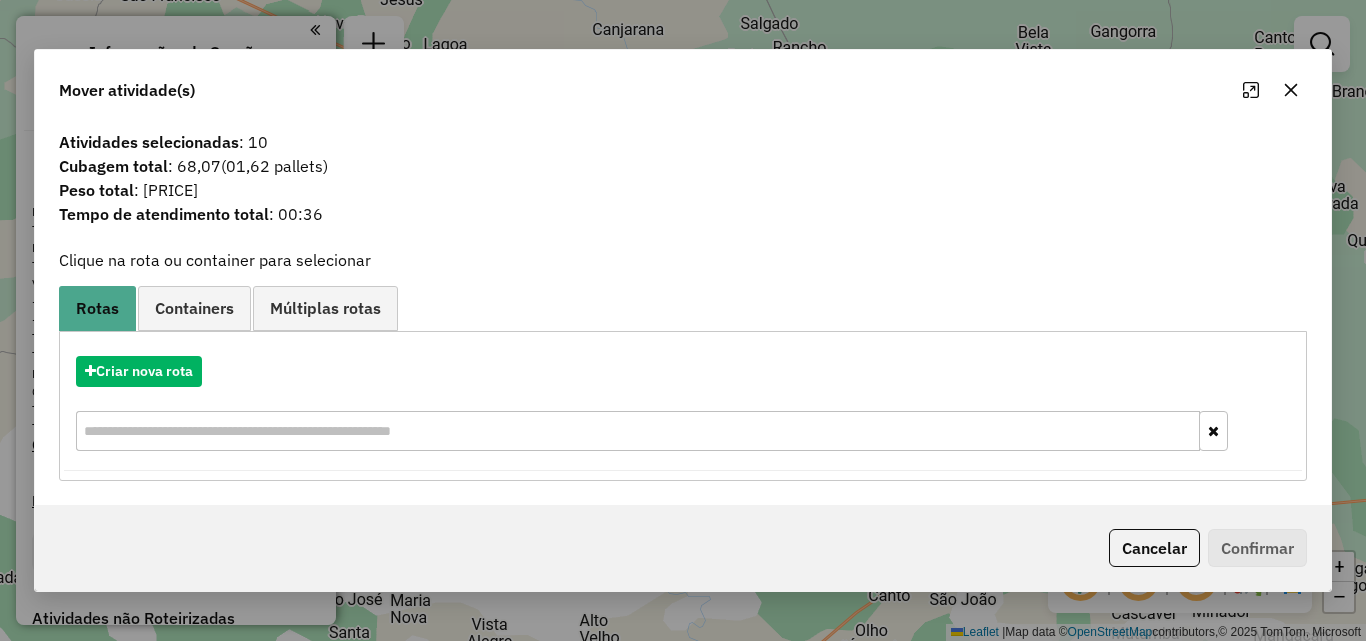 click 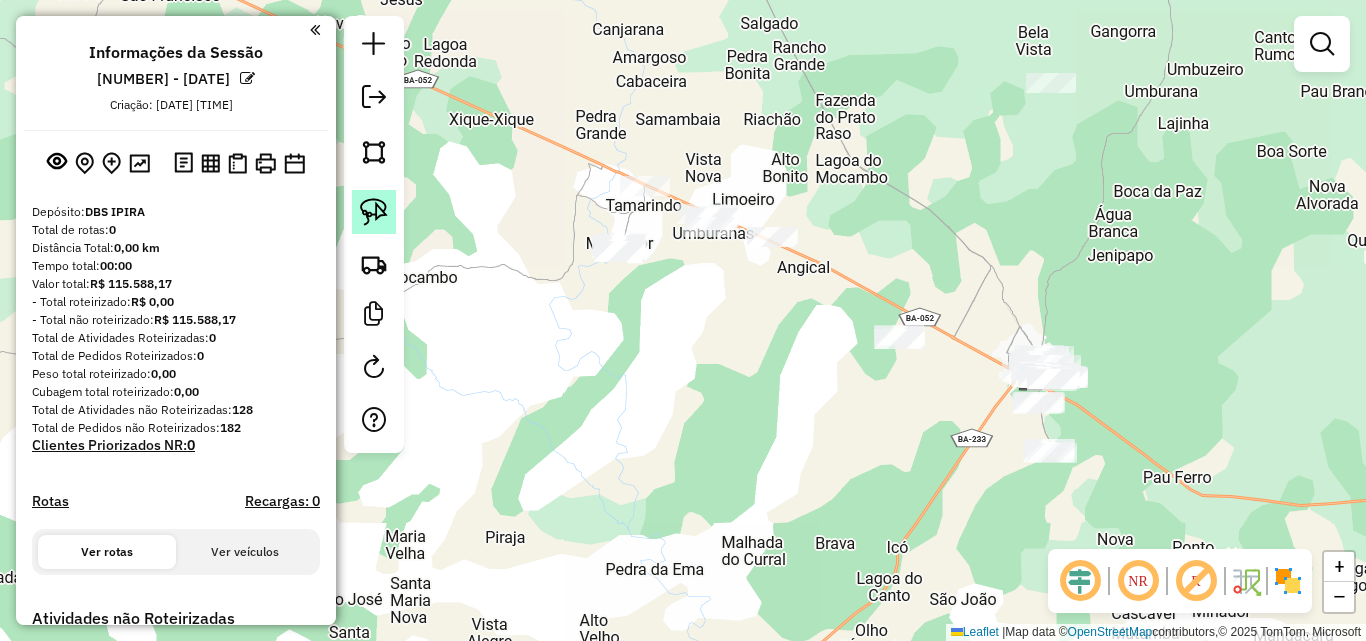 click 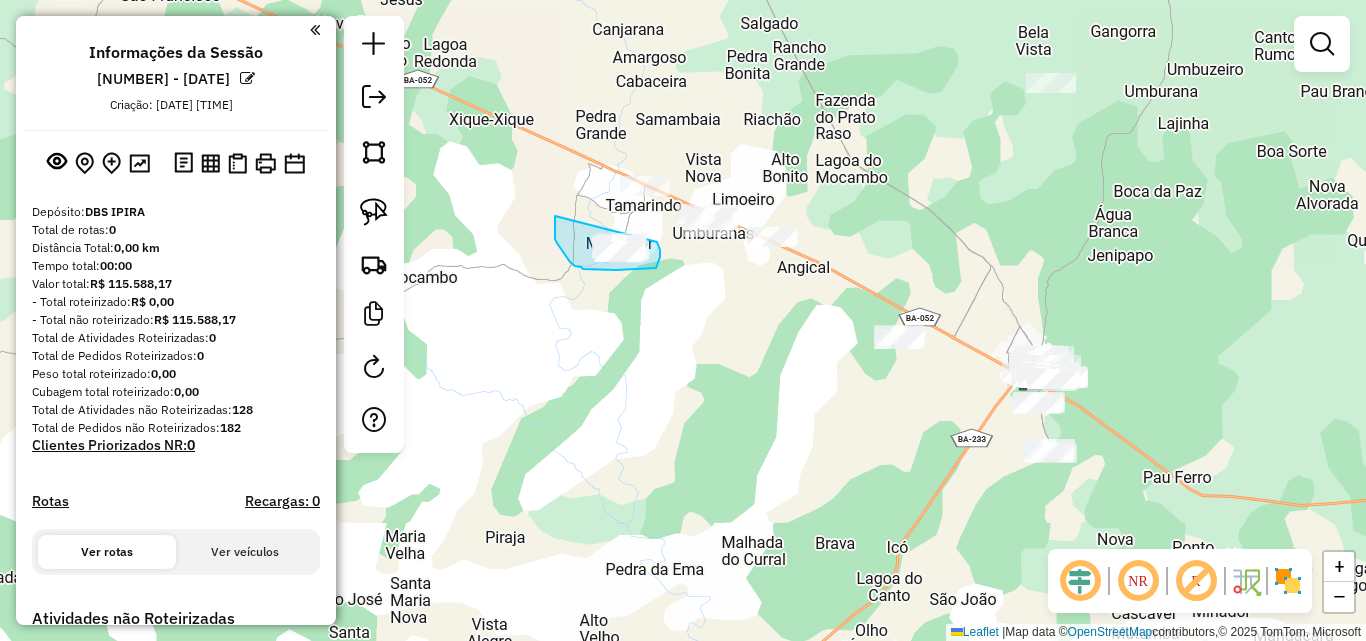 drag, startPoint x: 555, startPoint y: 230, endPoint x: 657, endPoint y: 242, distance: 102.70345 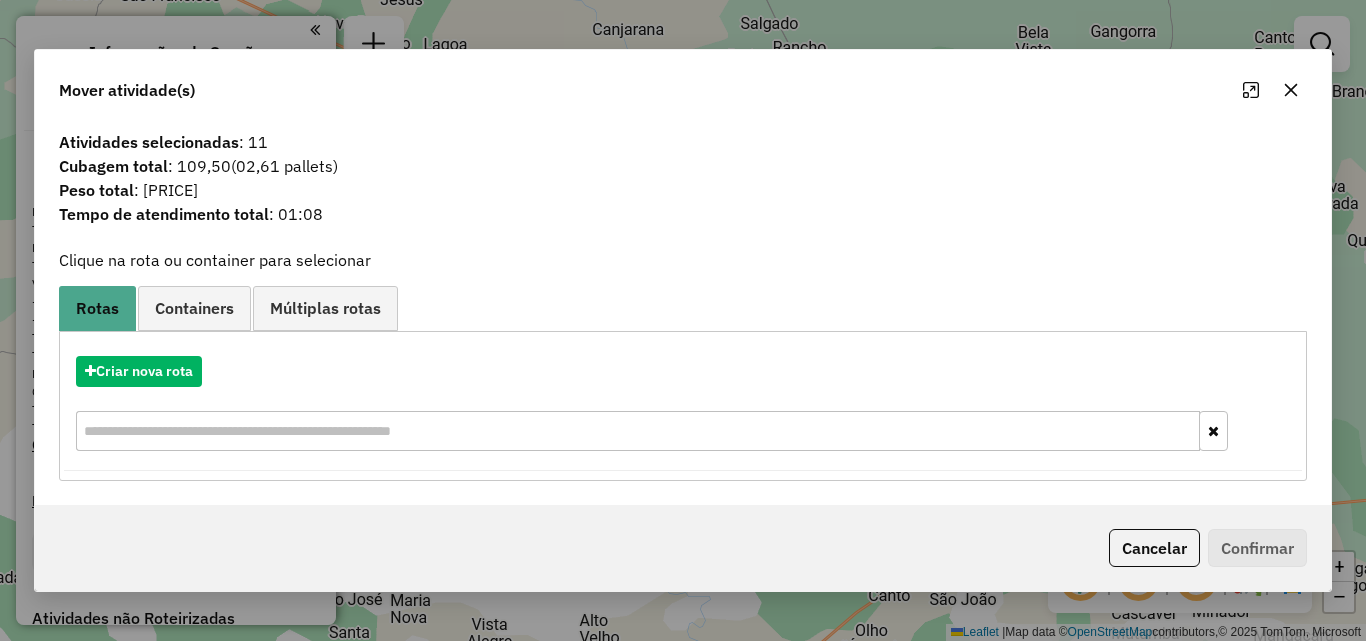 click 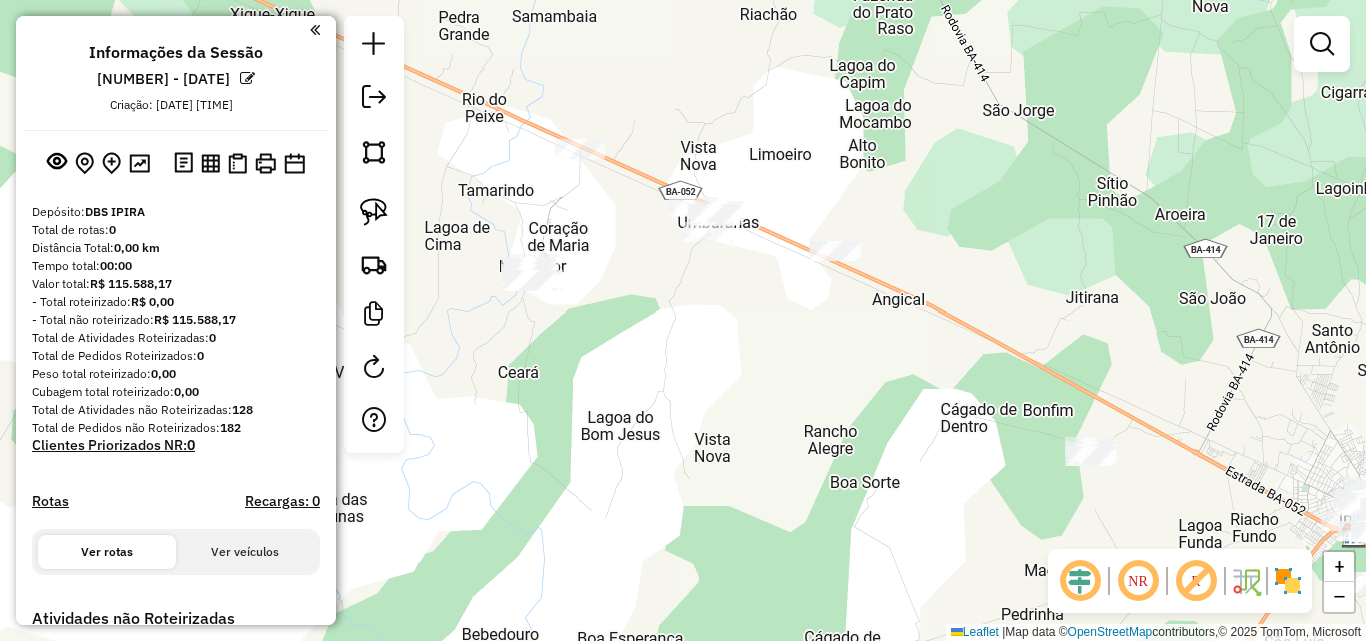 drag, startPoint x: 717, startPoint y: 280, endPoint x: 722, endPoint y: 303, distance: 23.537205 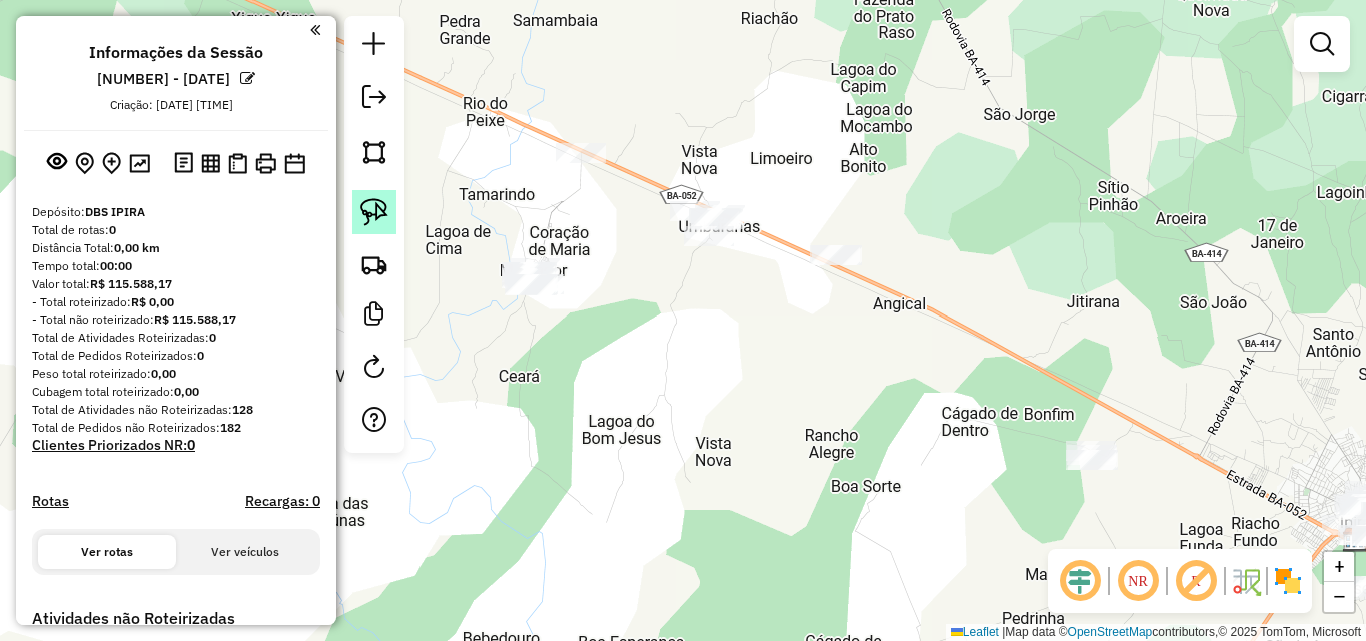 click 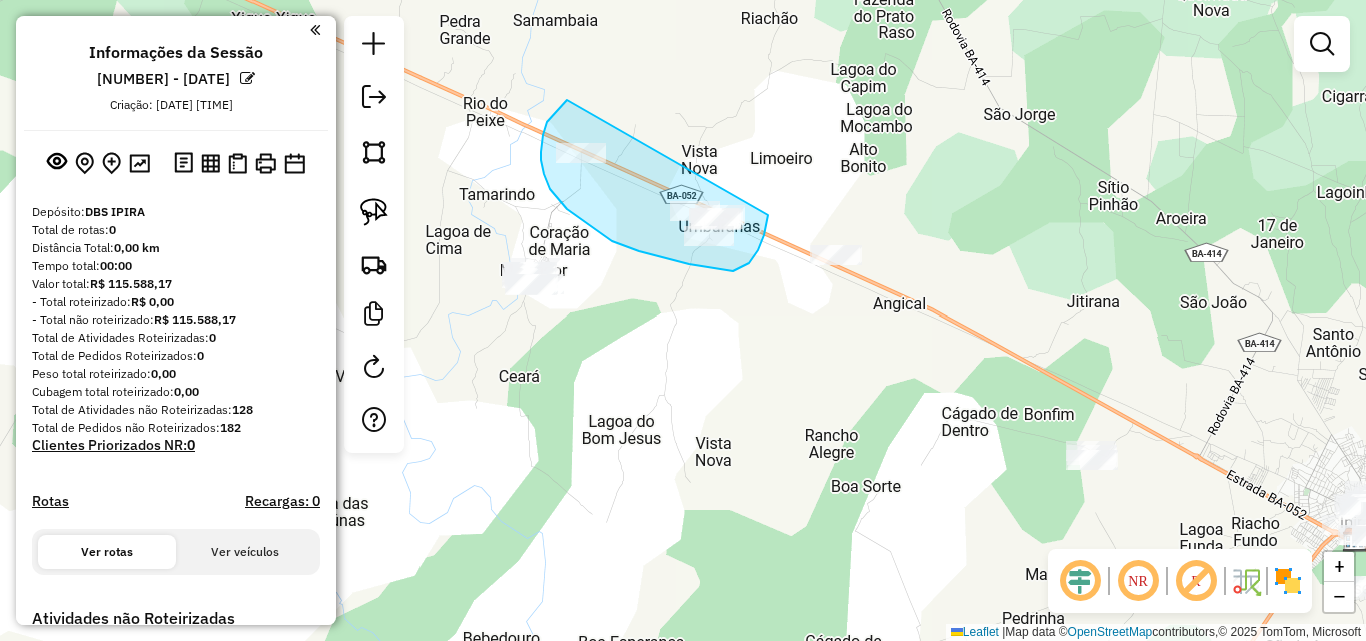 drag, startPoint x: 558, startPoint y: 111, endPoint x: 768, endPoint y: 215, distance: 234.34163 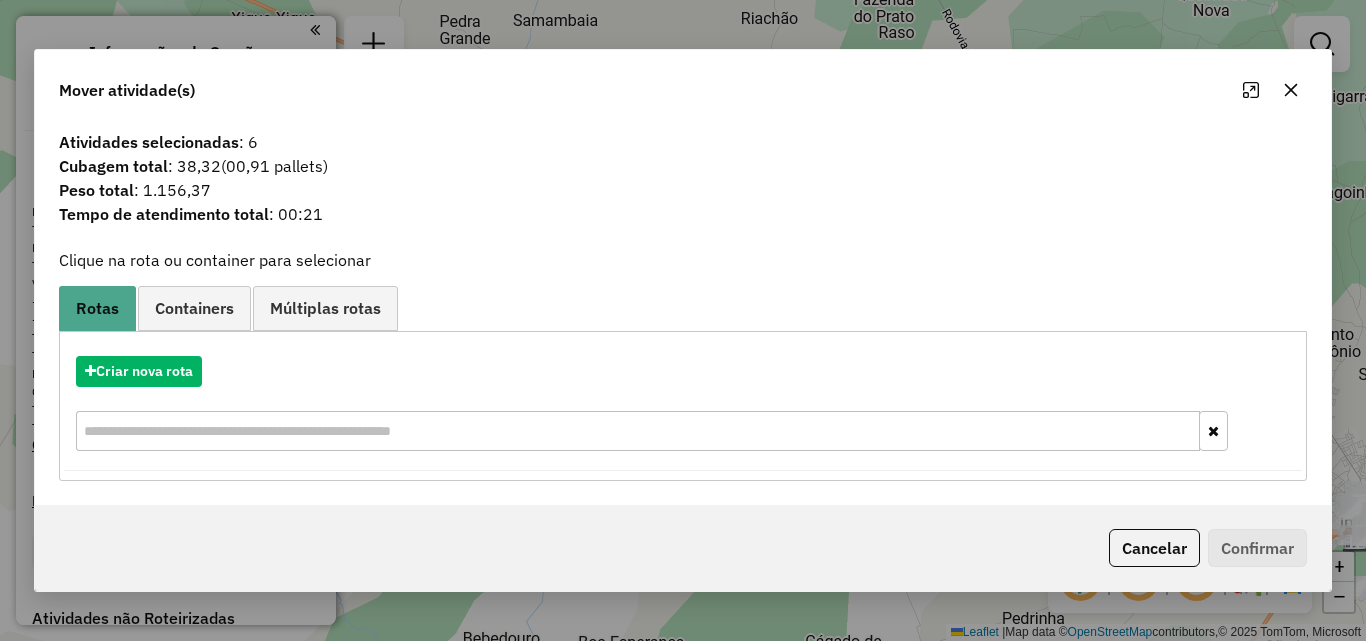 drag, startPoint x: 1288, startPoint y: 91, endPoint x: 1279, endPoint y: 97, distance: 10.816654 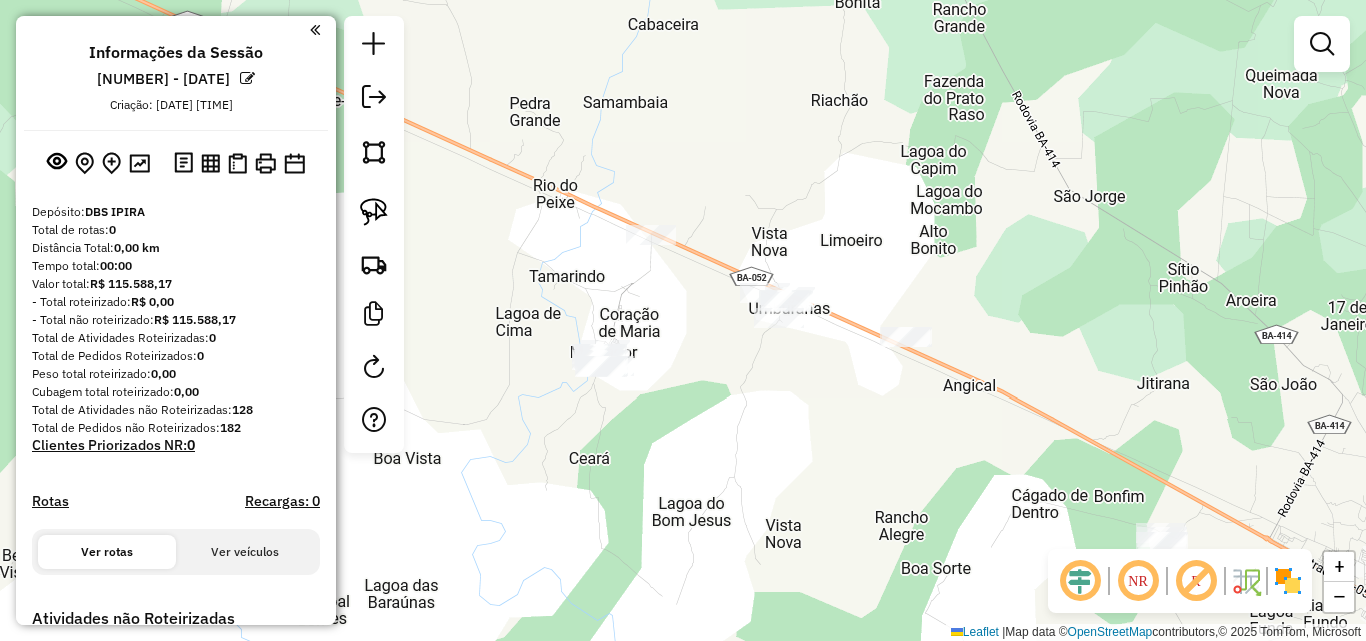 drag, startPoint x: 755, startPoint y: 154, endPoint x: 828, endPoint y: 231, distance: 106.10372 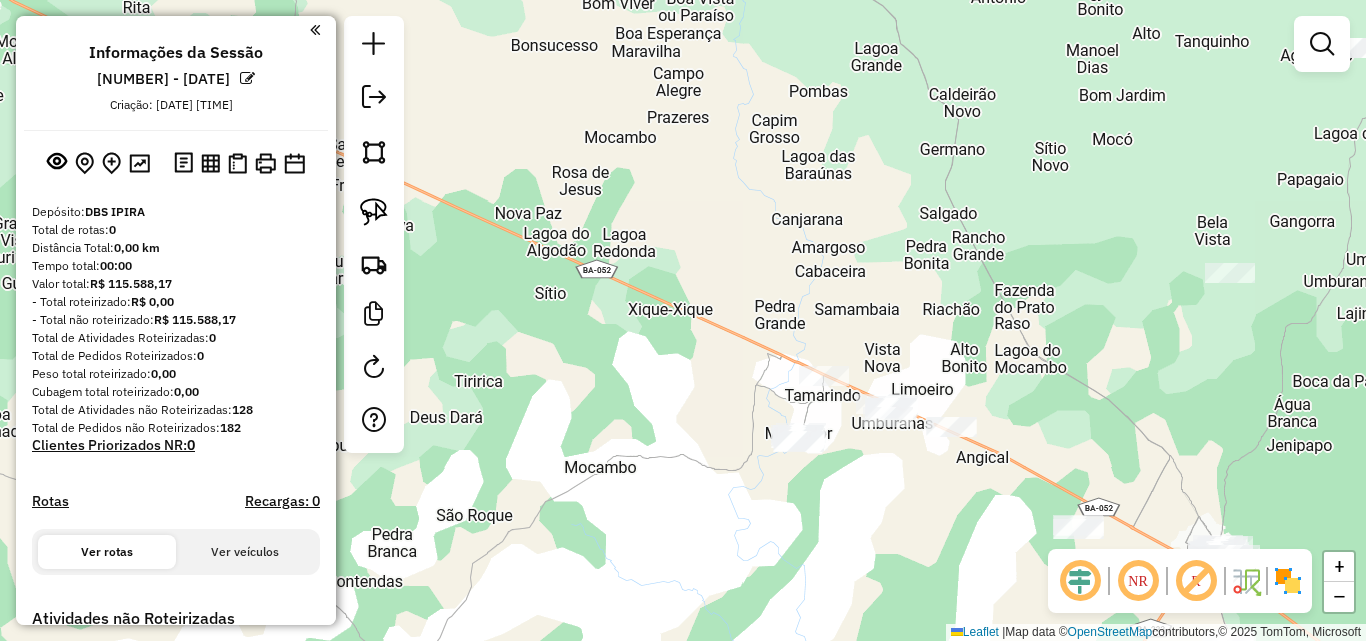 drag, startPoint x: 809, startPoint y: 190, endPoint x: 892, endPoint y: 334, distance: 166.2077 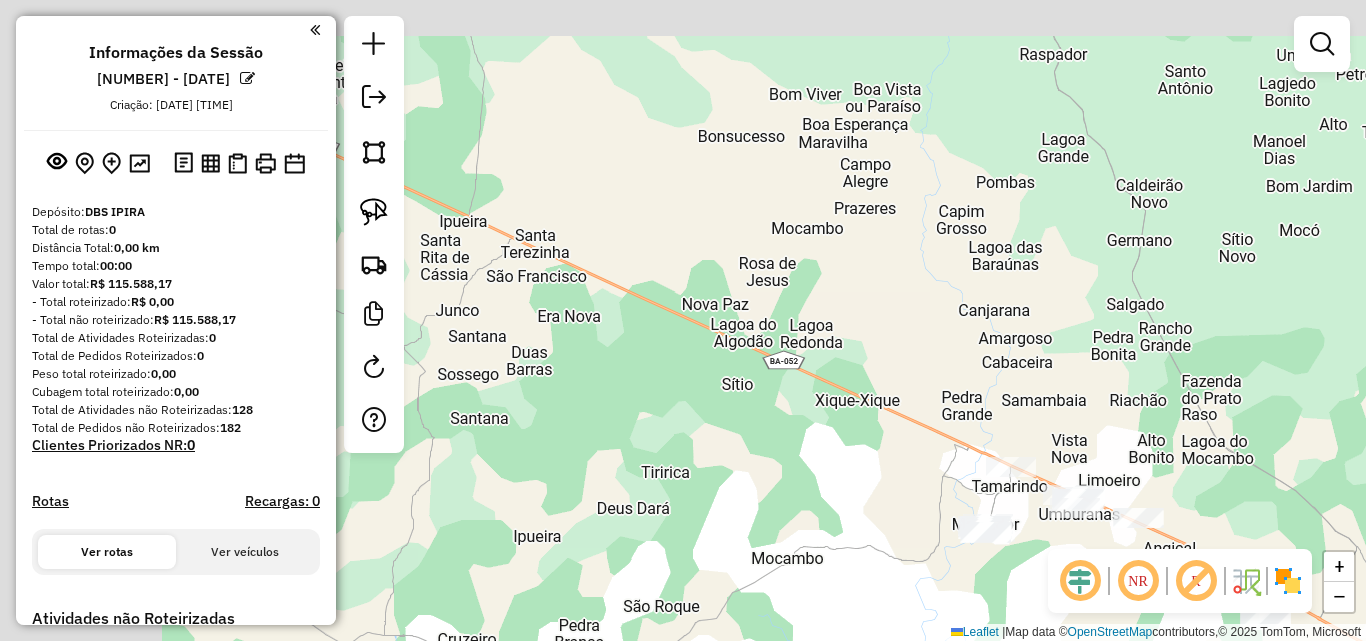 drag, startPoint x: 746, startPoint y: 226, endPoint x: 932, endPoint y: 316, distance: 206.63011 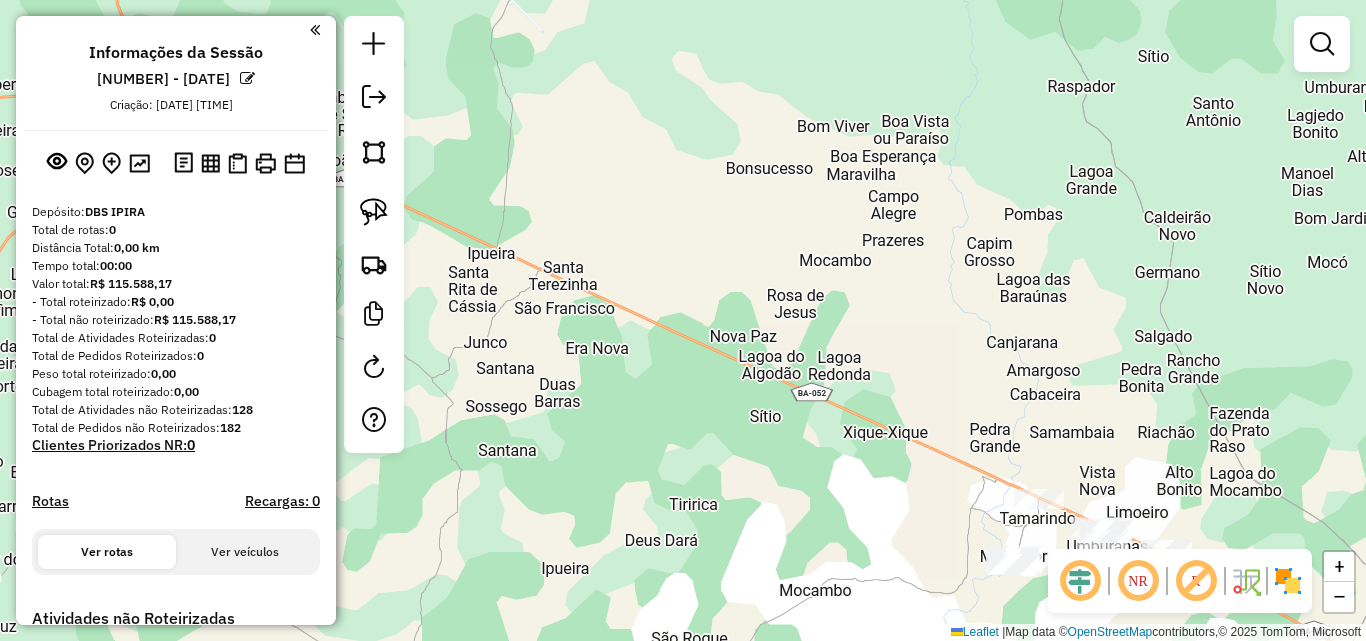 drag, startPoint x: 811, startPoint y: 236, endPoint x: 839, endPoint y: 266, distance: 41.036568 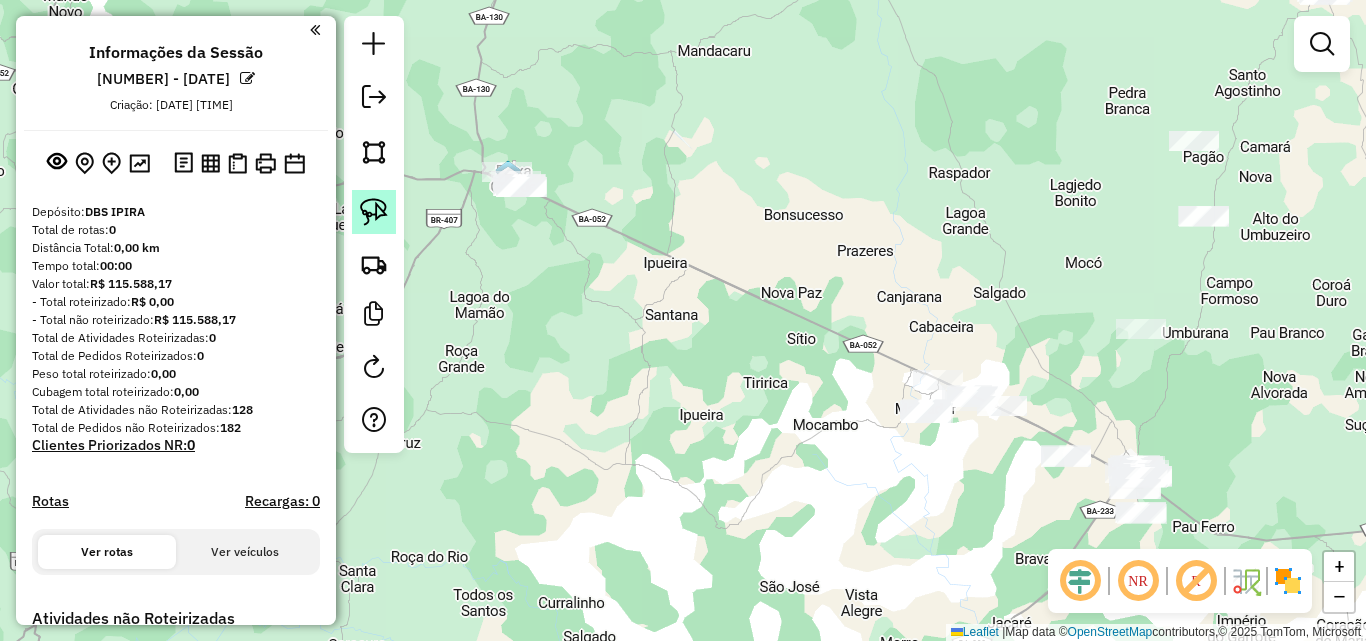 click 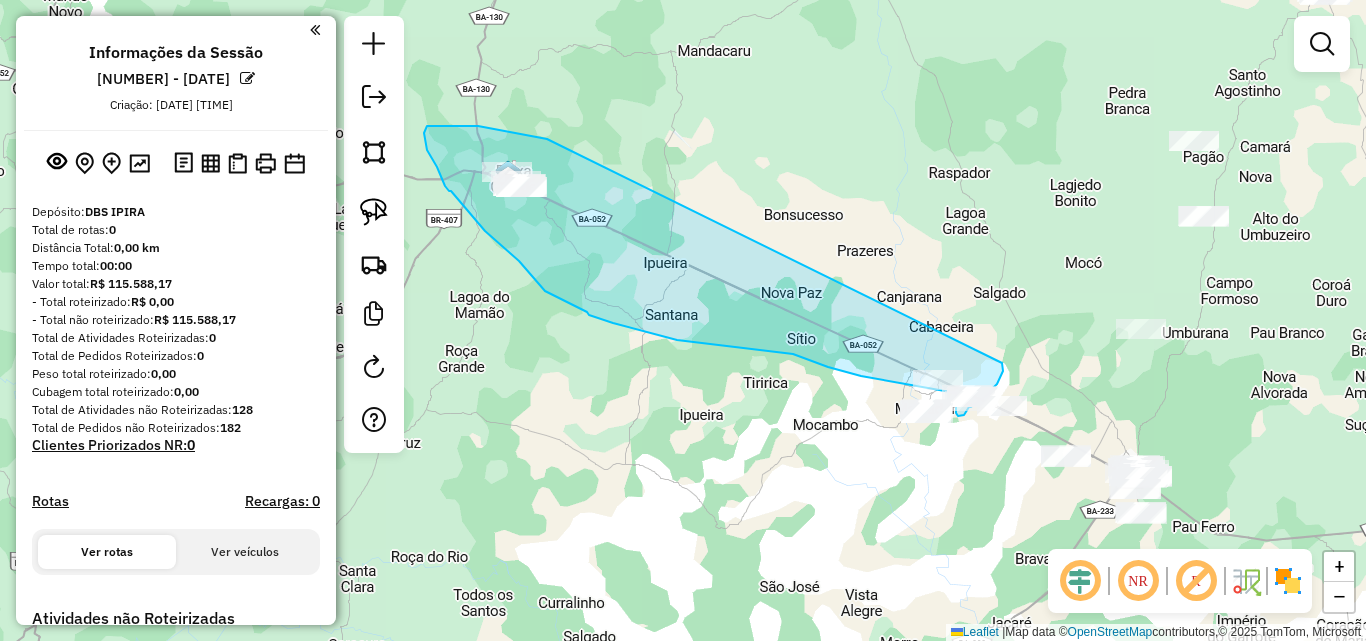 drag, startPoint x: 547, startPoint y: 139, endPoint x: 1001, endPoint y: 360, distance: 504.93268 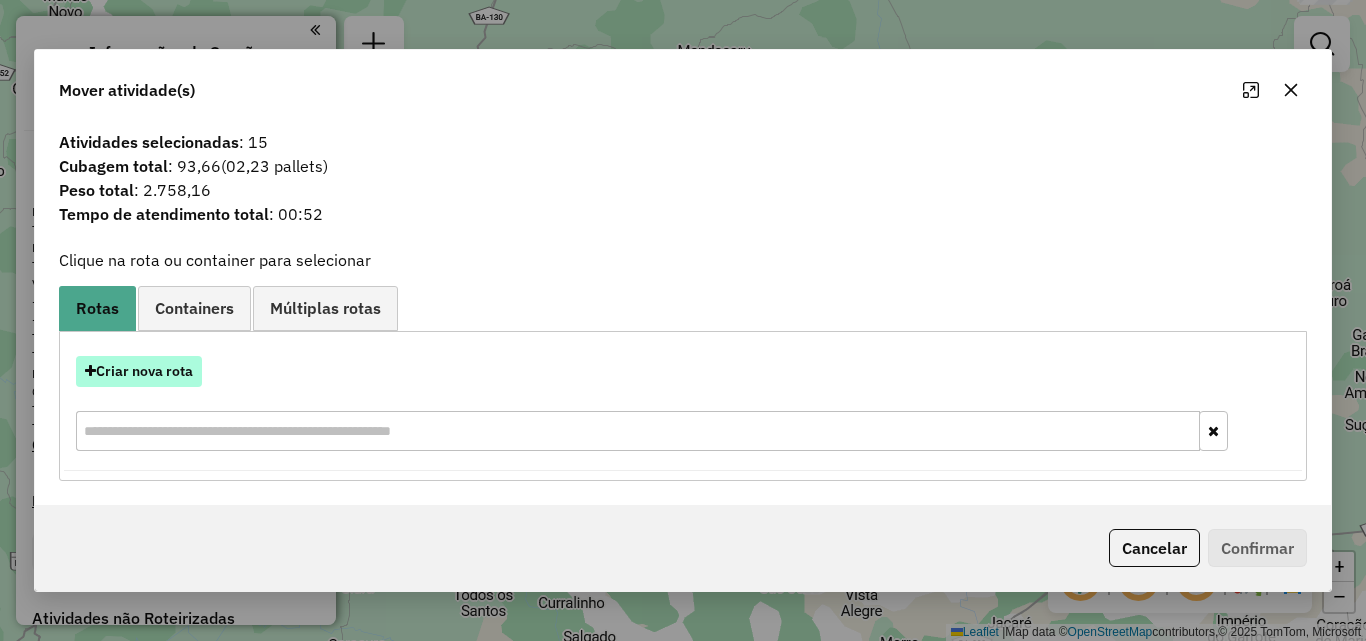 click on "Criar nova rota" at bounding box center (139, 371) 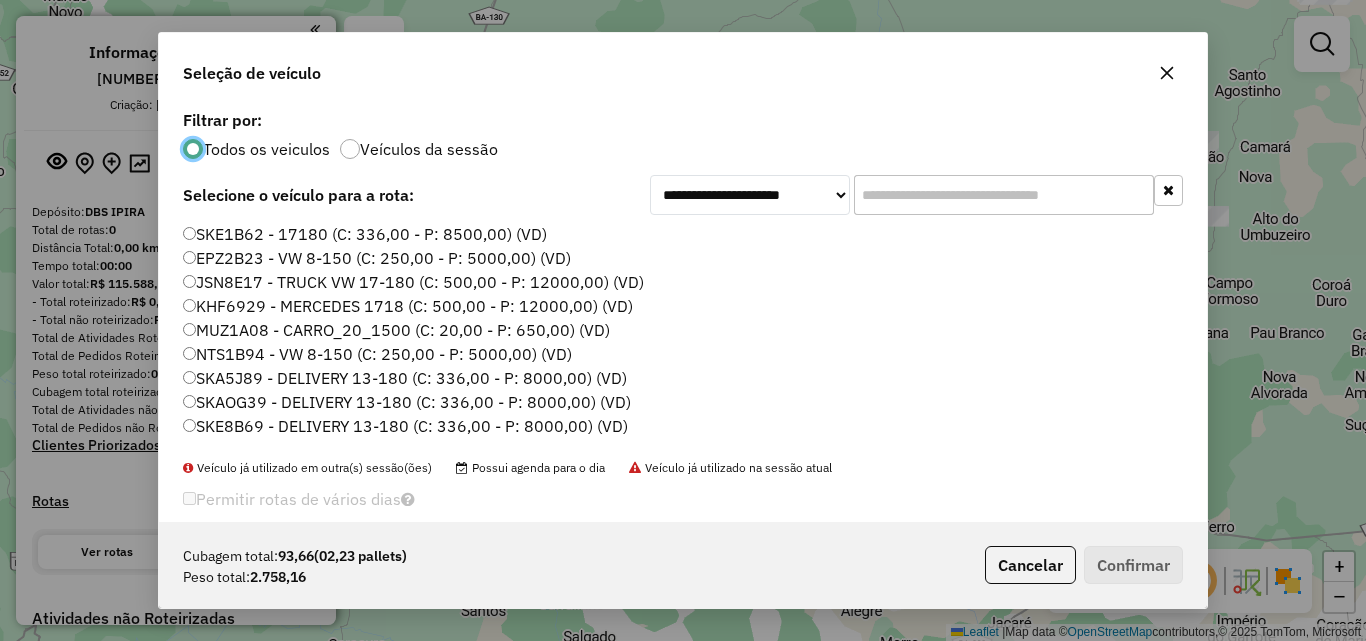 scroll, scrollTop: 11, scrollLeft: 6, axis: both 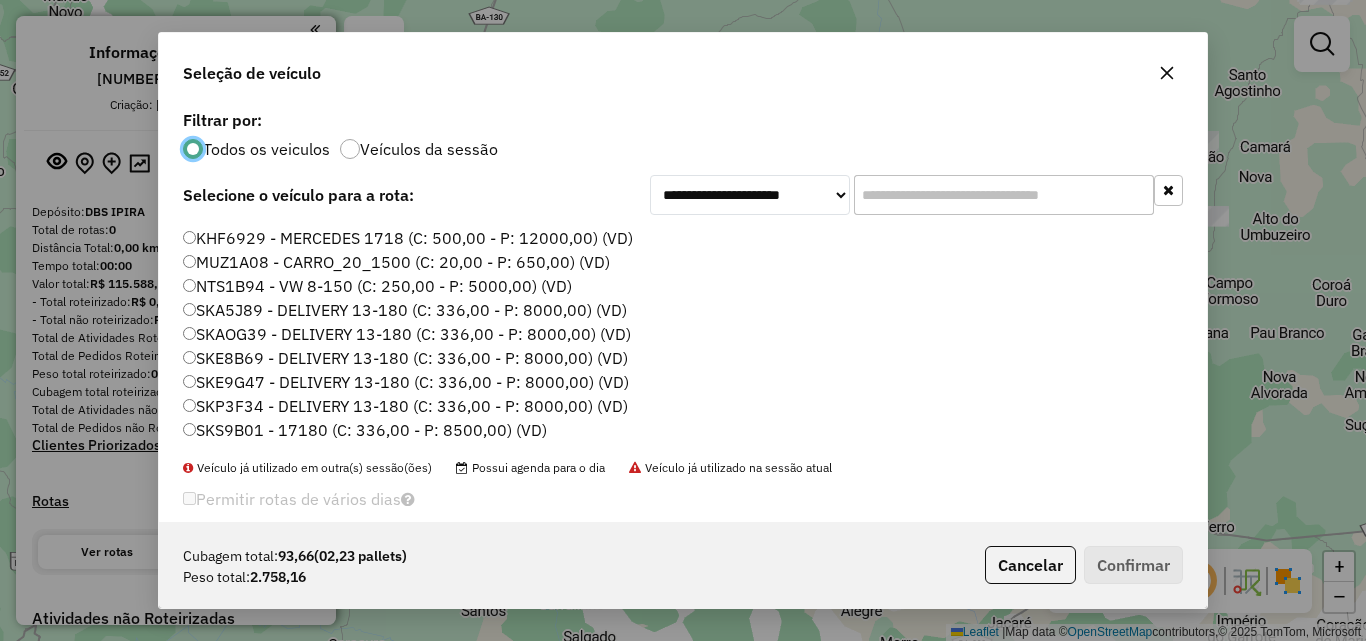 drag, startPoint x: 260, startPoint y: 384, endPoint x: 318, endPoint y: 386, distance: 58.034473 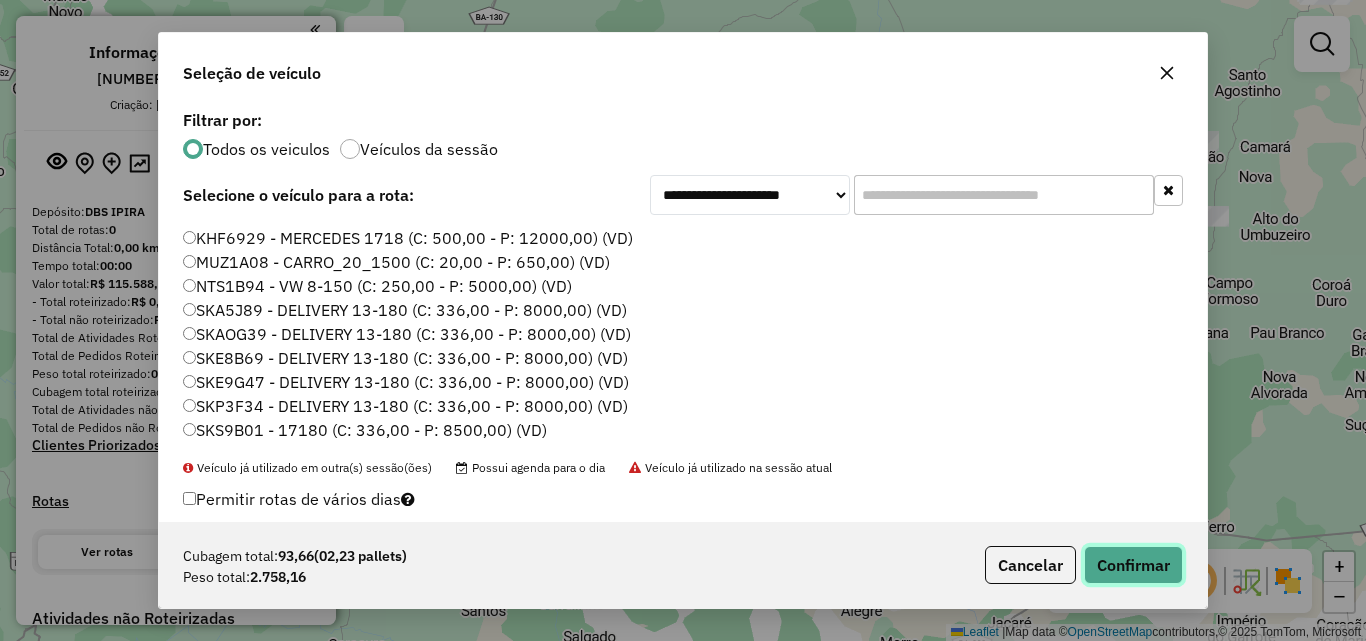 click on "Confirmar" 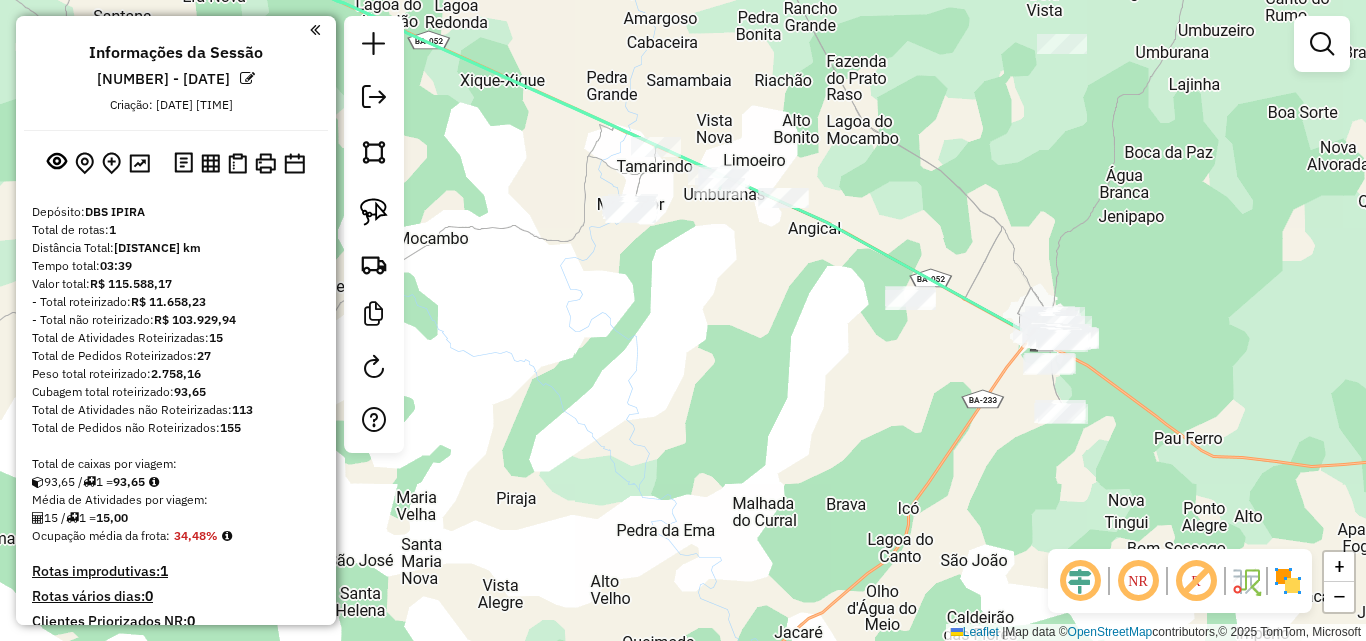 drag, startPoint x: 1020, startPoint y: 463, endPoint x: 706, endPoint y: 287, distance: 359.96112 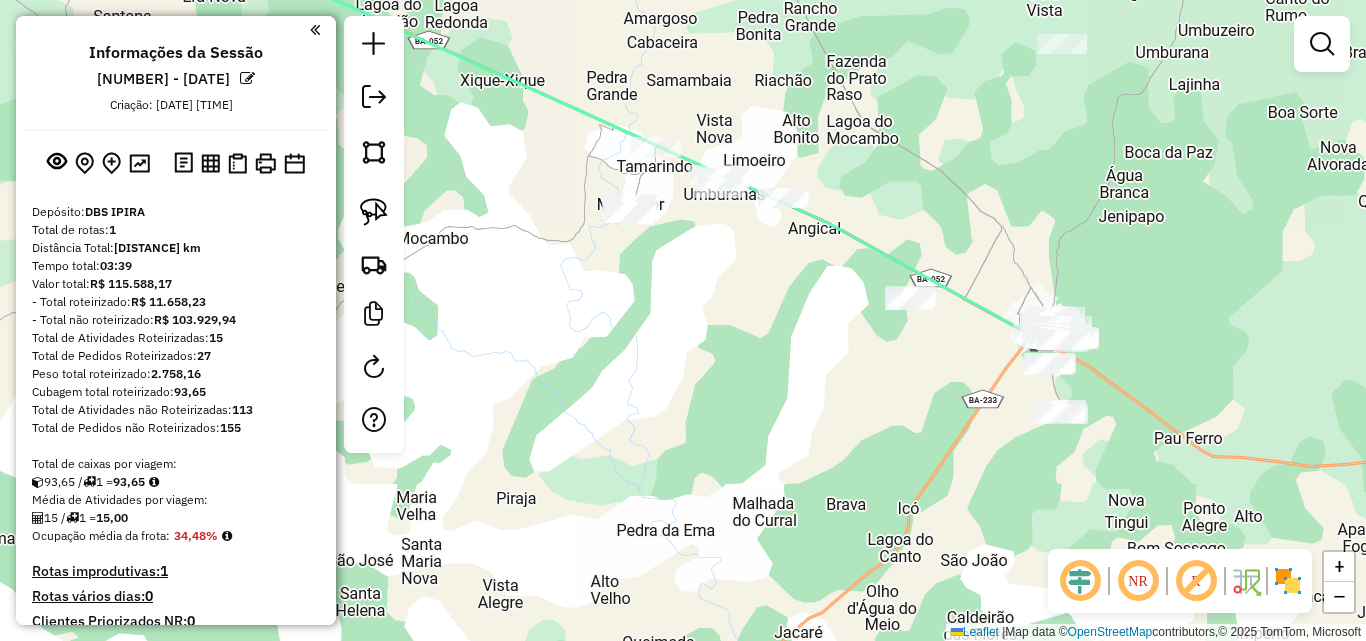 drag, startPoint x: 374, startPoint y: 208, endPoint x: 443, endPoint y: 192, distance: 70.83079 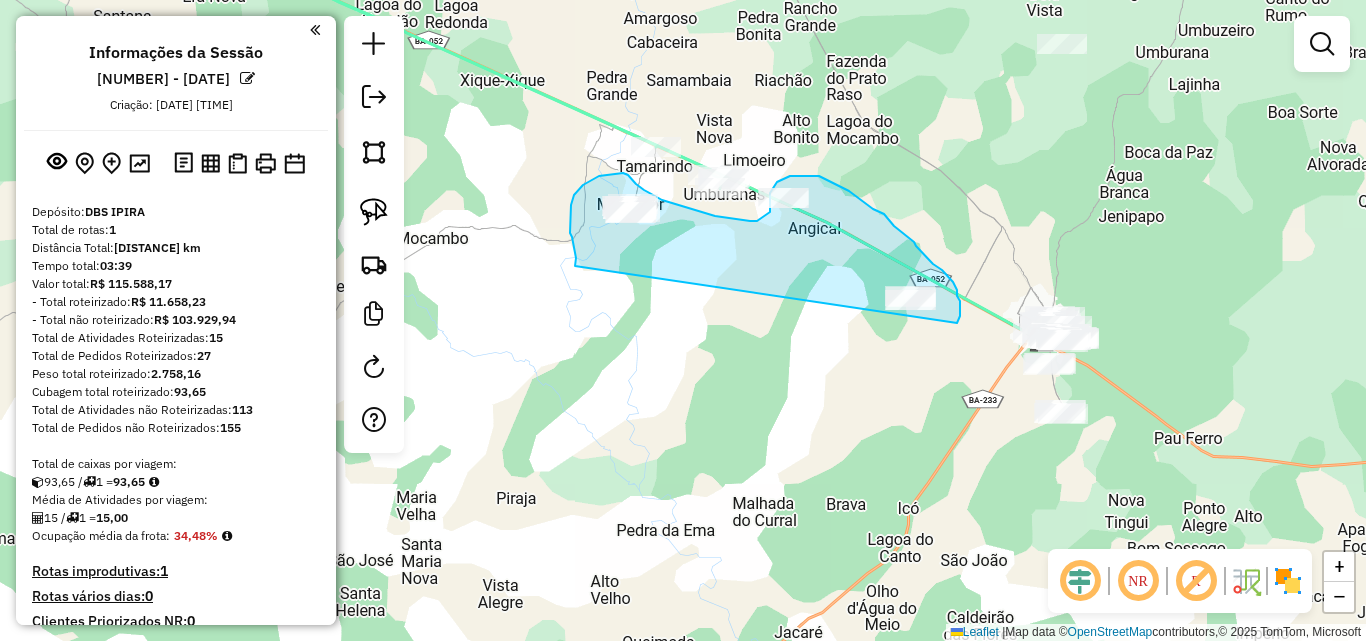 drag, startPoint x: 575, startPoint y: 266, endPoint x: 956, endPoint y: 323, distance: 385.24017 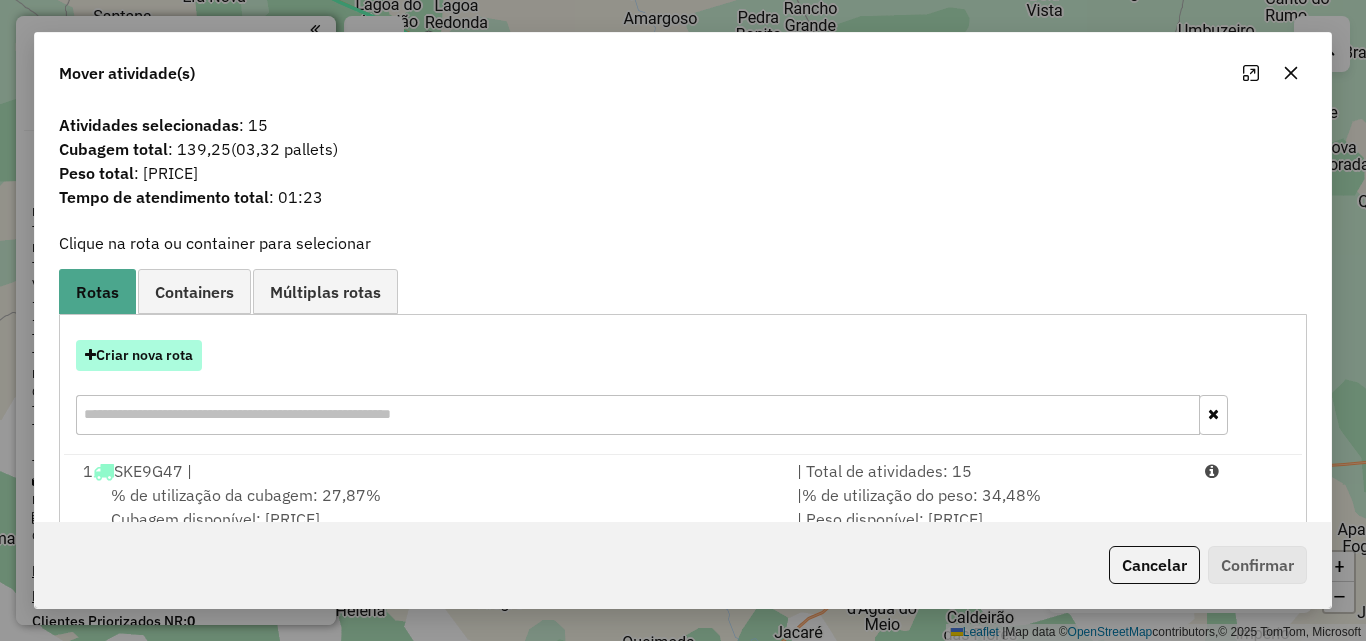 click on "Criar nova rota" at bounding box center [139, 355] 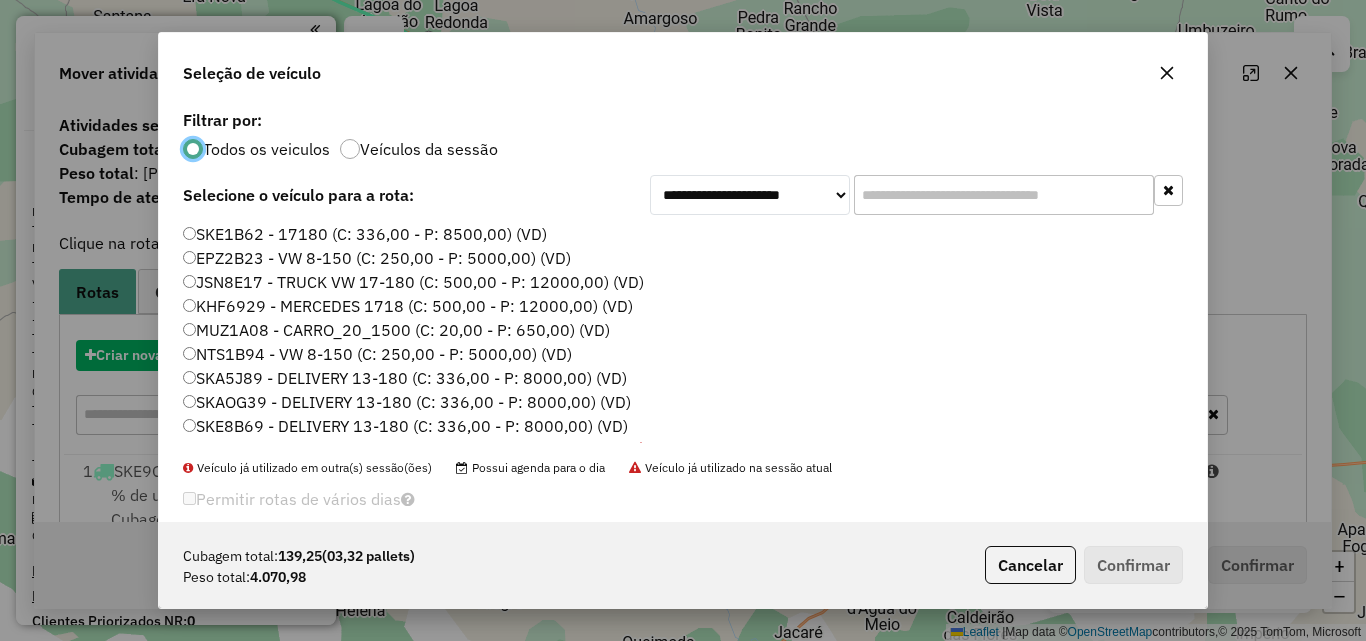 scroll, scrollTop: 11, scrollLeft: 6, axis: both 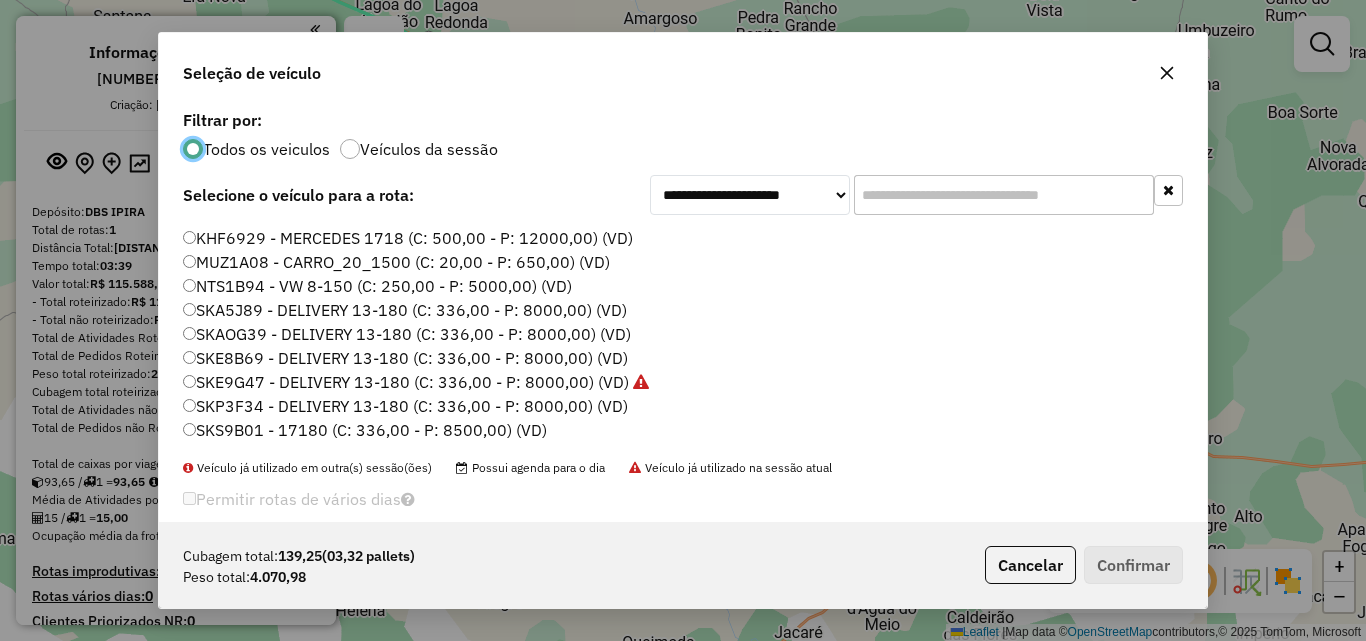 click on "SKE8B69 - DELIVERY 13-180 (C: 336,00 - P: 8000,00) (VD)" 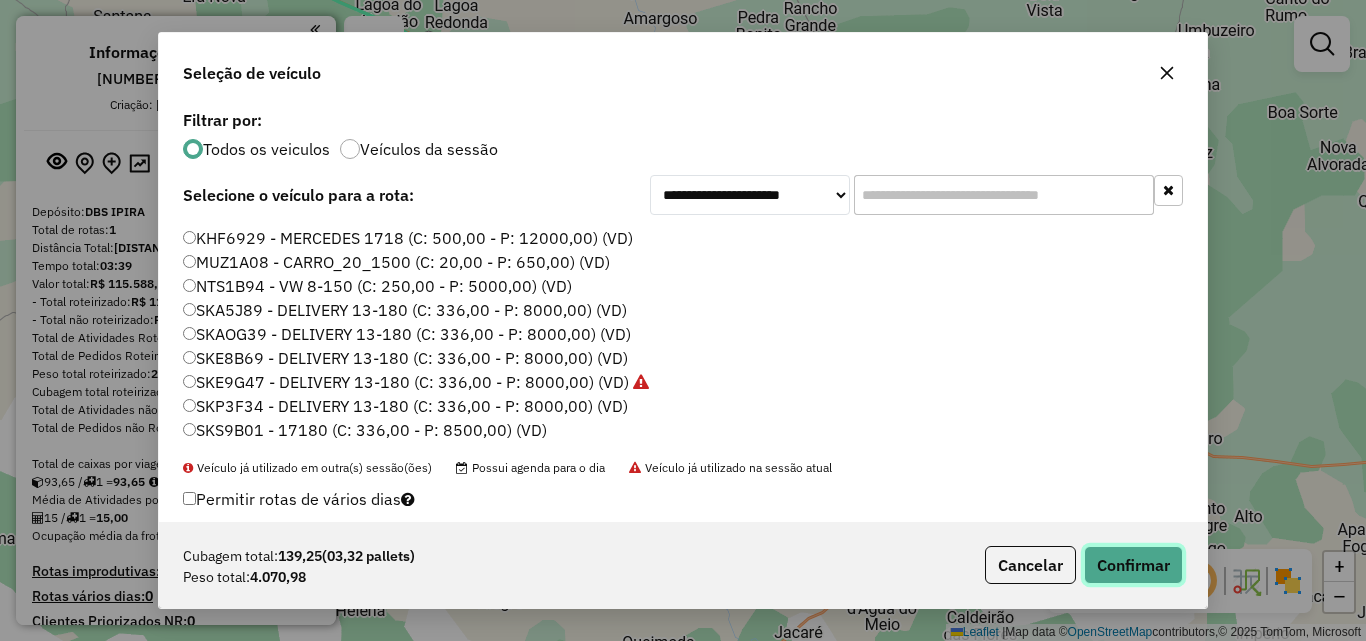 click on "Confirmar" 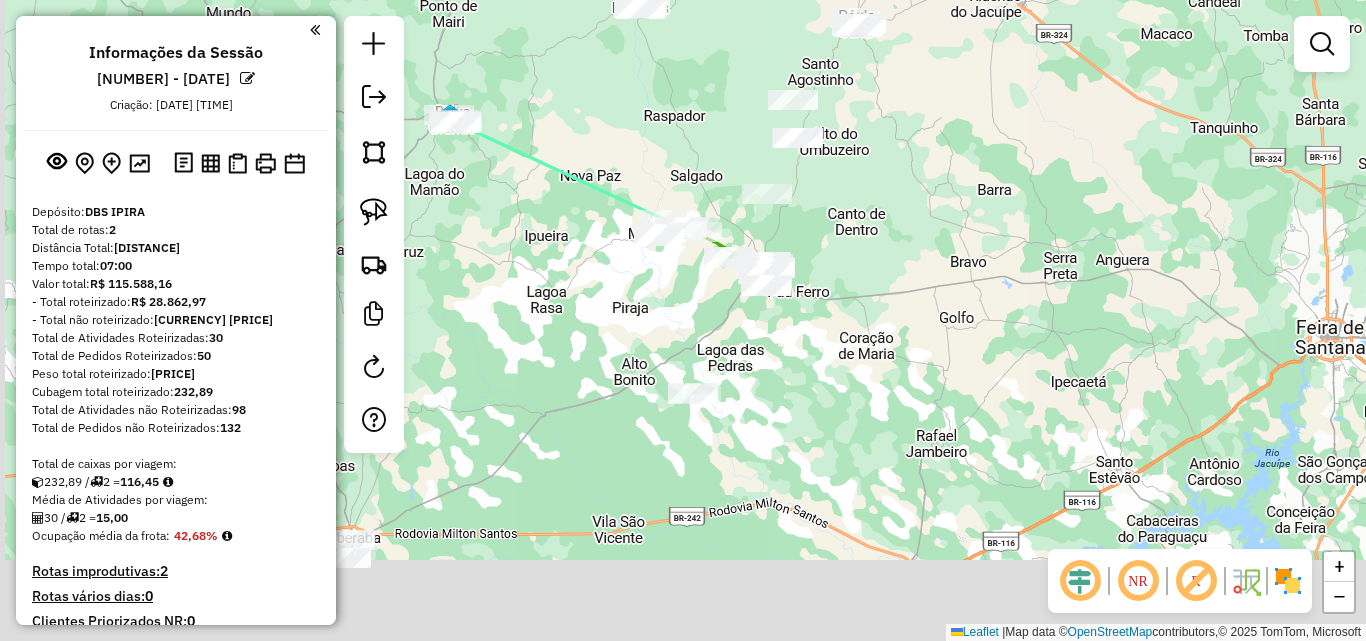 drag, startPoint x: 631, startPoint y: 486, endPoint x: 691, endPoint y: 276, distance: 218.40329 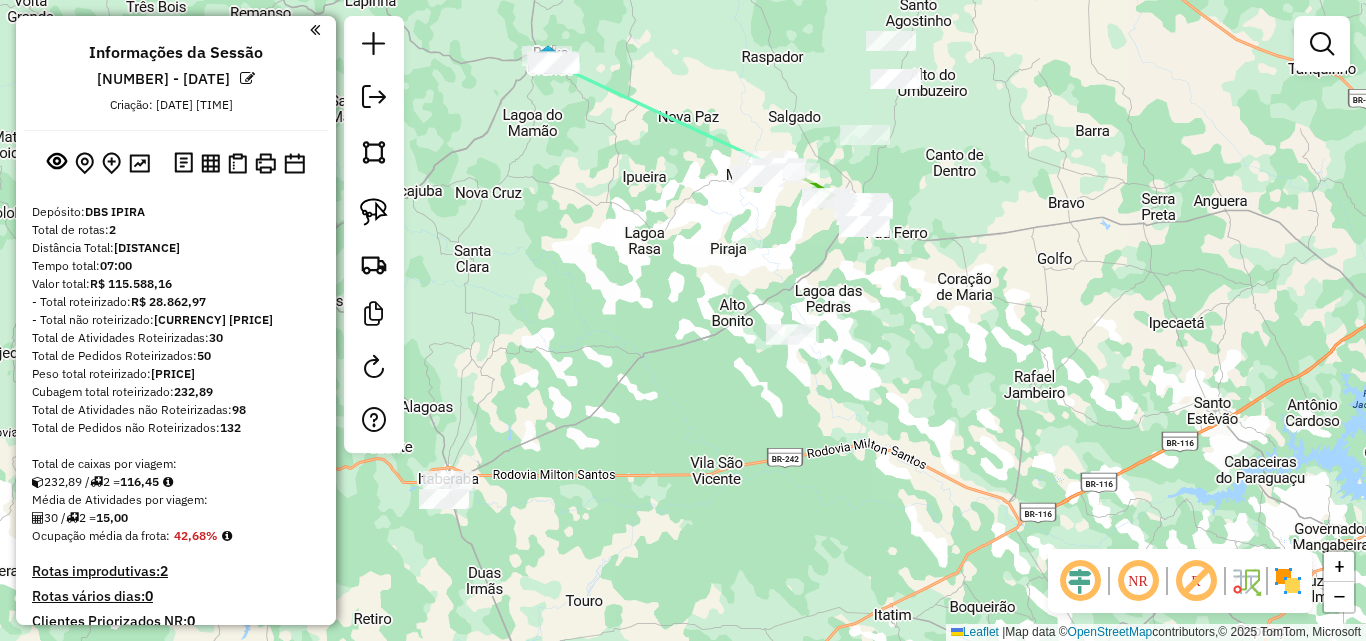 drag, startPoint x: 539, startPoint y: 421, endPoint x: 661, endPoint y: 420, distance: 122.0041 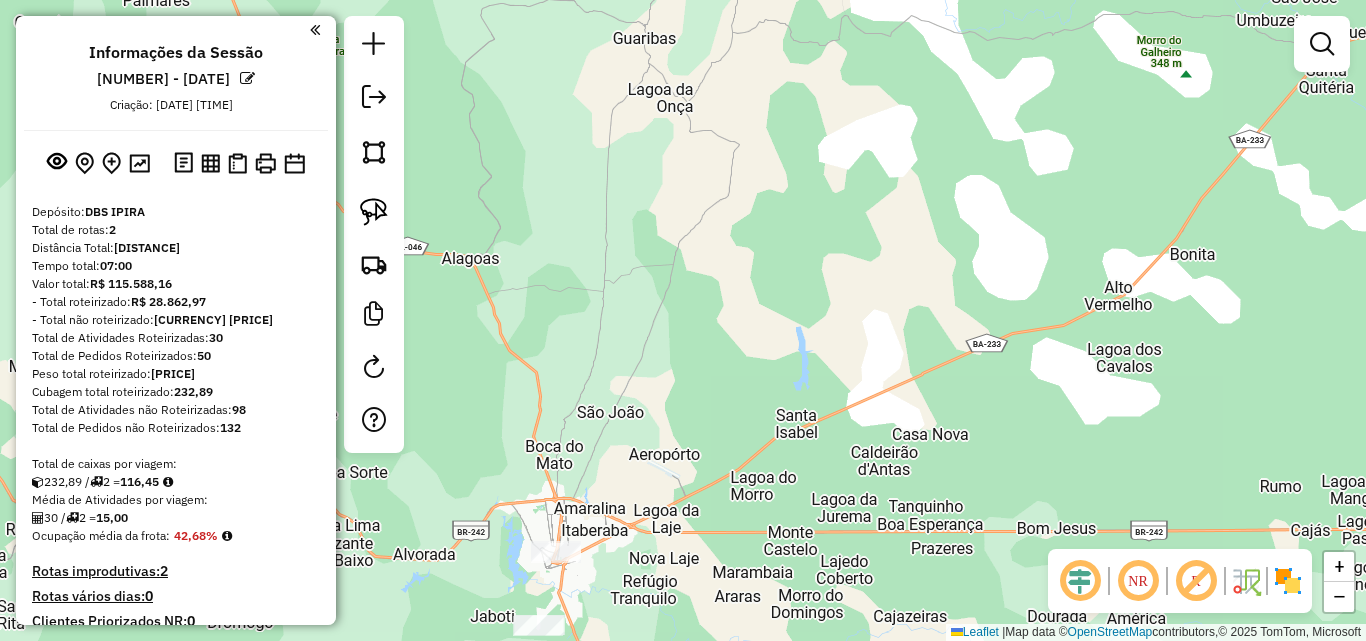 click 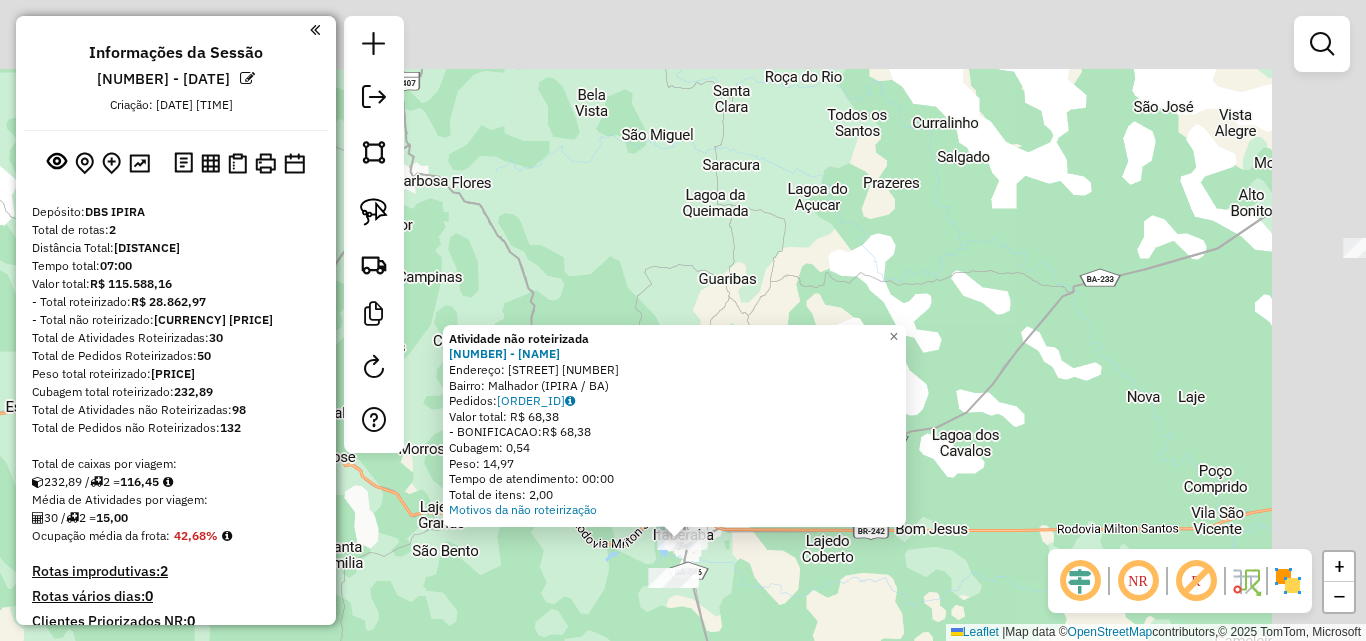 drag, startPoint x: 1145, startPoint y: 290, endPoint x: 841, endPoint y: 664, distance: 481.9668 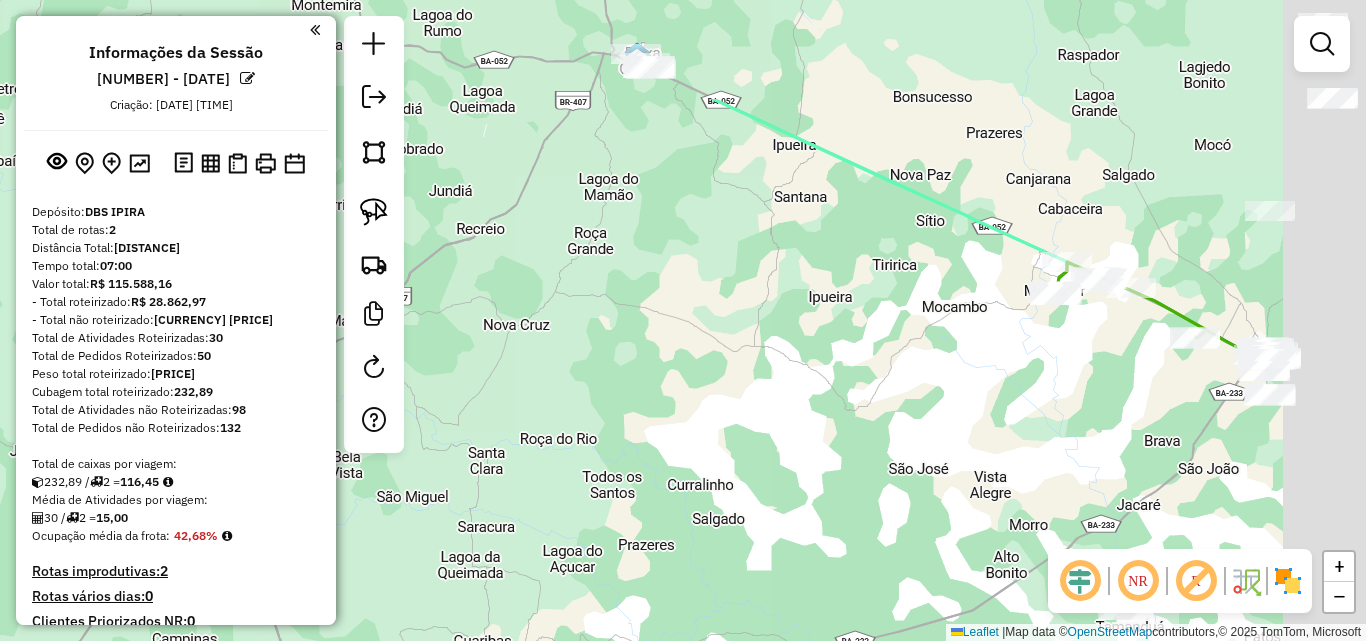 drag, startPoint x: 1055, startPoint y: 303, endPoint x: 952, endPoint y: 461, distance: 188.60806 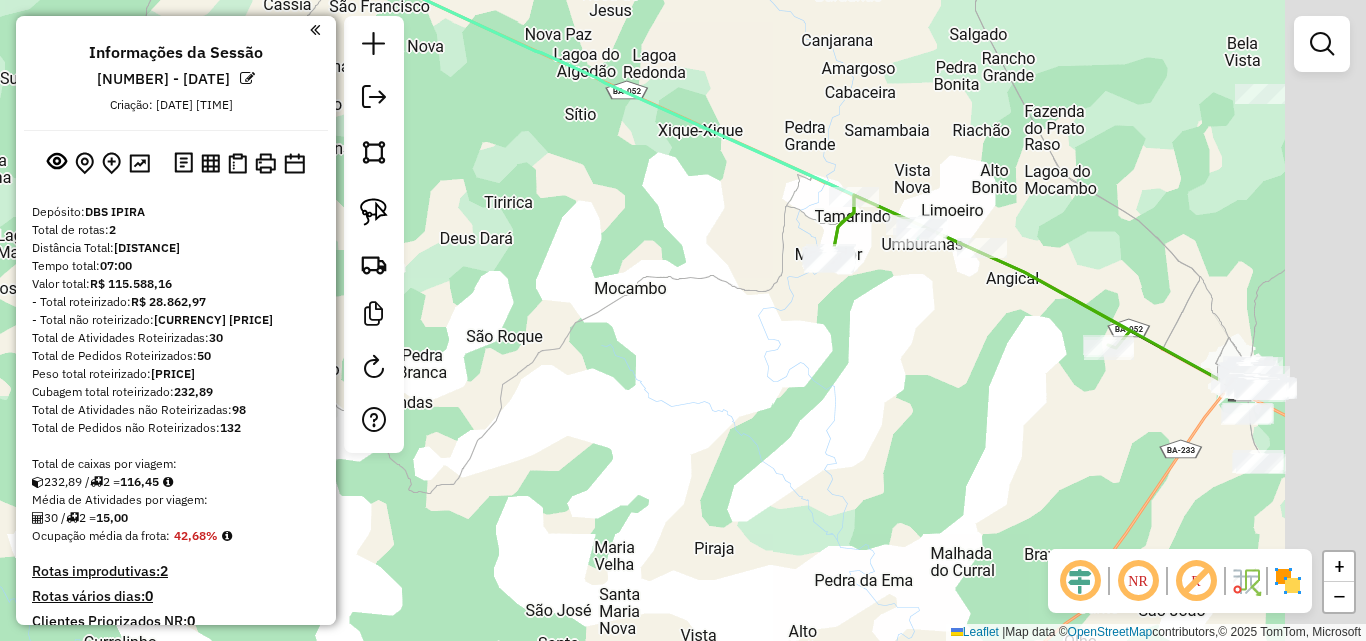 drag, startPoint x: 1065, startPoint y: 350, endPoint x: 871, endPoint y: 304, distance: 199.37904 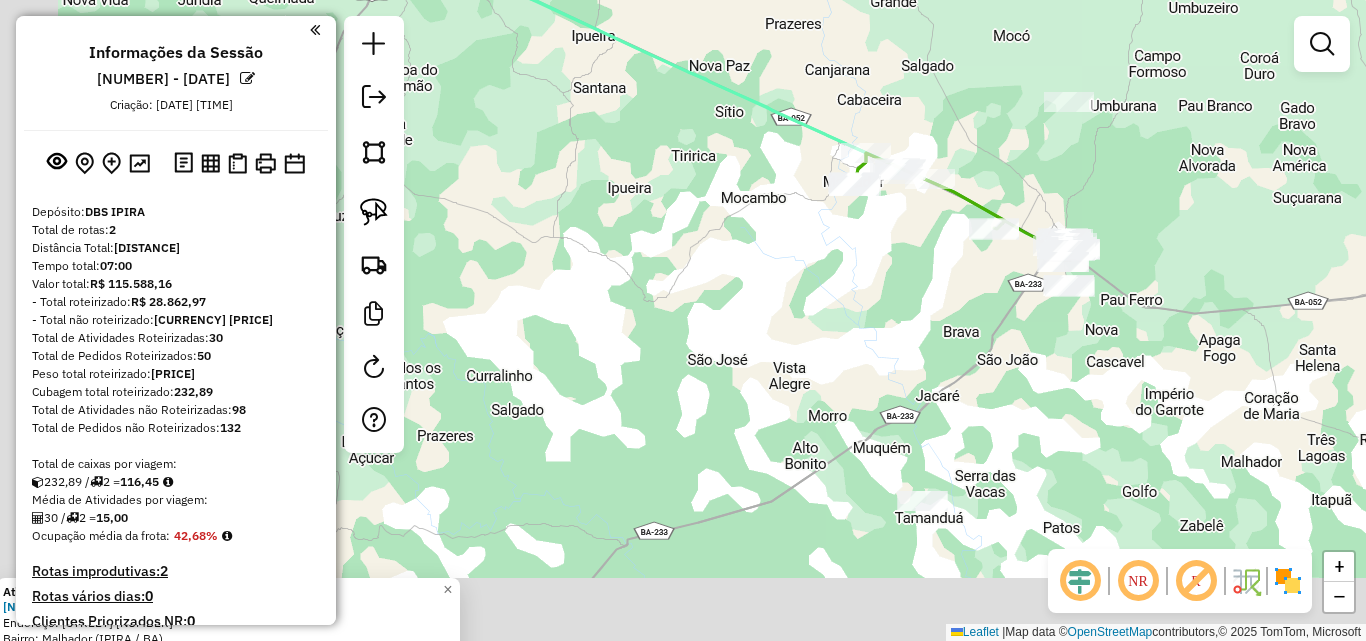 drag, startPoint x: 663, startPoint y: 478, endPoint x: 780, endPoint y: 320, distance: 196.60367 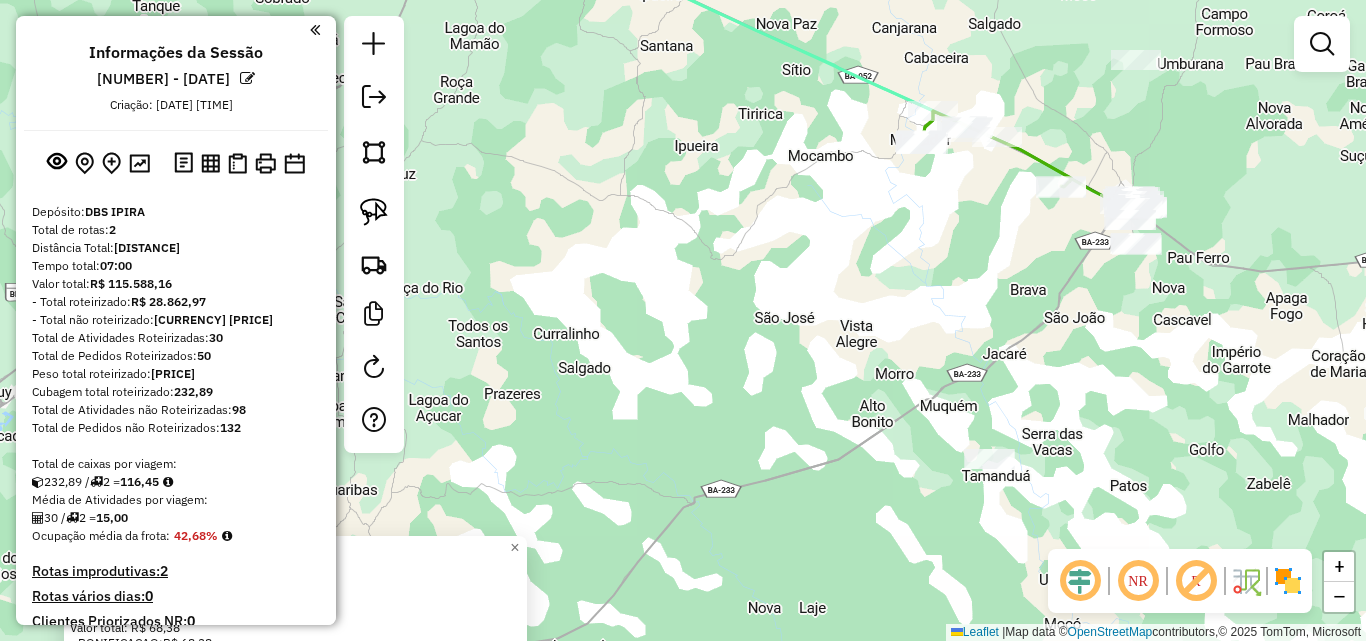 drag, startPoint x: 647, startPoint y: 398, endPoint x: 905, endPoint y: 390, distance: 258.124 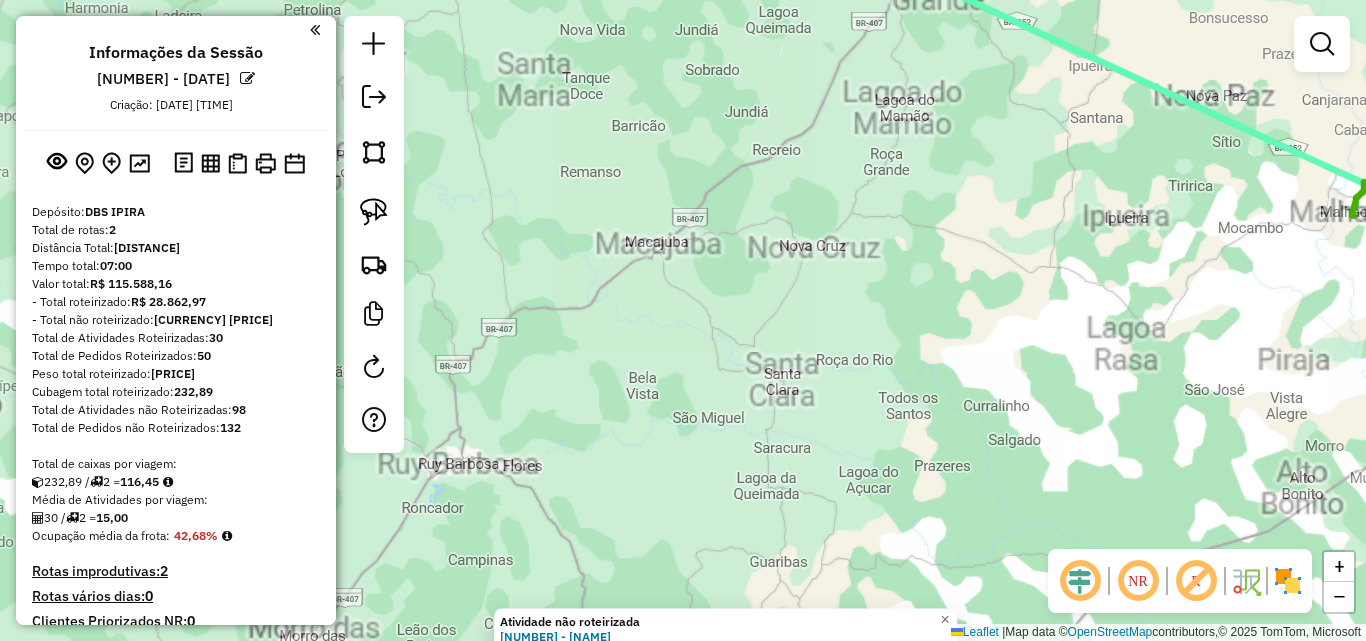 click on "Atividade não roteirizada [NUMBER] - Bar Do PIRRA Endereço: Silvano Silva [NUMBER] Bairro: [NEIGHBORHOOD] ([CITY] / [STATE]) Pedidos: [ORDER_ID] Valor total: [PRICE] -BONIFICACAO: [PRICE] Cubagem: [CUBAGE] Peso: [WEIGHT] Tempo de atendimento: [TIME] Total de itens: [NUMBER] Motivos da não roteirização × Janela de atendimento Grade de atendimento Capacidade Transportadoras Veículos Cliente Pedidos Rotas Selecione os dias de semana para filtrar as janelas de atendimento Seg Ter Qua Qui Sex Sáb Dom Informe o período da janela de atendimento: De: [DATE] Até: [DATE] Filtrar exatamente a janela do cliente Considerar janela de atendimento padrão Selecione os dias de semana para filtrar as grades de atendimento Seg Ter Qua Qui Sex Sáb Dom Considerar clientes sem dia de atendimento cadastrado Clientes fora do dia de atendimento selecionado Filtrar as atividades entre os valores definidos abaixo: Peso mínimo: Peso máximo: Cubagem mínima: Cubagem máxima: De: [WEIGHT] Até: [WEIGHT] De: [CUBAGE] Até: [CUBAGE] Nome: +" 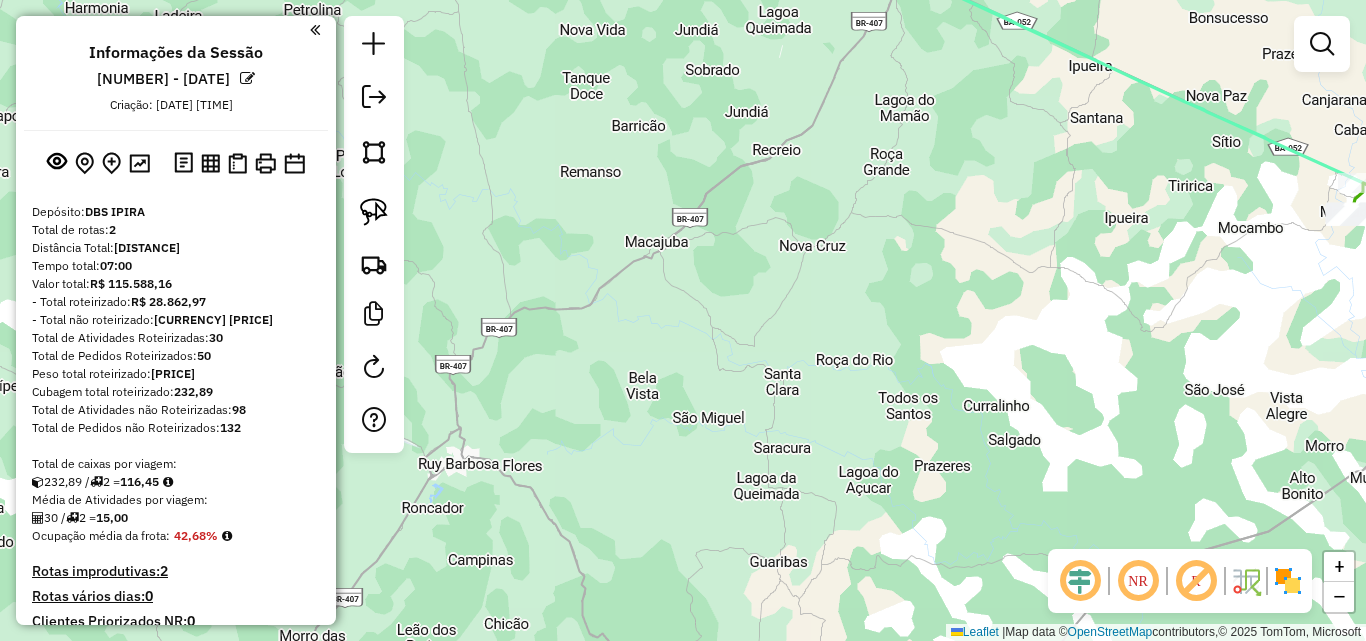 drag, startPoint x: 676, startPoint y: 446, endPoint x: 715, endPoint y: 172, distance: 276.76163 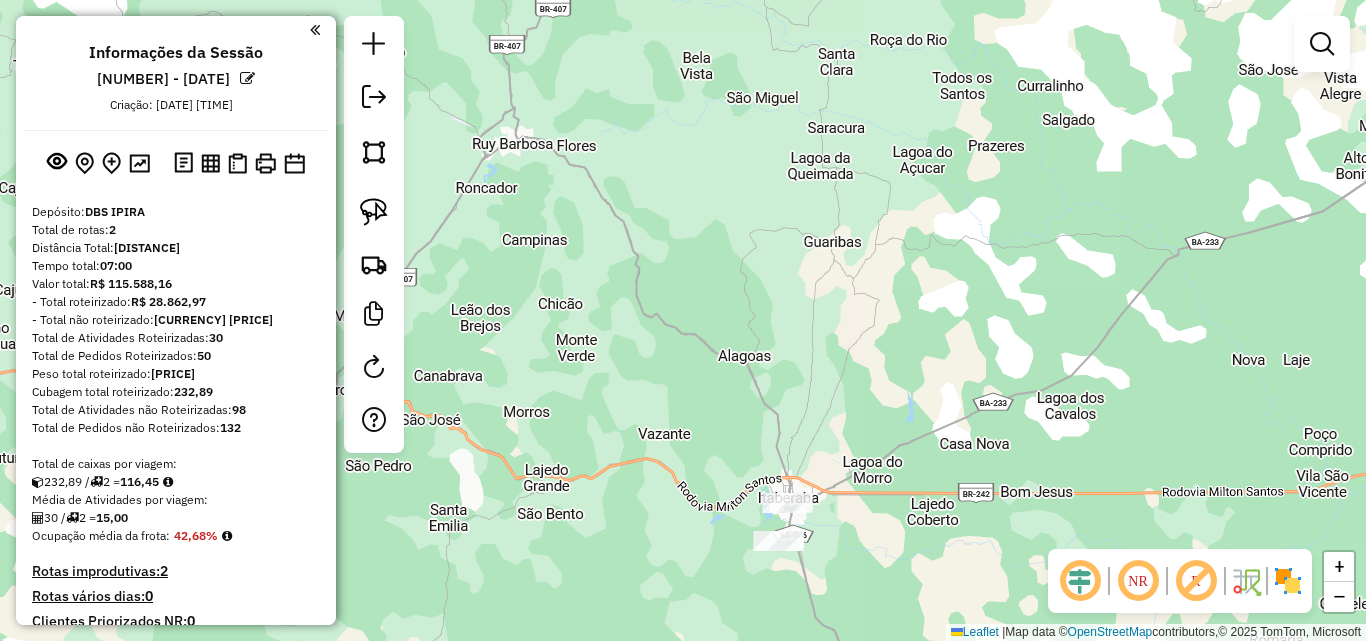 click 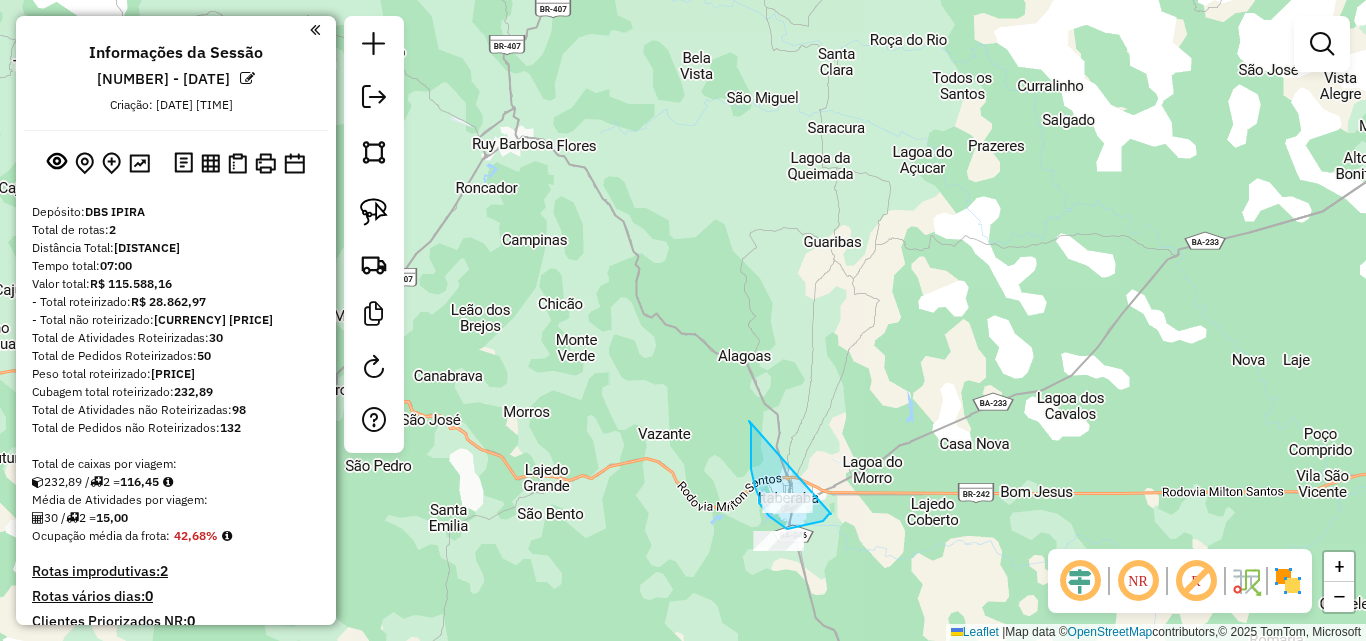 drag, startPoint x: 751, startPoint y: 437, endPoint x: 831, endPoint y: 514, distance: 111.03603 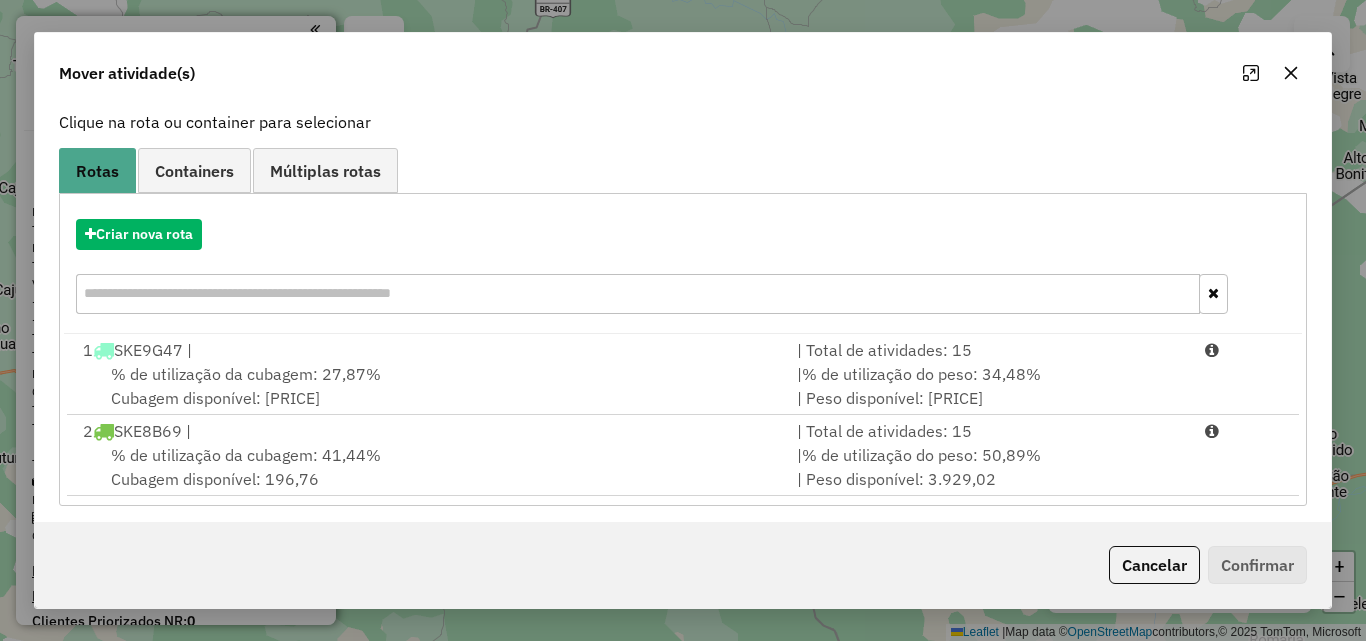 scroll, scrollTop: 129, scrollLeft: 0, axis: vertical 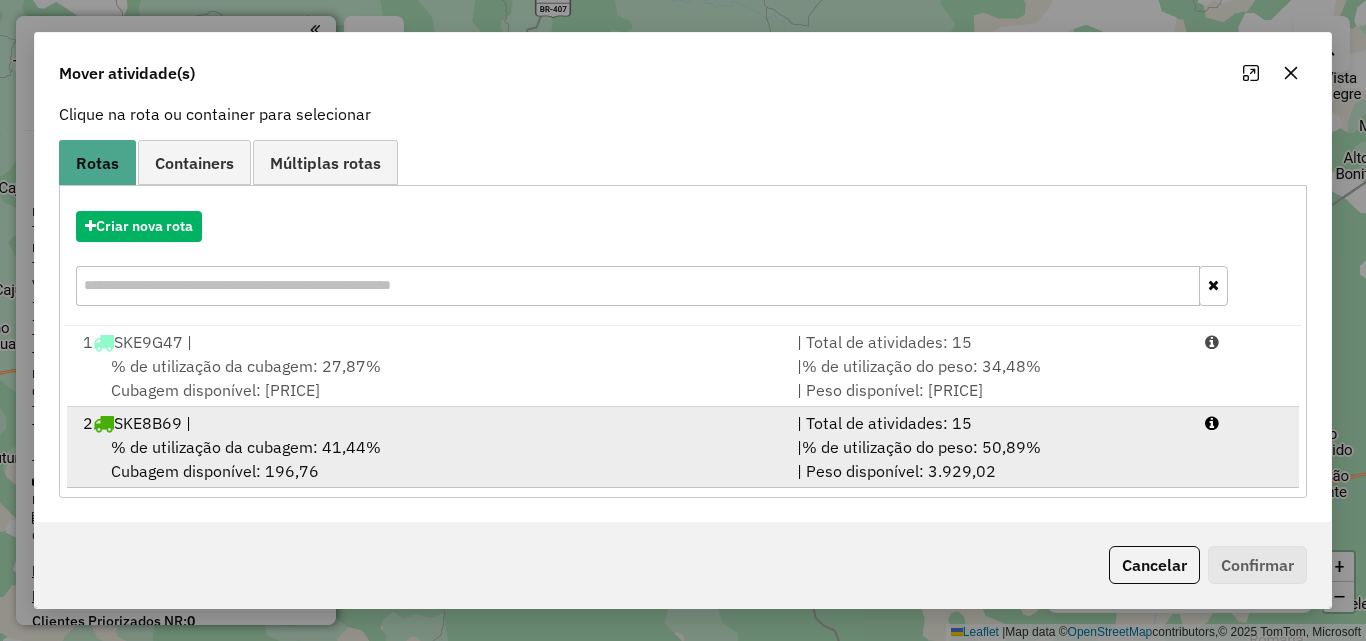 click on "% de utilização da cubagem: 41,44%" at bounding box center [246, 447] 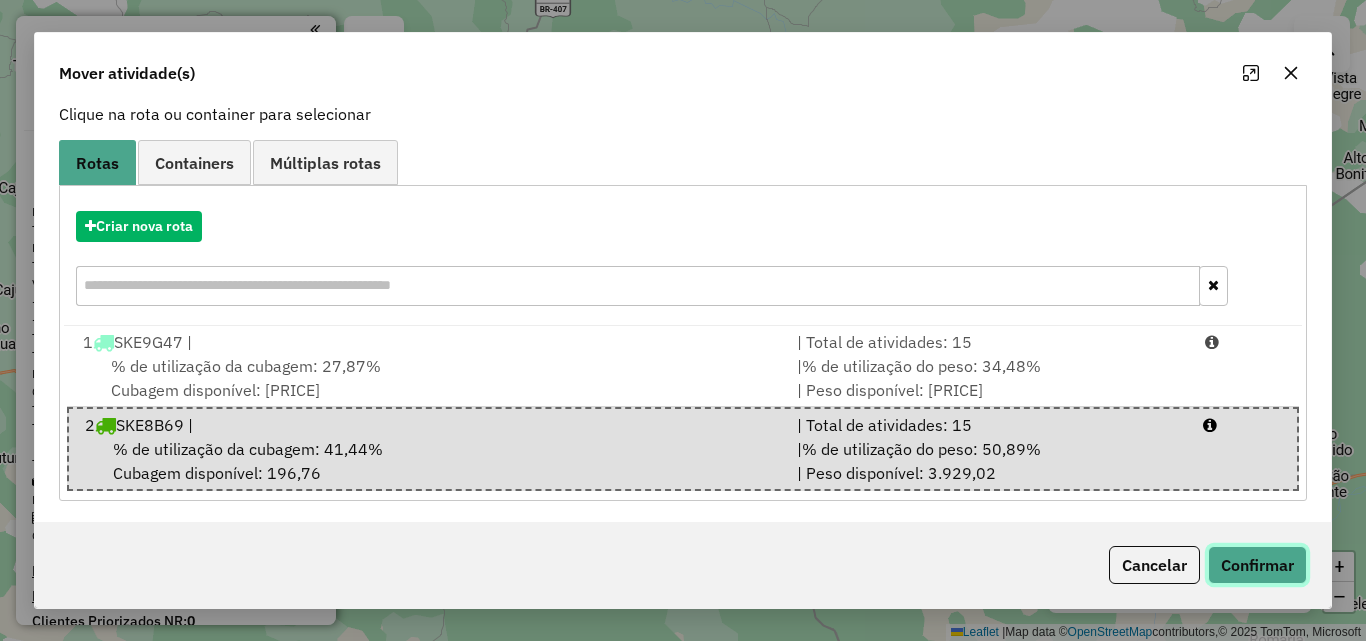 click on "Confirmar" 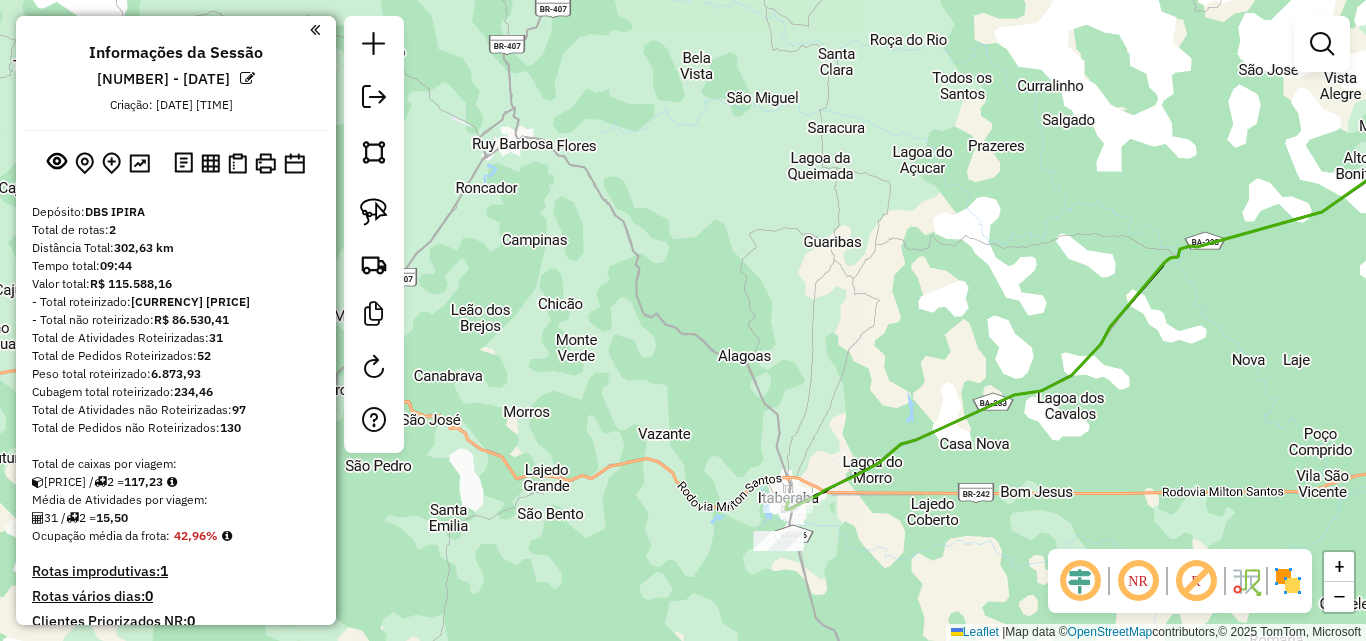 scroll, scrollTop: 0, scrollLeft: 0, axis: both 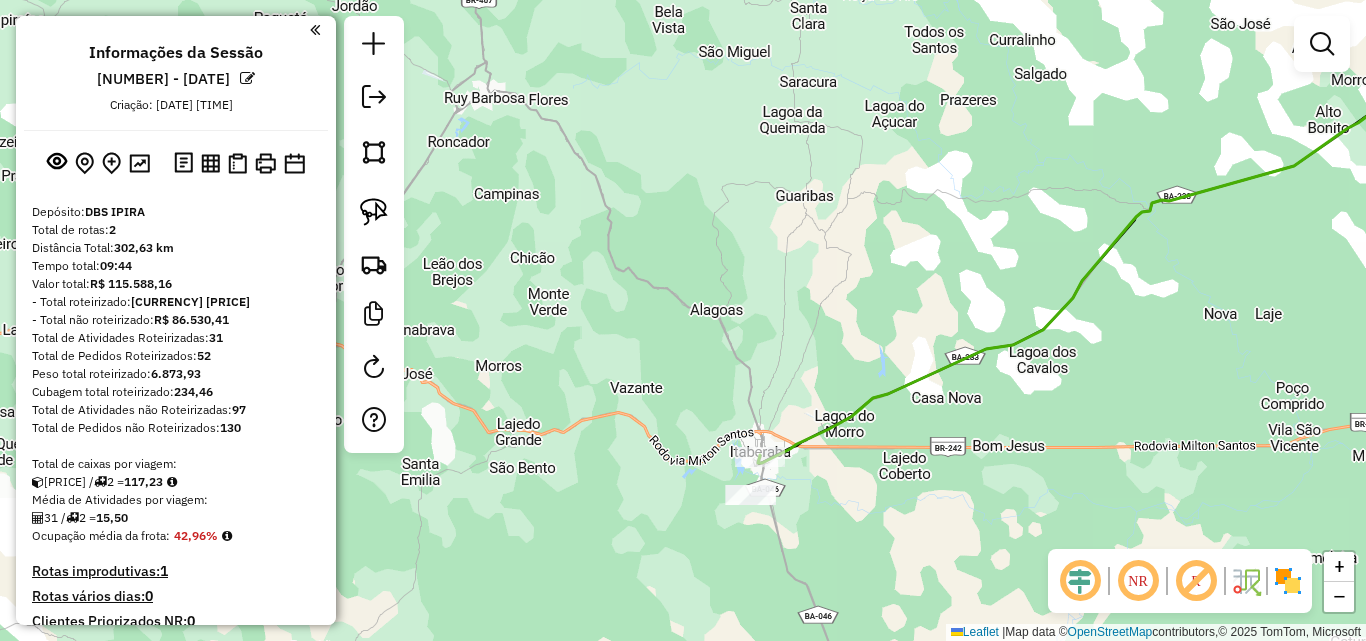 drag, startPoint x: 896, startPoint y: 512, endPoint x: 670, endPoint y: 300, distance: 309.87094 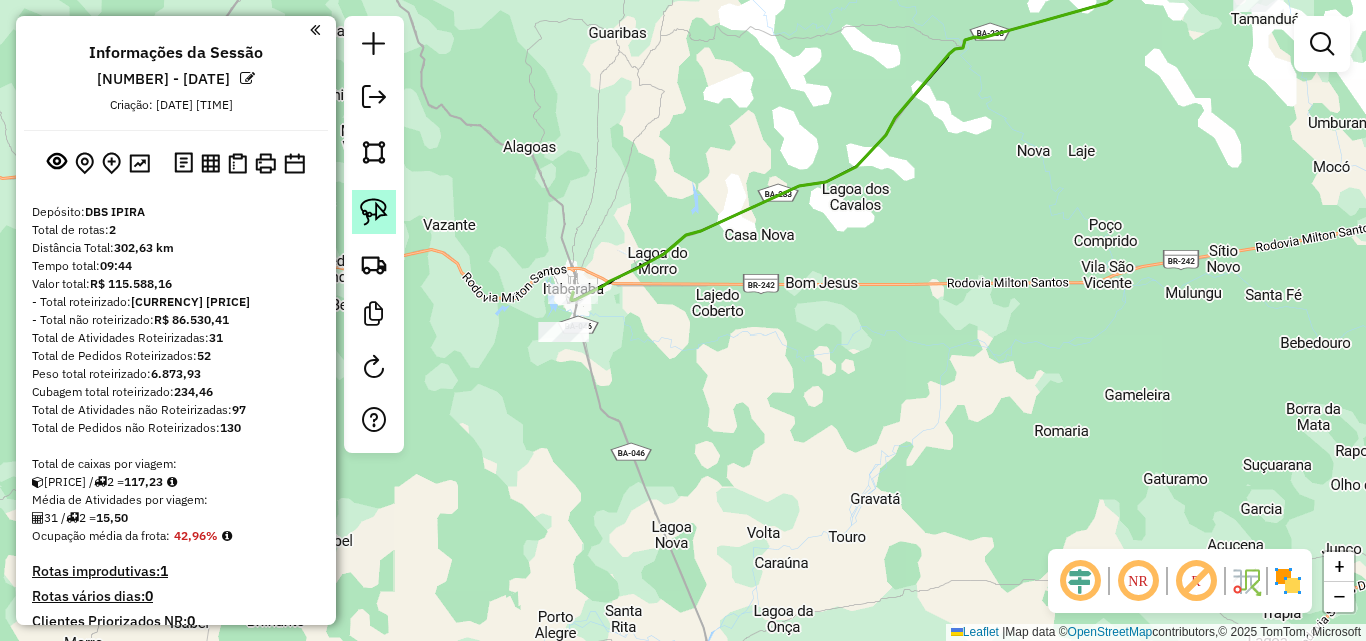click 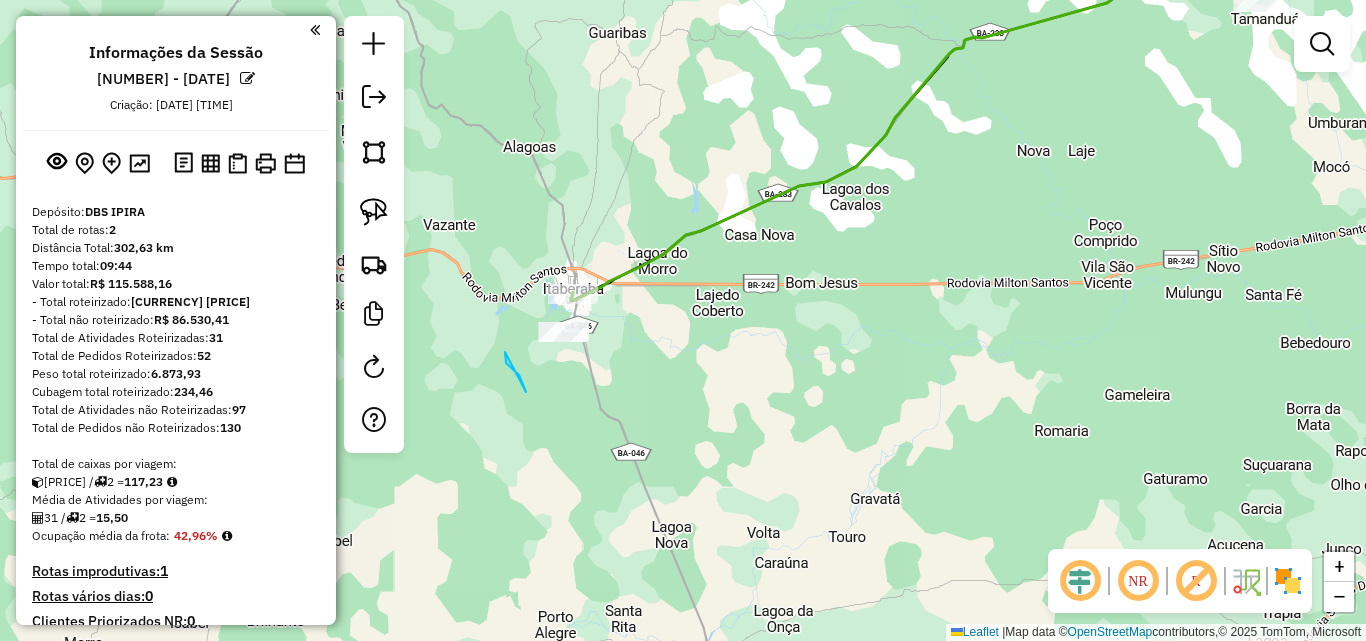 drag, startPoint x: 526, startPoint y: 392, endPoint x: 505, endPoint y: 351, distance: 46.06517 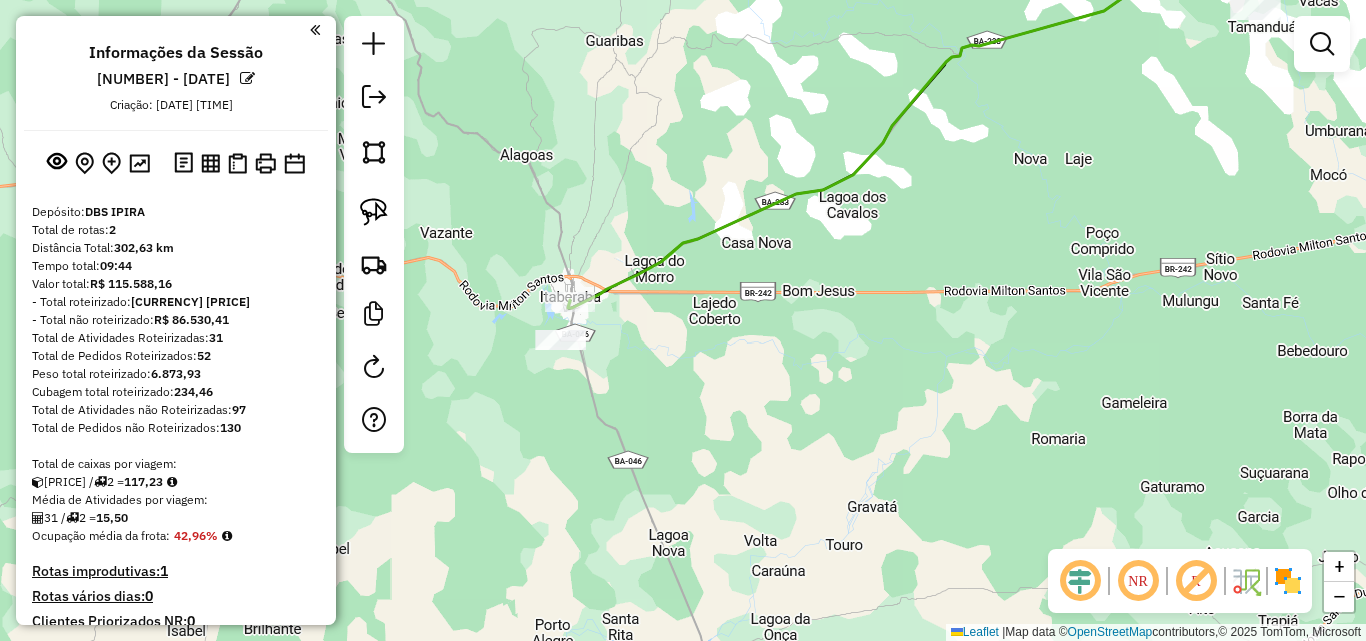 drag, startPoint x: 1033, startPoint y: 340, endPoint x: 654, endPoint y: 551, distance: 433.77643 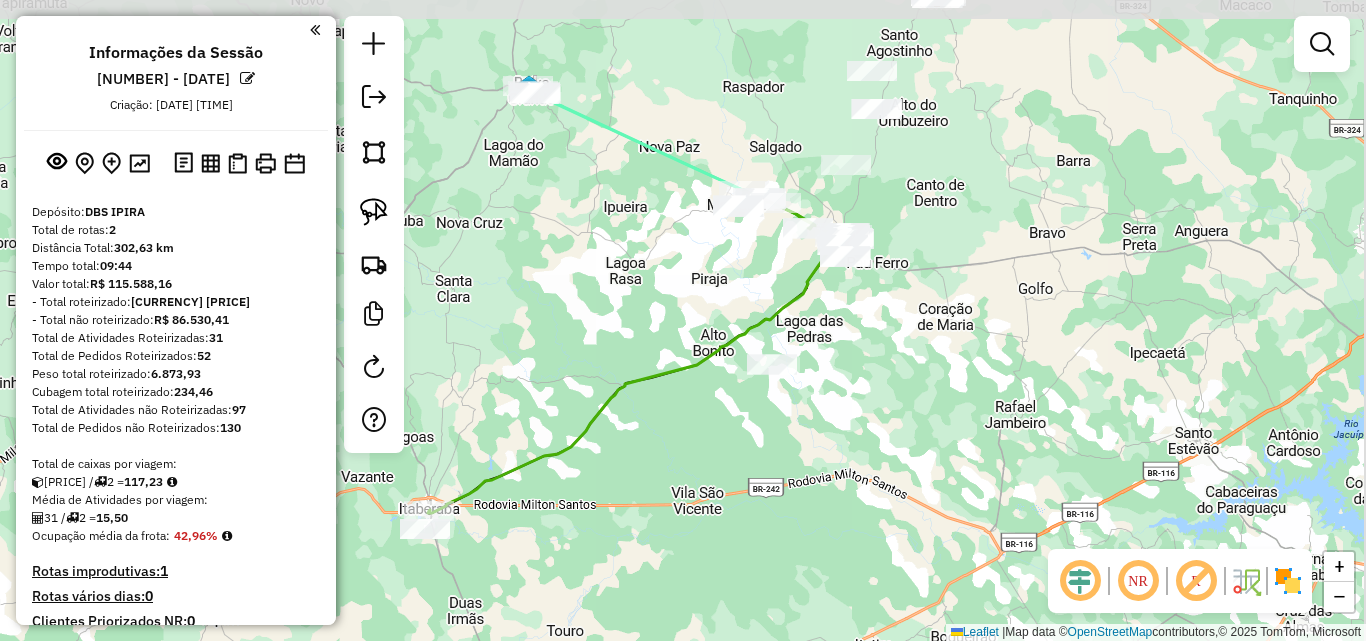 drag, startPoint x: 996, startPoint y: 335, endPoint x: 919, endPoint y: 417, distance: 112.48556 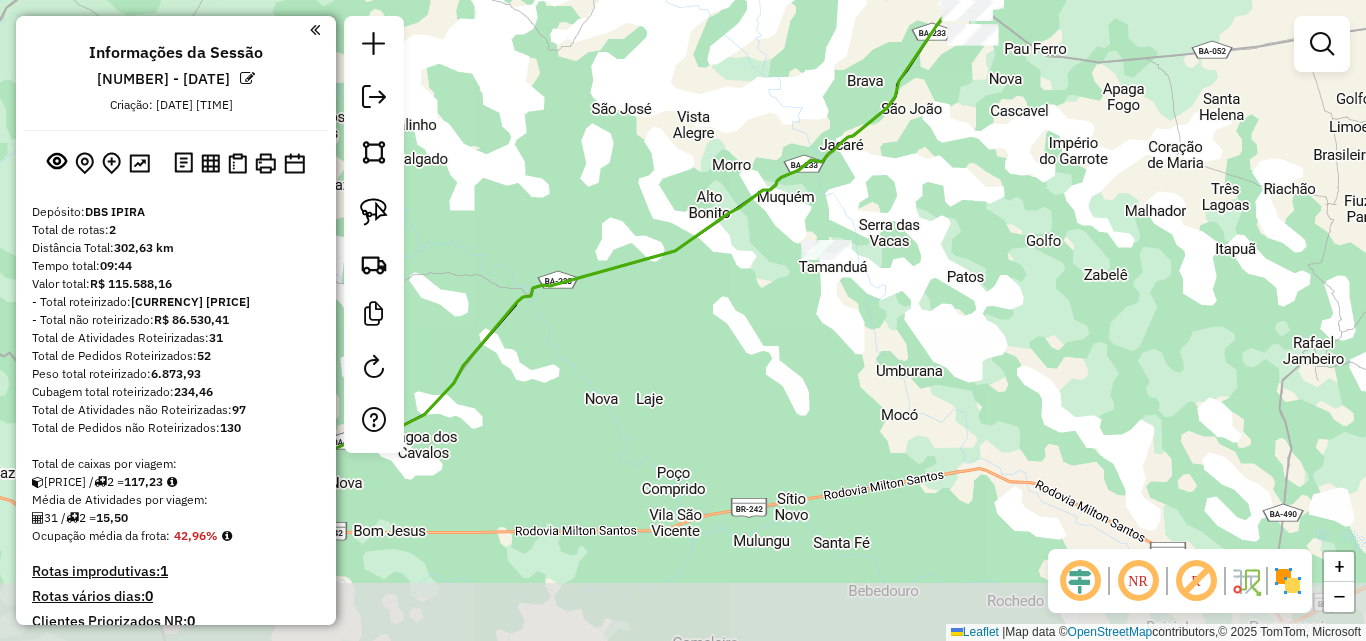 drag, startPoint x: 729, startPoint y: 405, endPoint x: 897, endPoint y: 272, distance: 214.2732 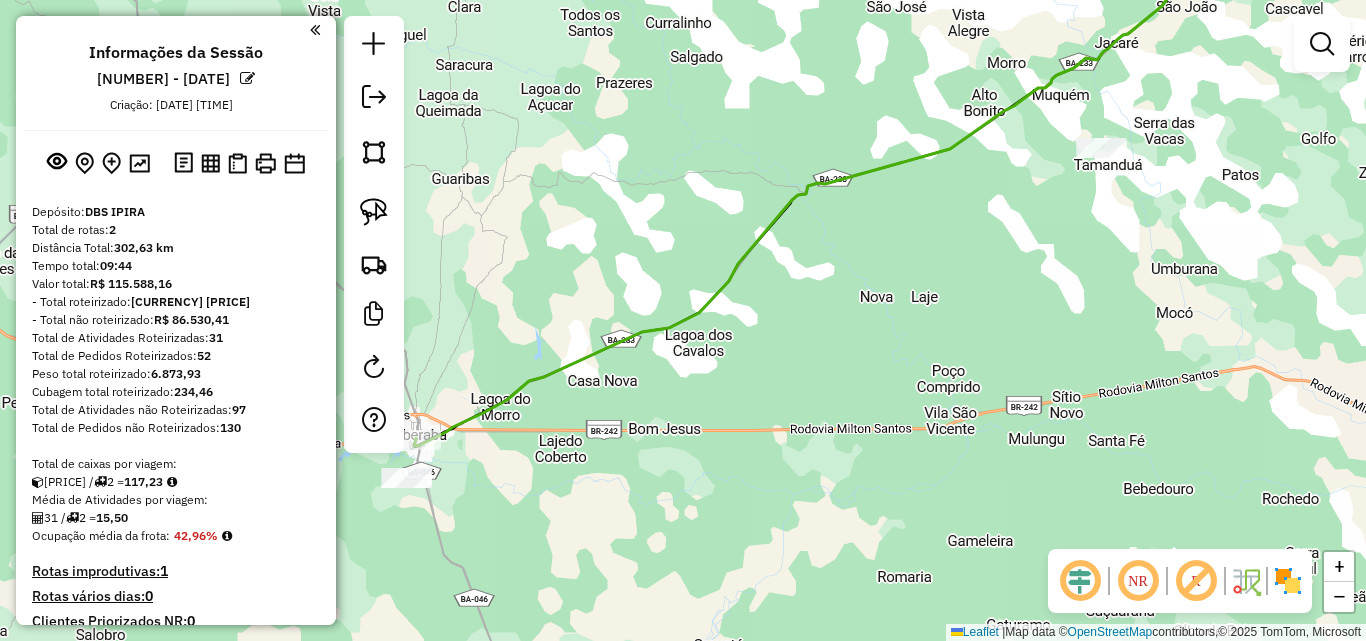 drag, startPoint x: 805, startPoint y: 410, endPoint x: 1068, endPoint y: 310, distance: 281.36987 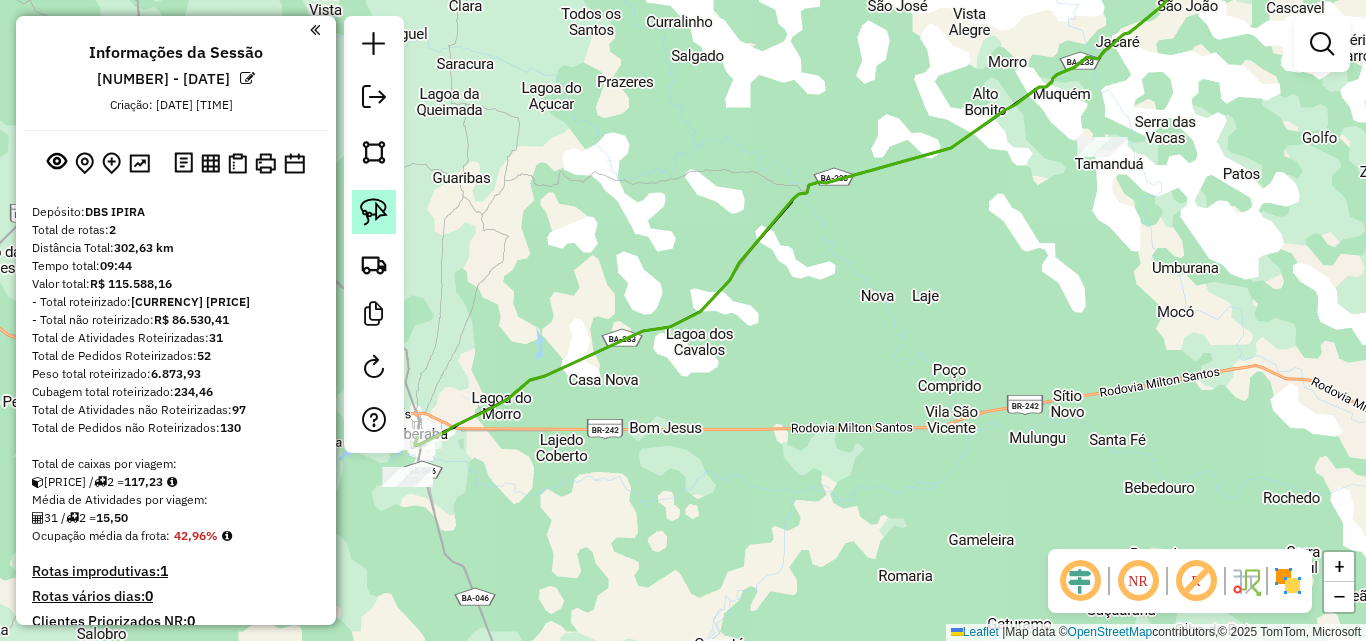 click 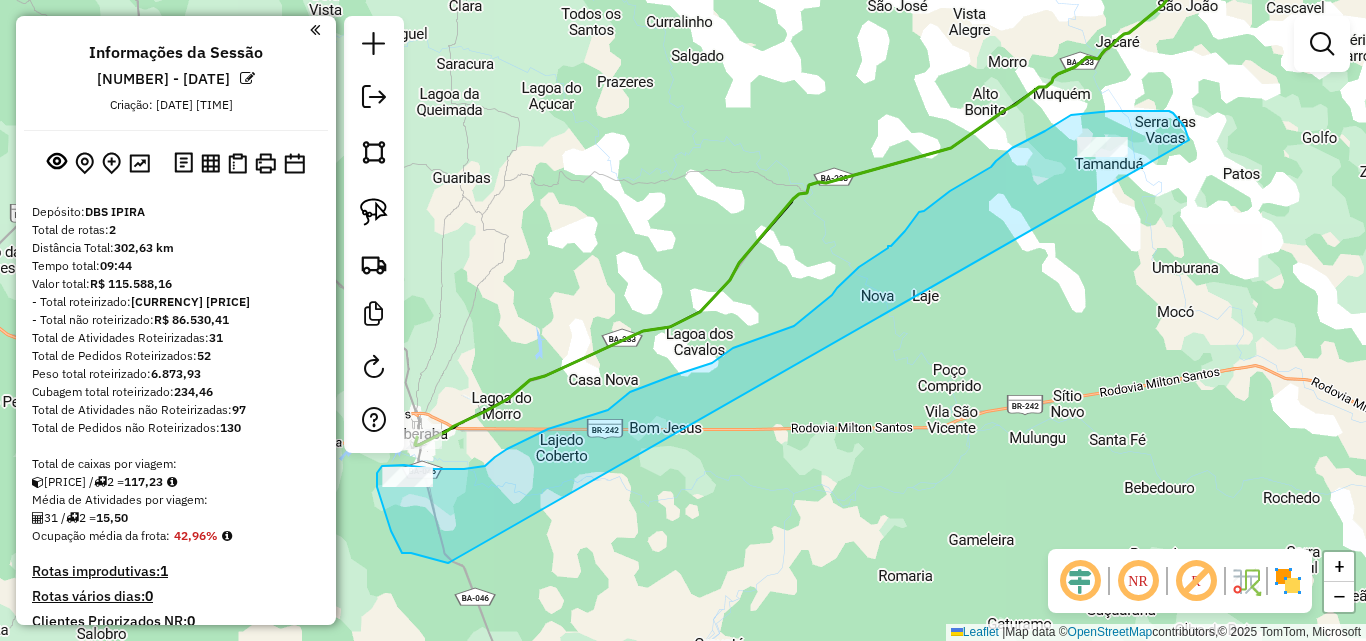 drag, startPoint x: 450, startPoint y: 562, endPoint x: 1189, endPoint y: 140, distance: 851.0024 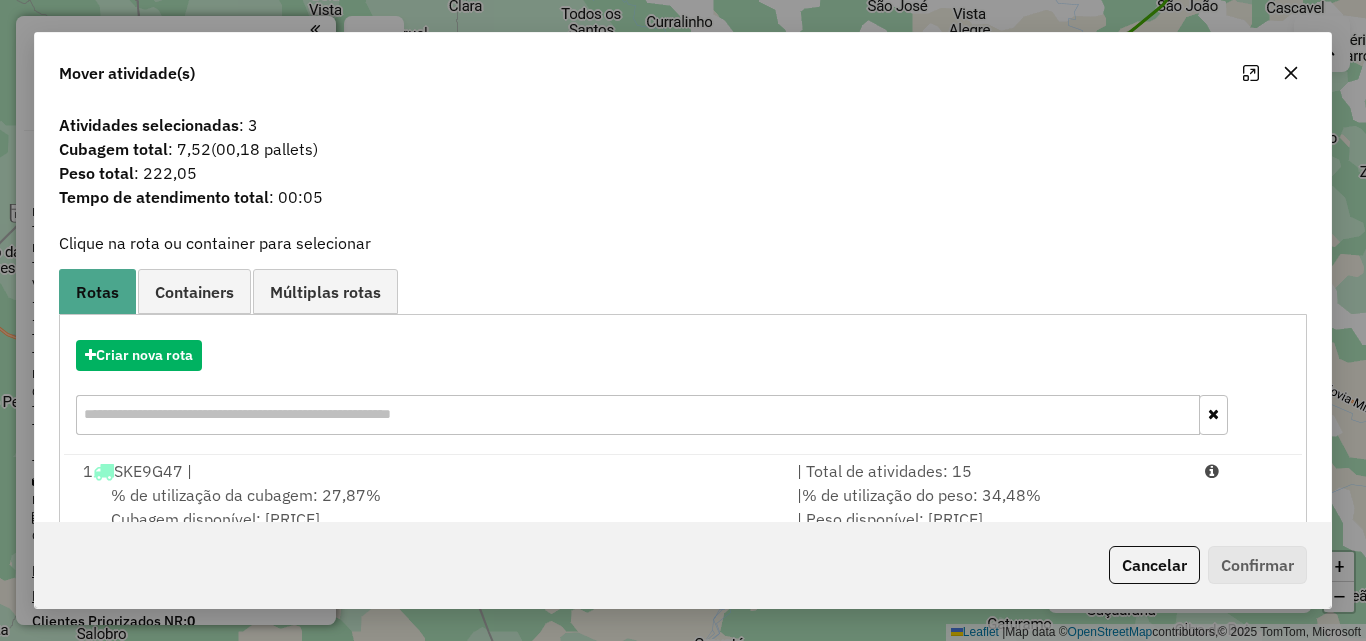 click 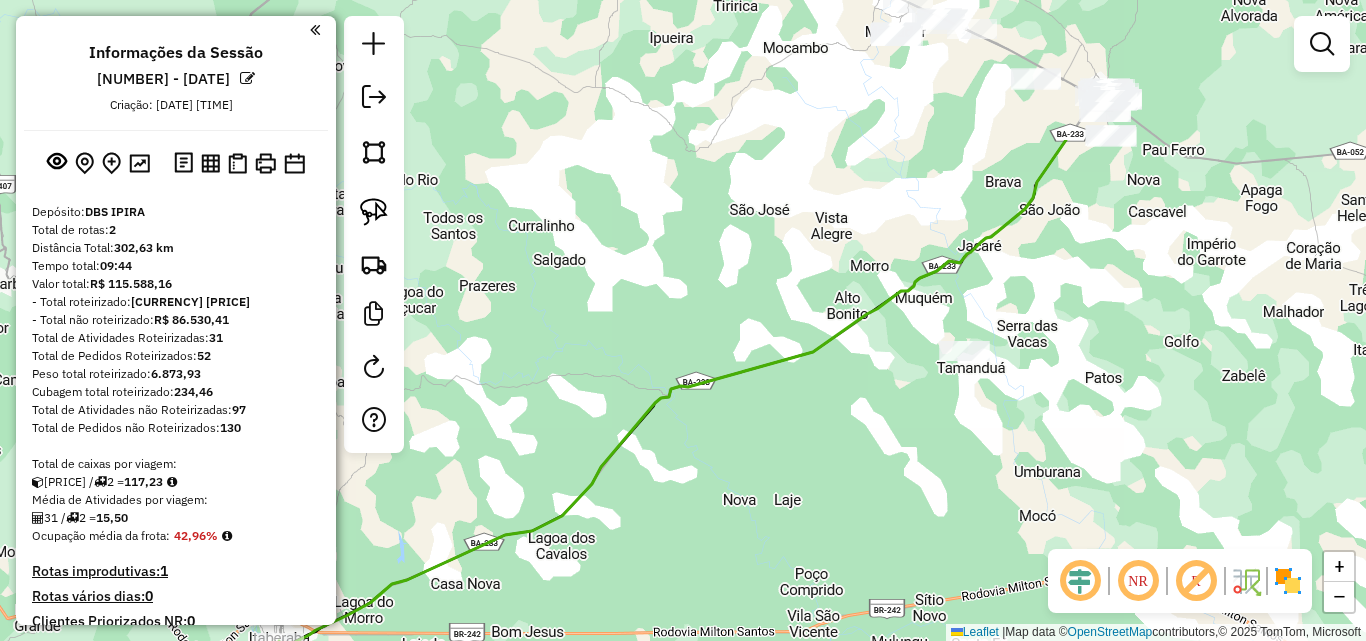 drag, startPoint x: 1275, startPoint y: 127, endPoint x: 817, endPoint y: 488, distance: 583.1681 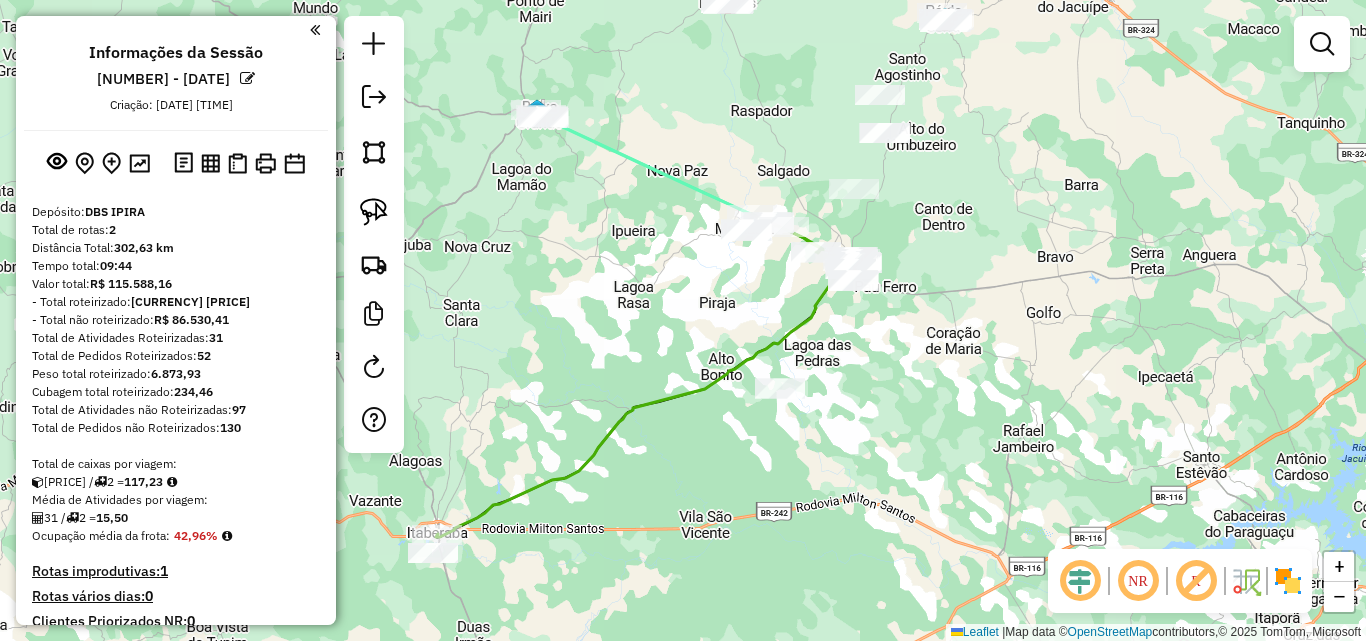 drag, startPoint x: 675, startPoint y: 544, endPoint x: 680, endPoint y: 475, distance: 69.18092 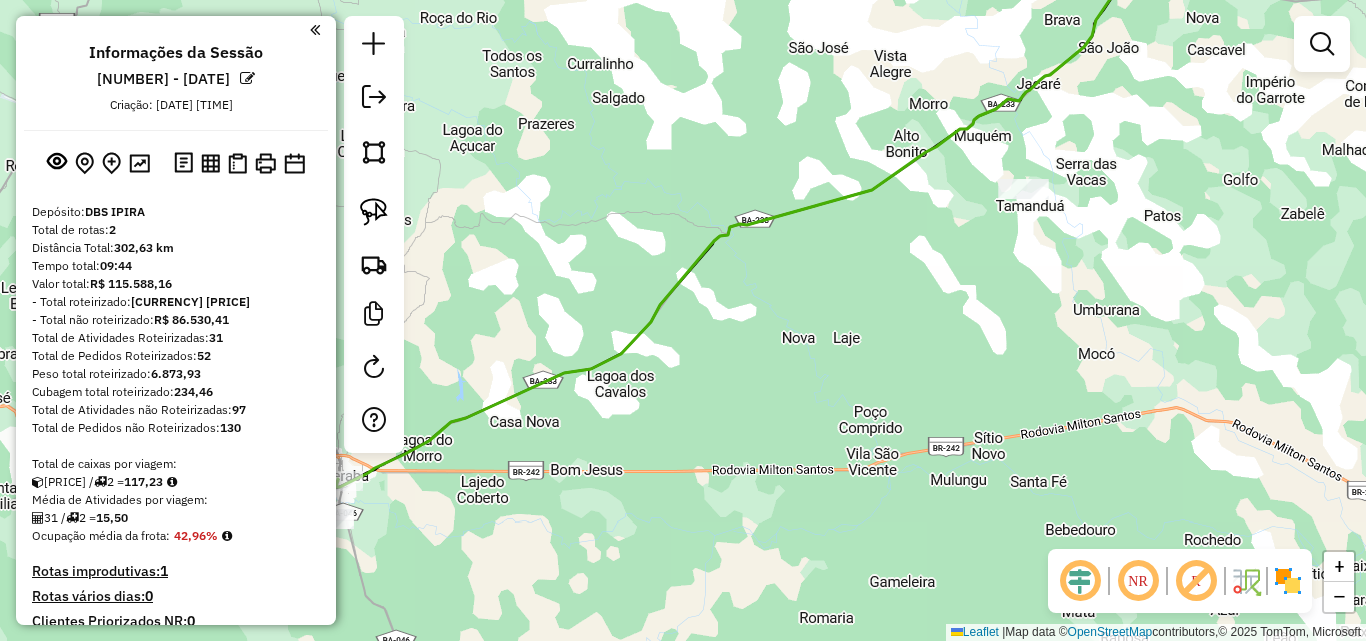 drag, startPoint x: 625, startPoint y: 445, endPoint x: 672, endPoint y: 364, distance: 93.64828 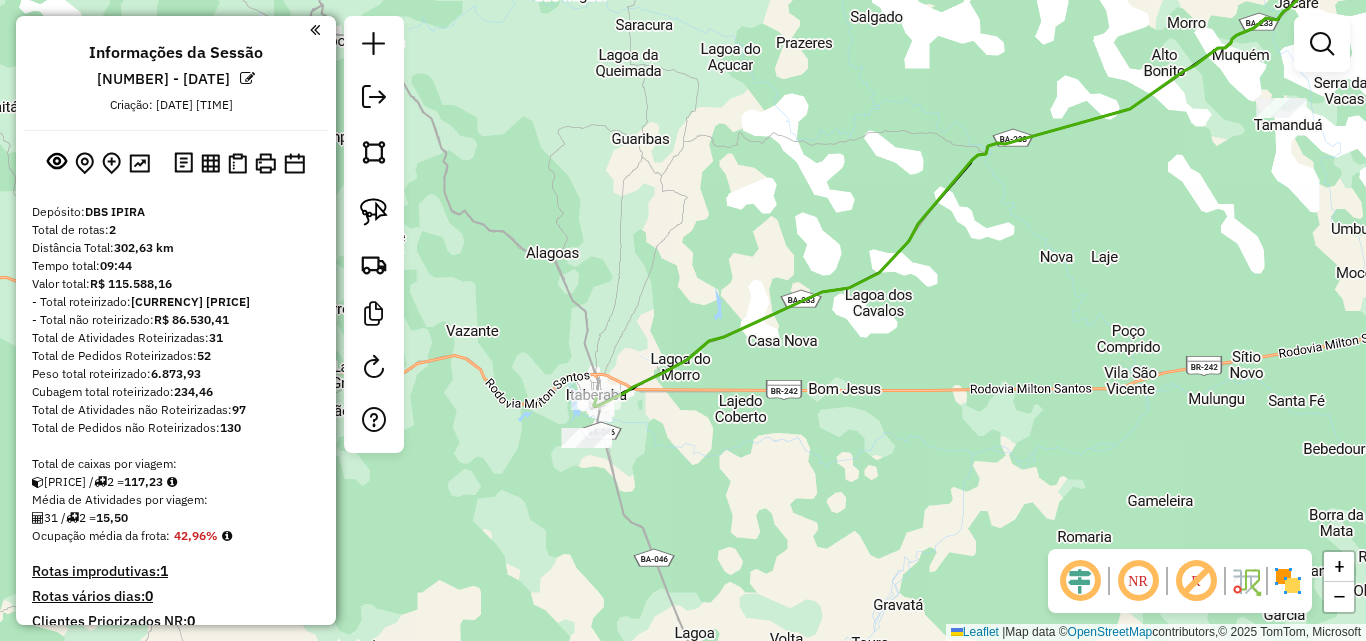 drag, startPoint x: 663, startPoint y: 465, endPoint x: 921, endPoint y: 384, distance: 270.41635 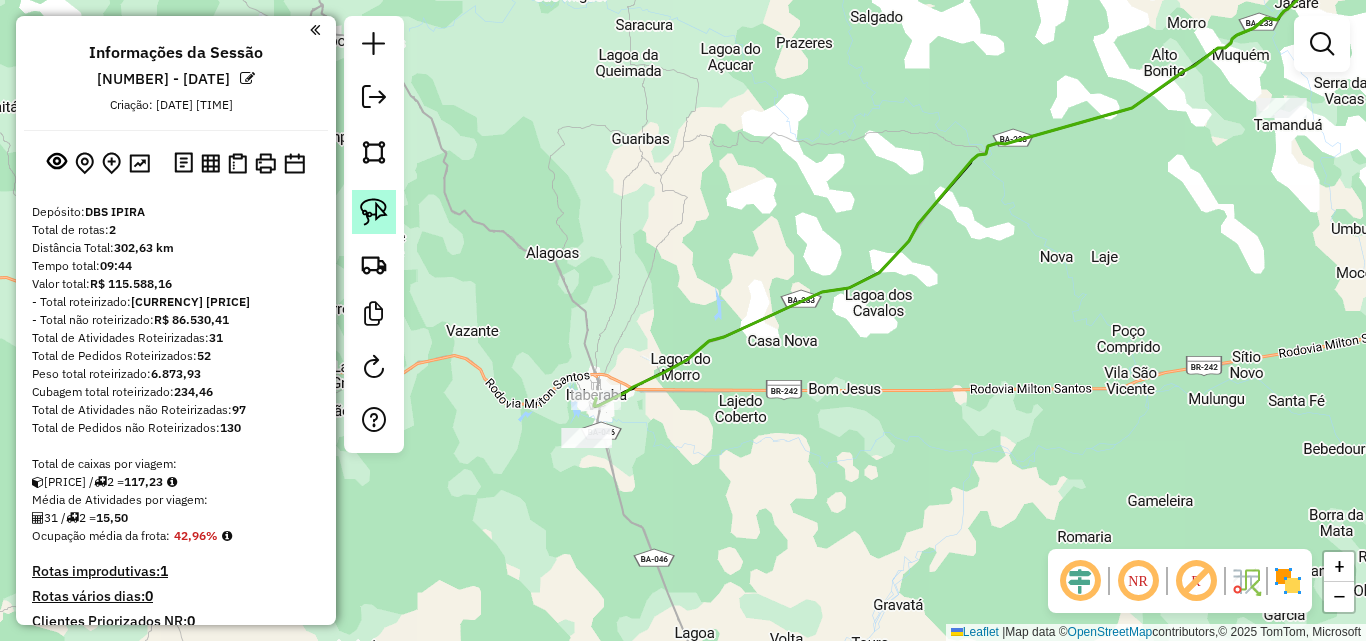 click 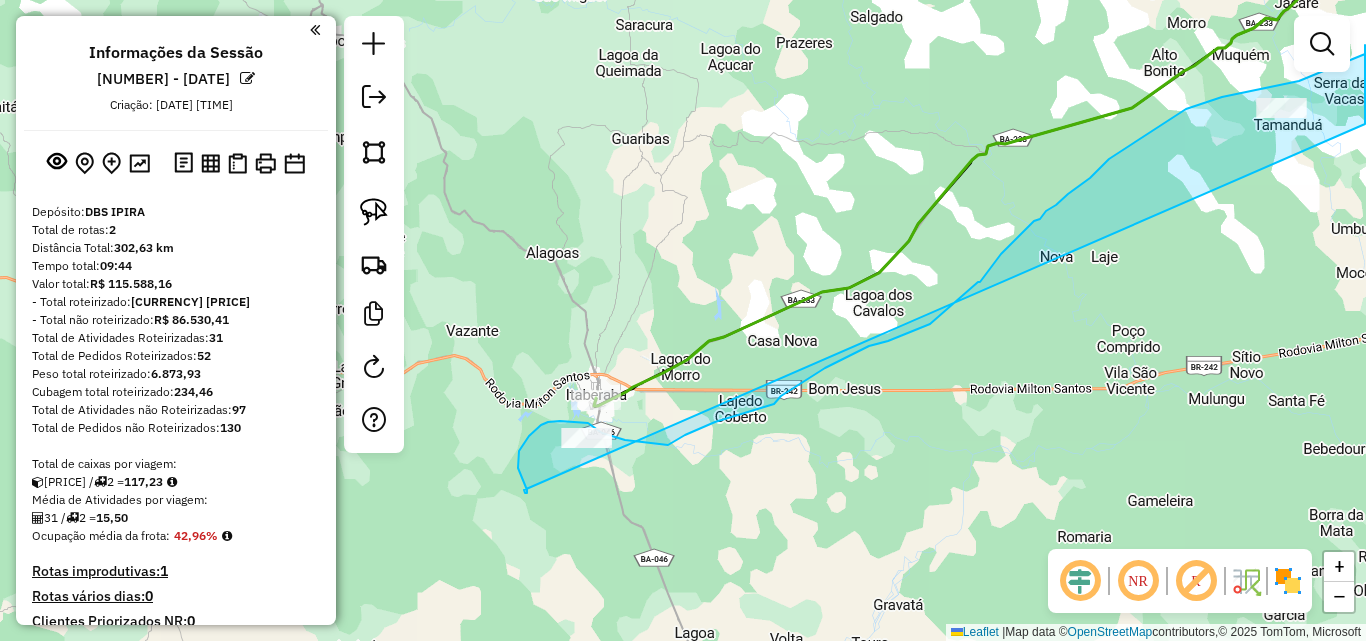drag, startPoint x: 525, startPoint y: 493, endPoint x: 1365, endPoint y: 134, distance: 913.4993 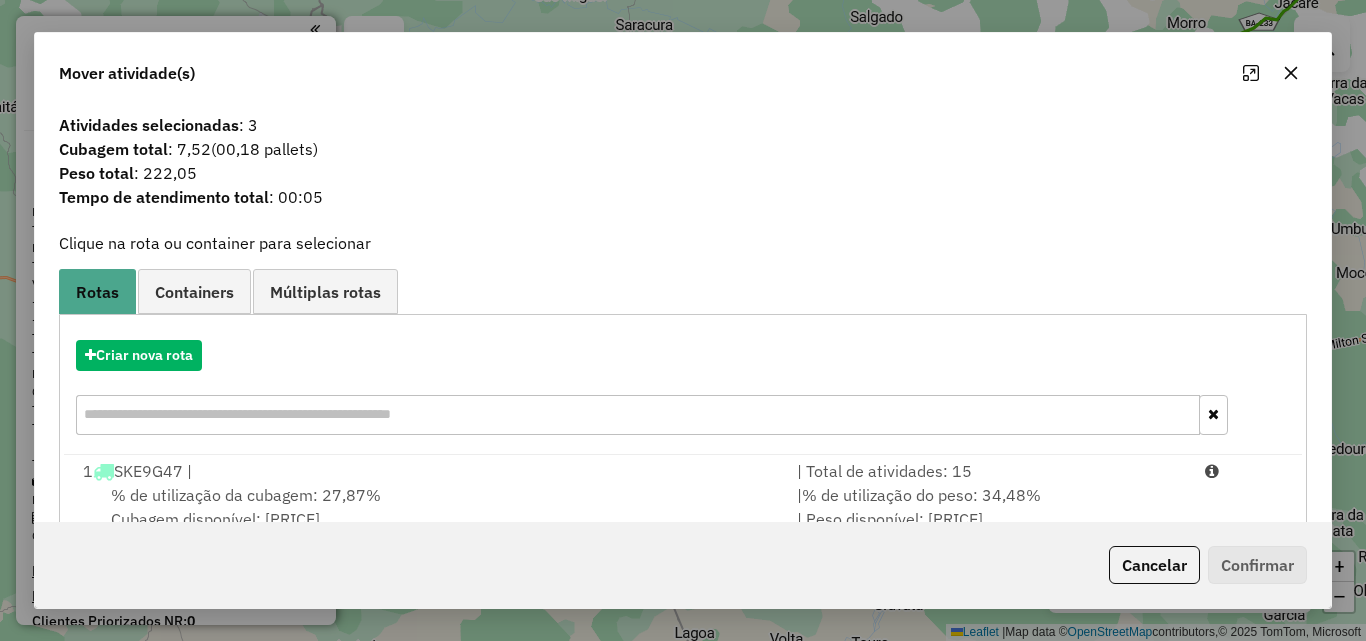 click 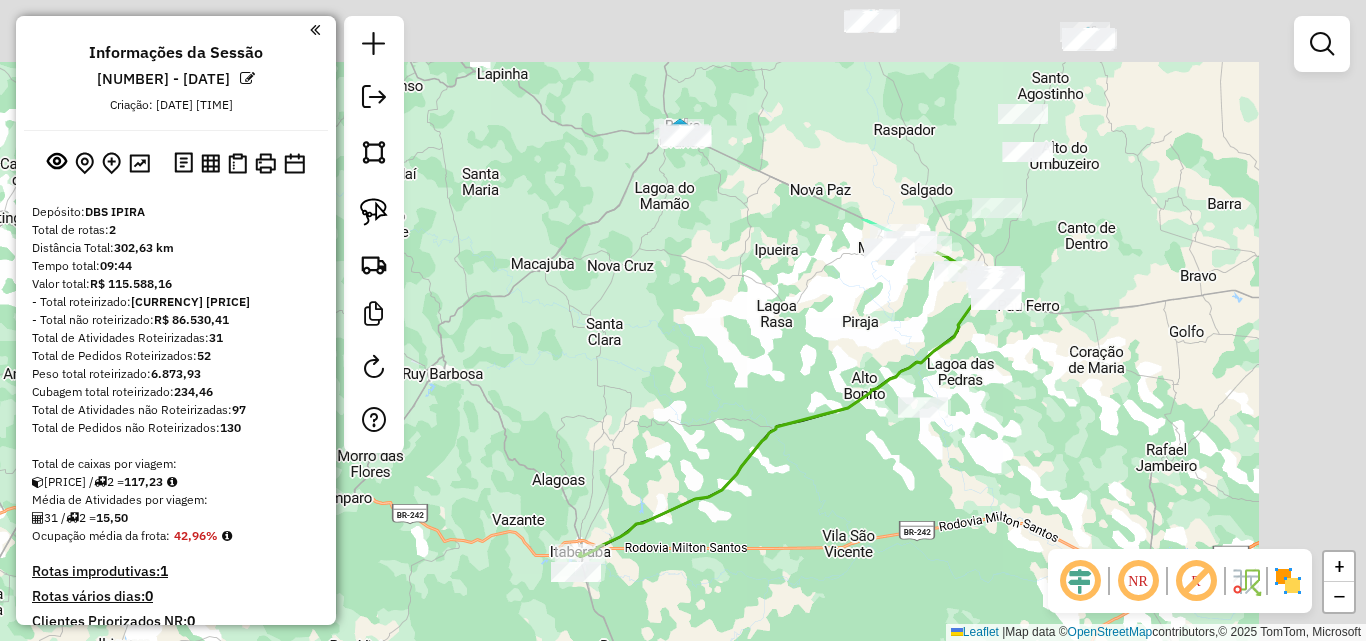 drag, startPoint x: 1237, startPoint y: 227, endPoint x: 922, endPoint y: 510, distance: 423.45483 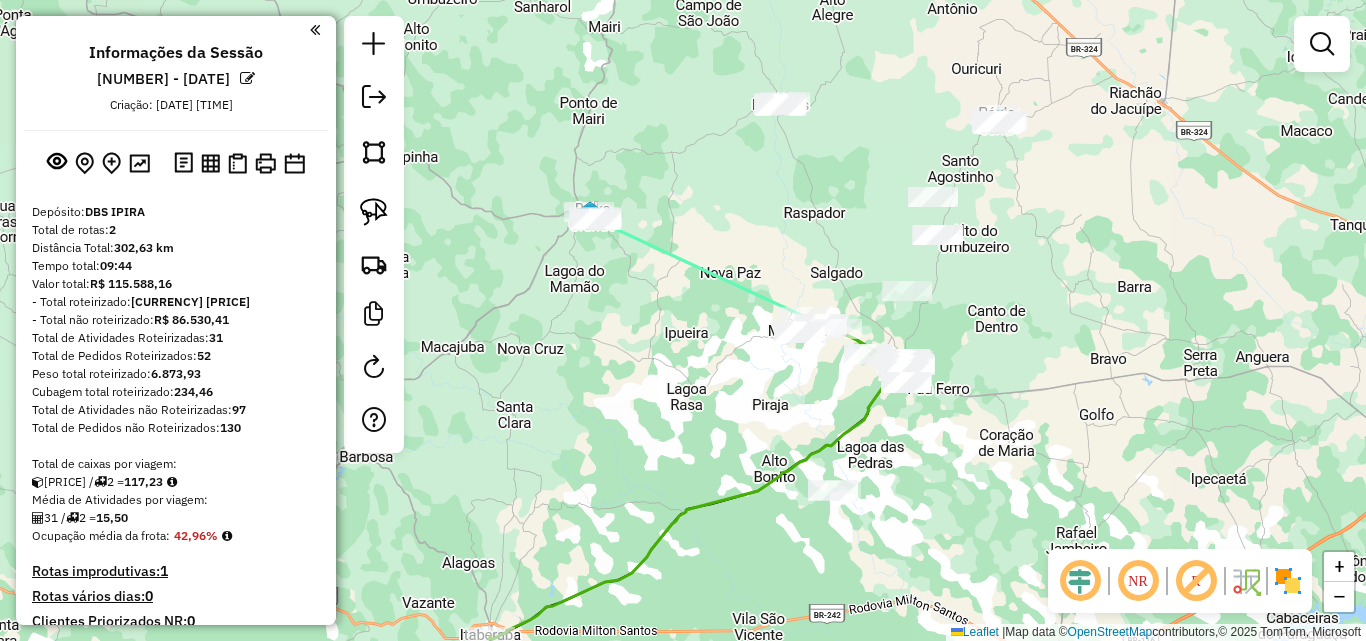 drag, startPoint x: 1061, startPoint y: 338, endPoint x: 946, endPoint y: 401, distance: 131.1259 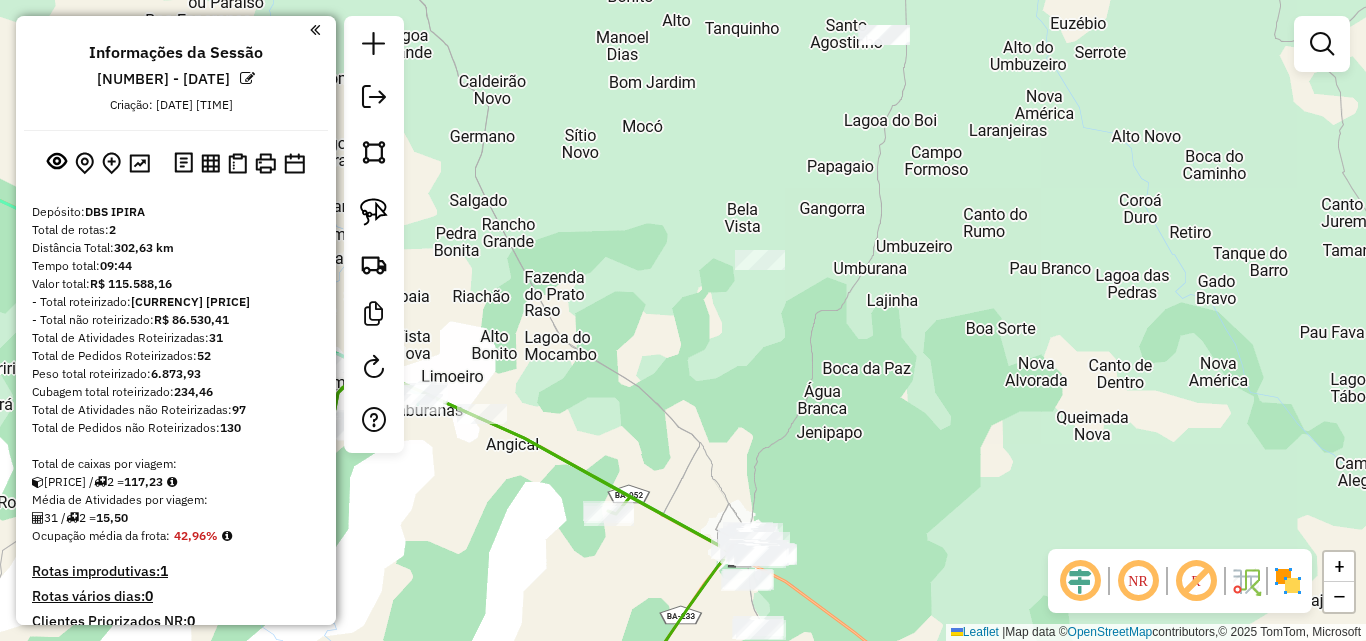 drag, startPoint x: 845, startPoint y: 325, endPoint x: 814, endPoint y: 476, distance: 154.14928 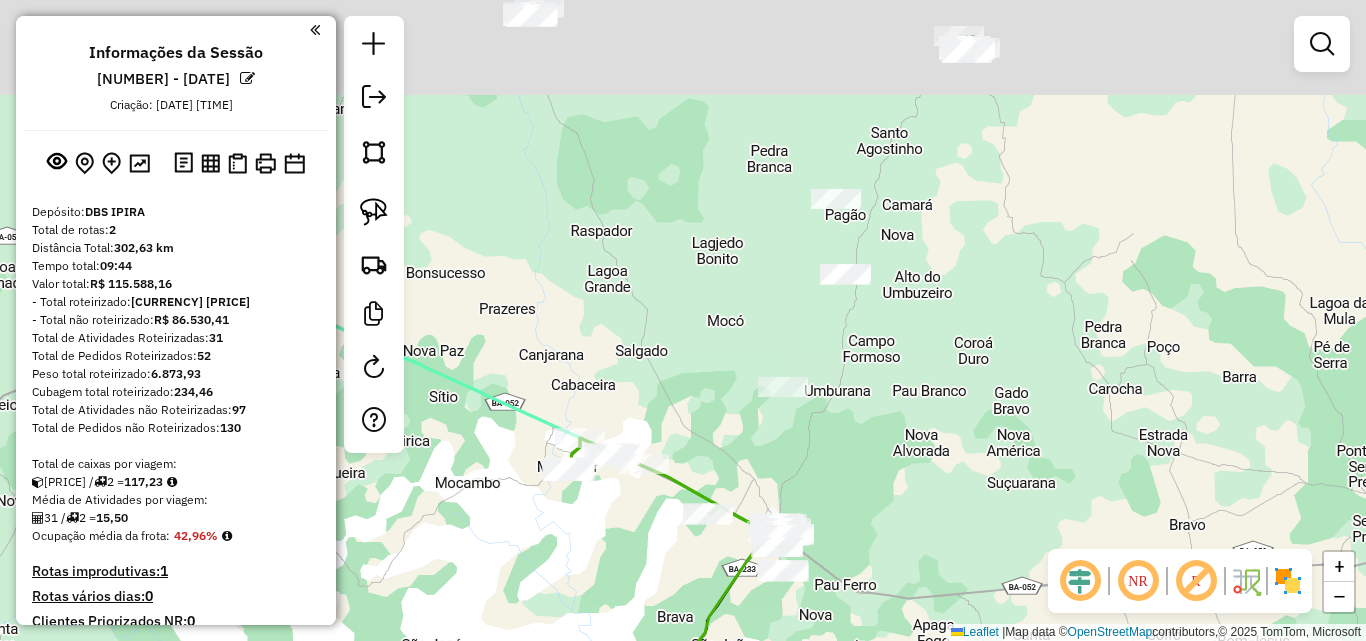 drag, startPoint x: 852, startPoint y: 356, endPoint x: 819, endPoint y: 462, distance: 111.01801 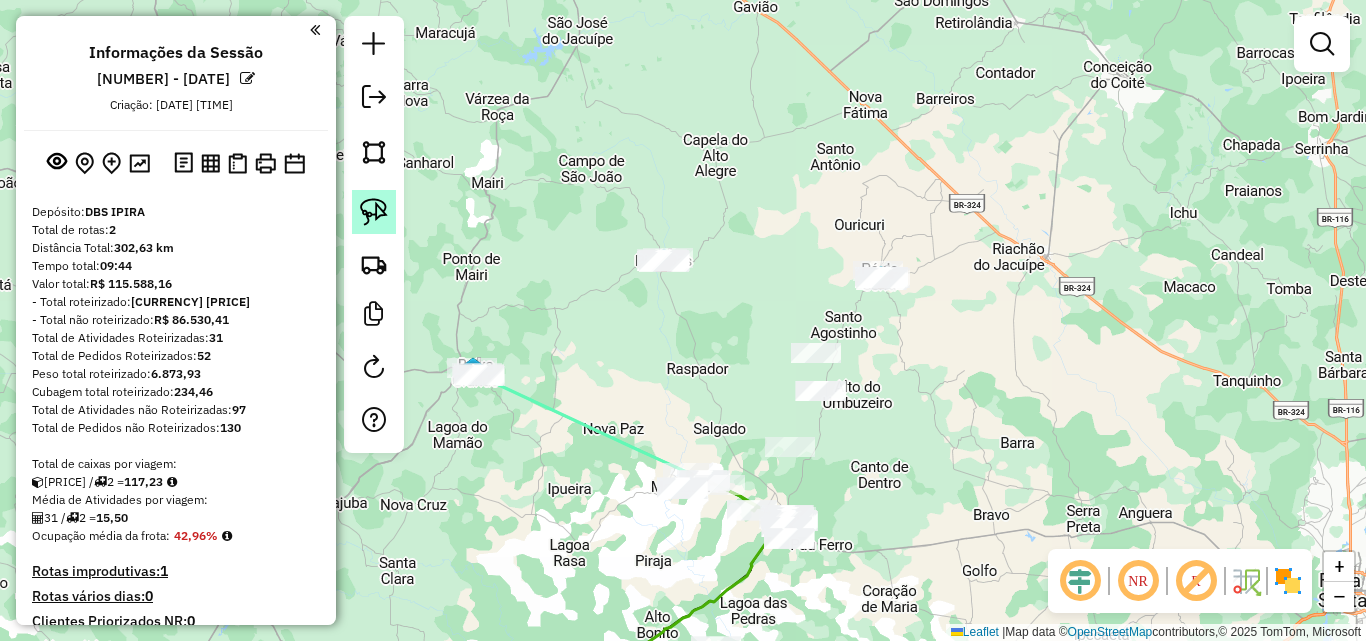 click 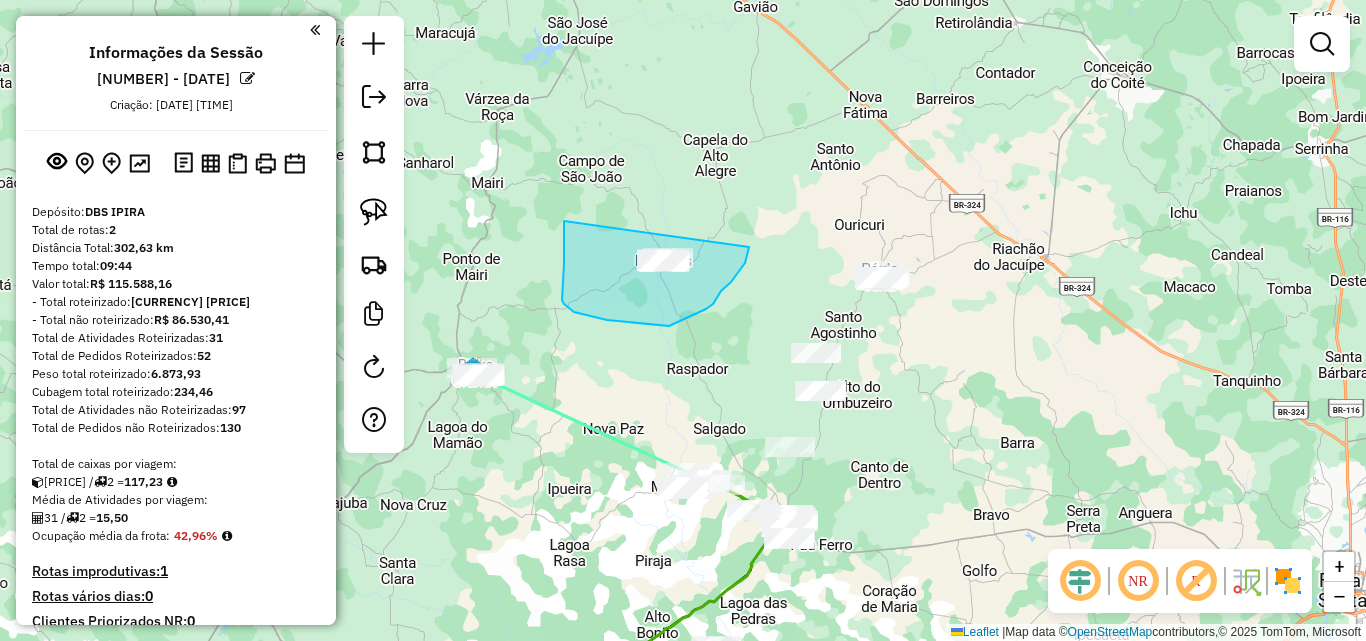 drag, startPoint x: 563, startPoint y: 282, endPoint x: 750, endPoint y: 240, distance: 191.65855 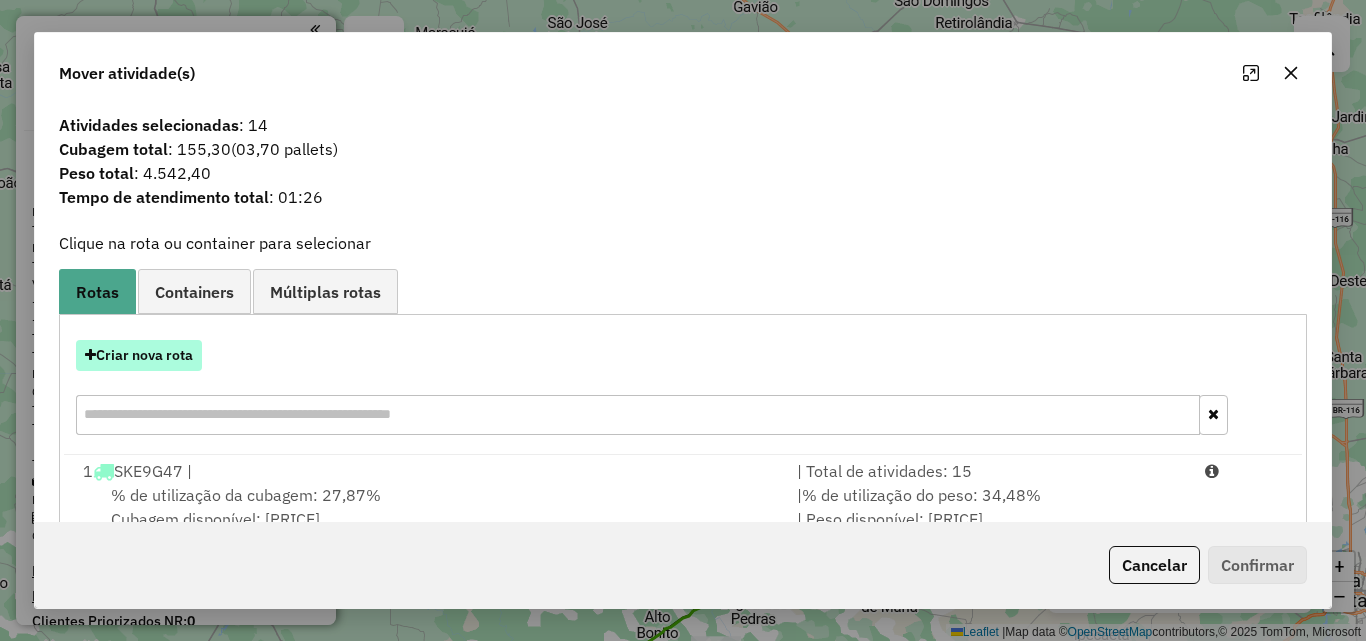click on "Criar nova rota" at bounding box center (139, 355) 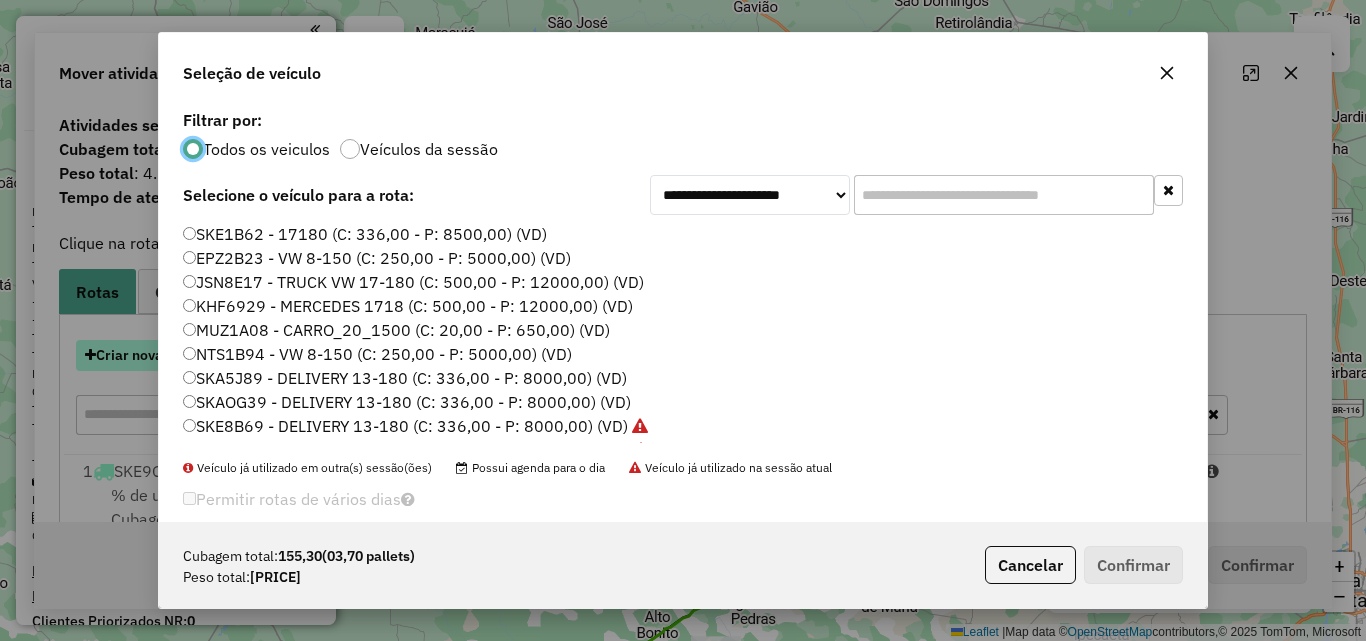 scroll, scrollTop: 11, scrollLeft: 6, axis: both 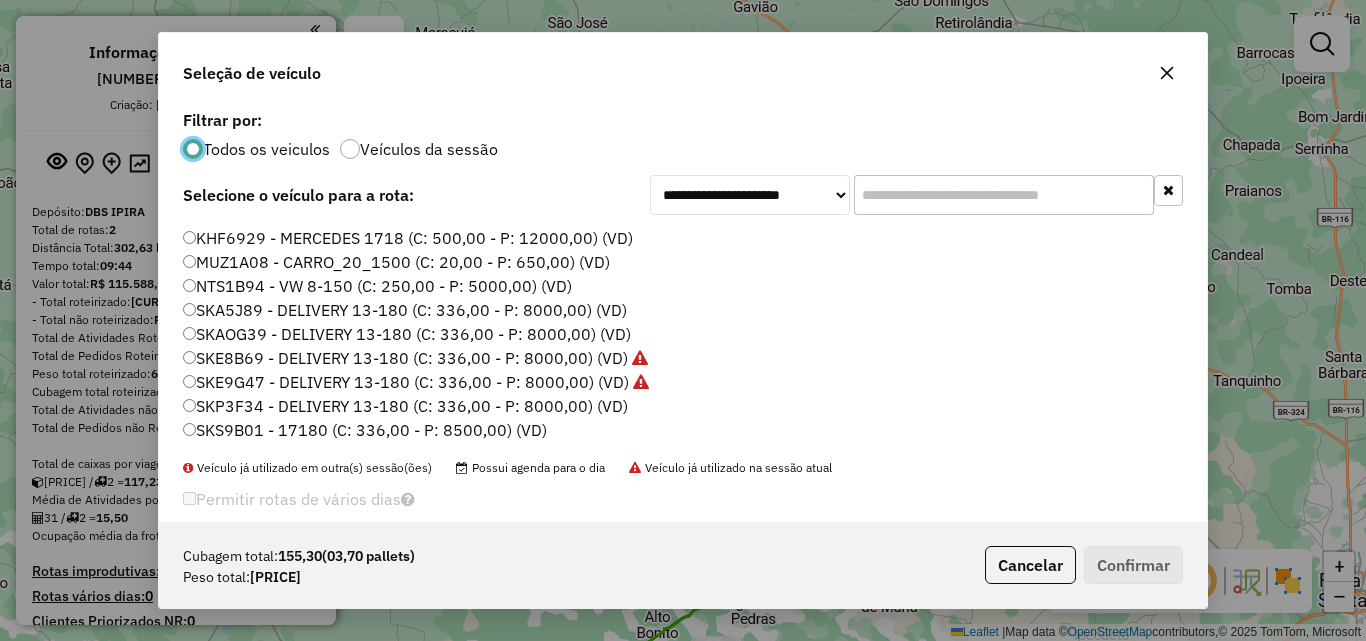 click on "SKE8B69 - DELIVERY 13-180 (C: 336,00 - P: 8000,00) (VD)" 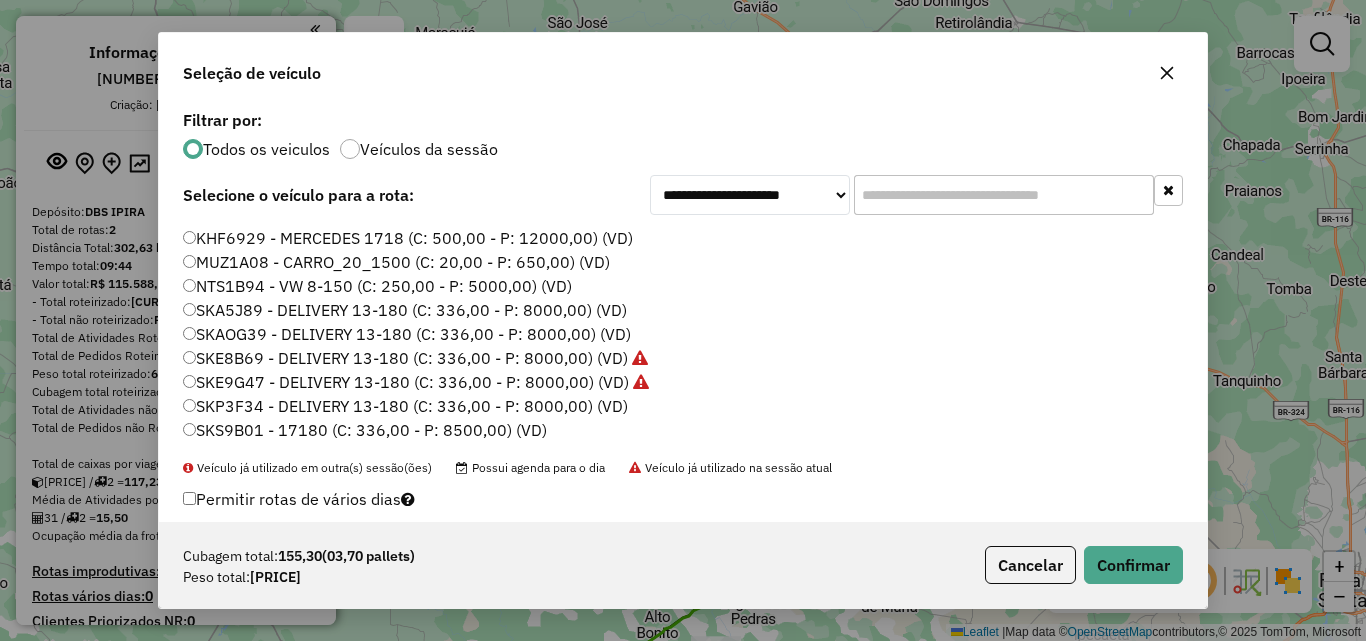 click on "SKE8B69 - DELIVERY 13-180 (C: 336,00 - P: 8000,00) (VD)" 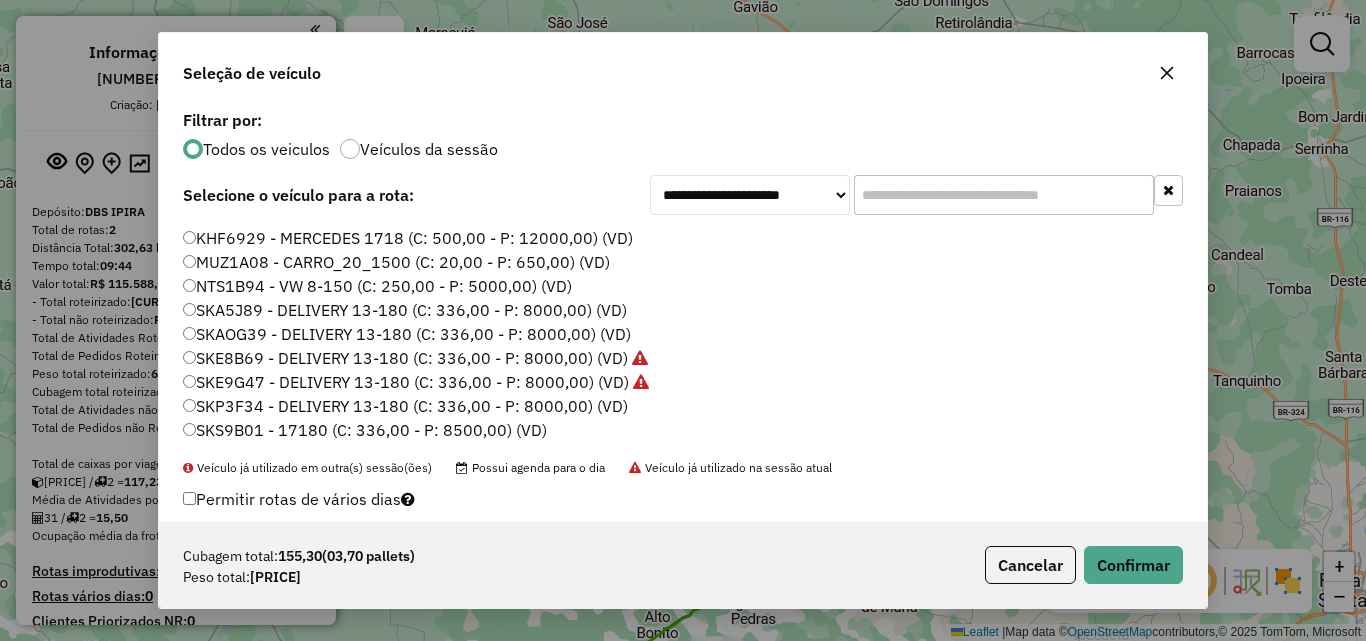 scroll, scrollTop: 88, scrollLeft: 0, axis: vertical 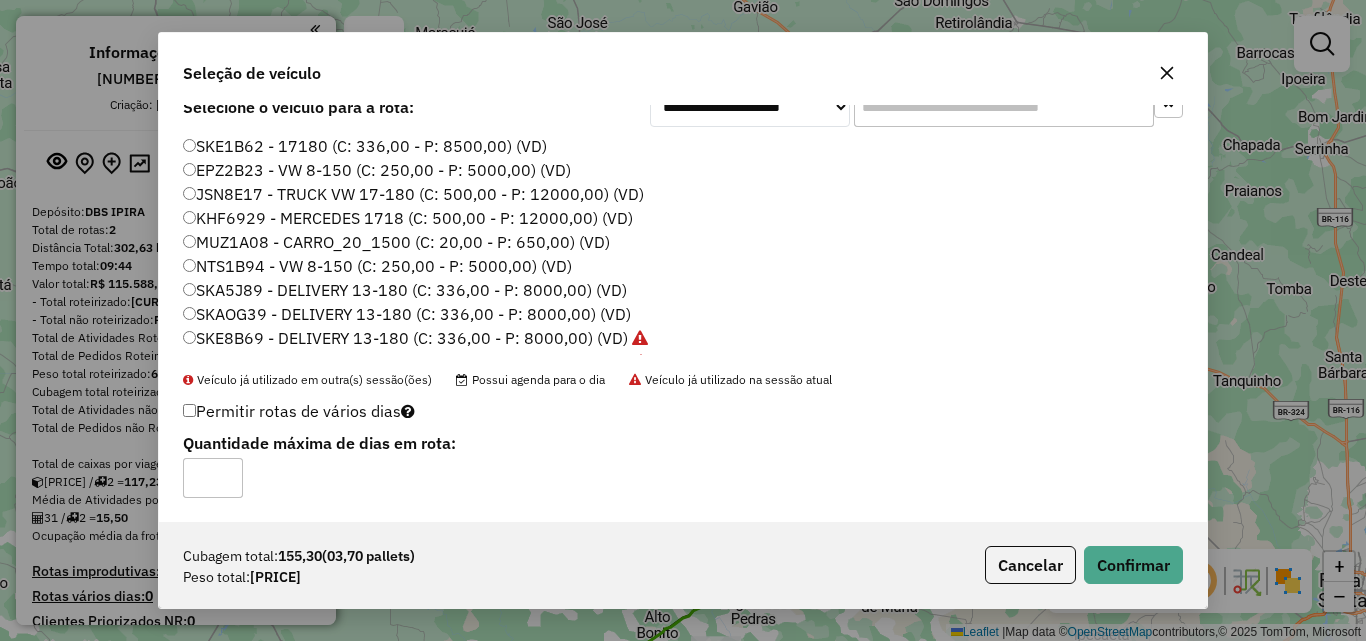 click on "SKA5J89 - DELIVERY 13-180 (C: 336,00 - P: 8000,00) (VD)" 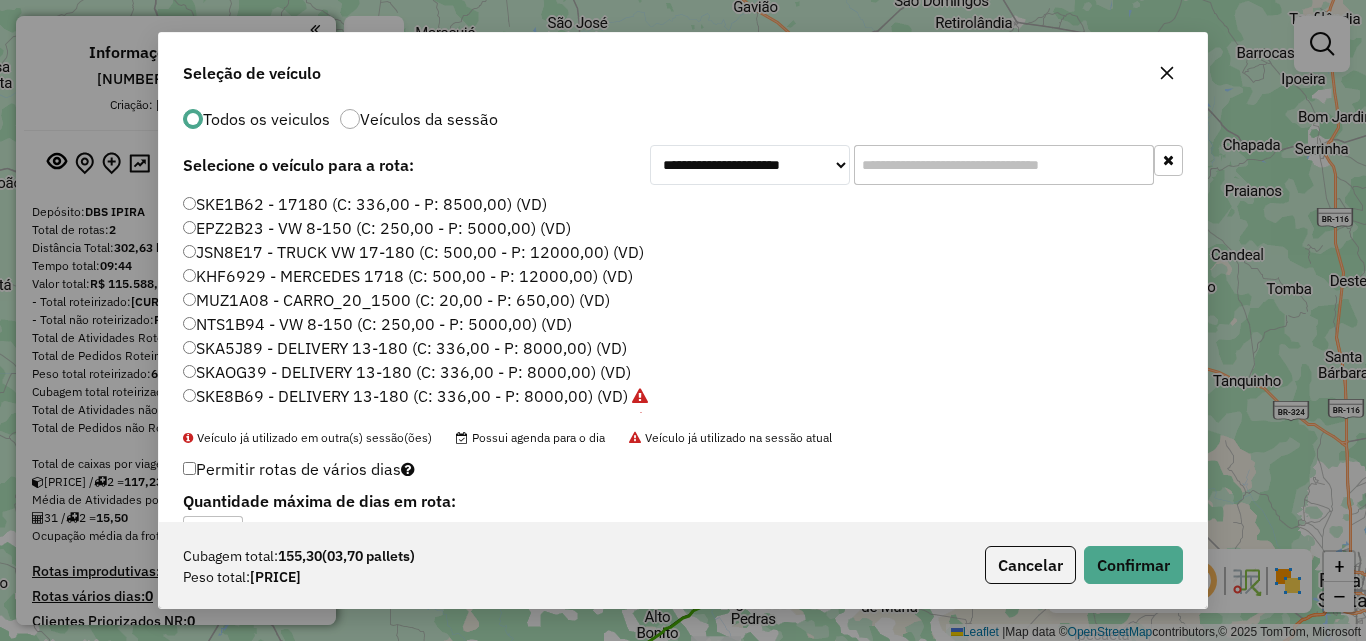 scroll, scrollTop: 0, scrollLeft: 0, axis: both 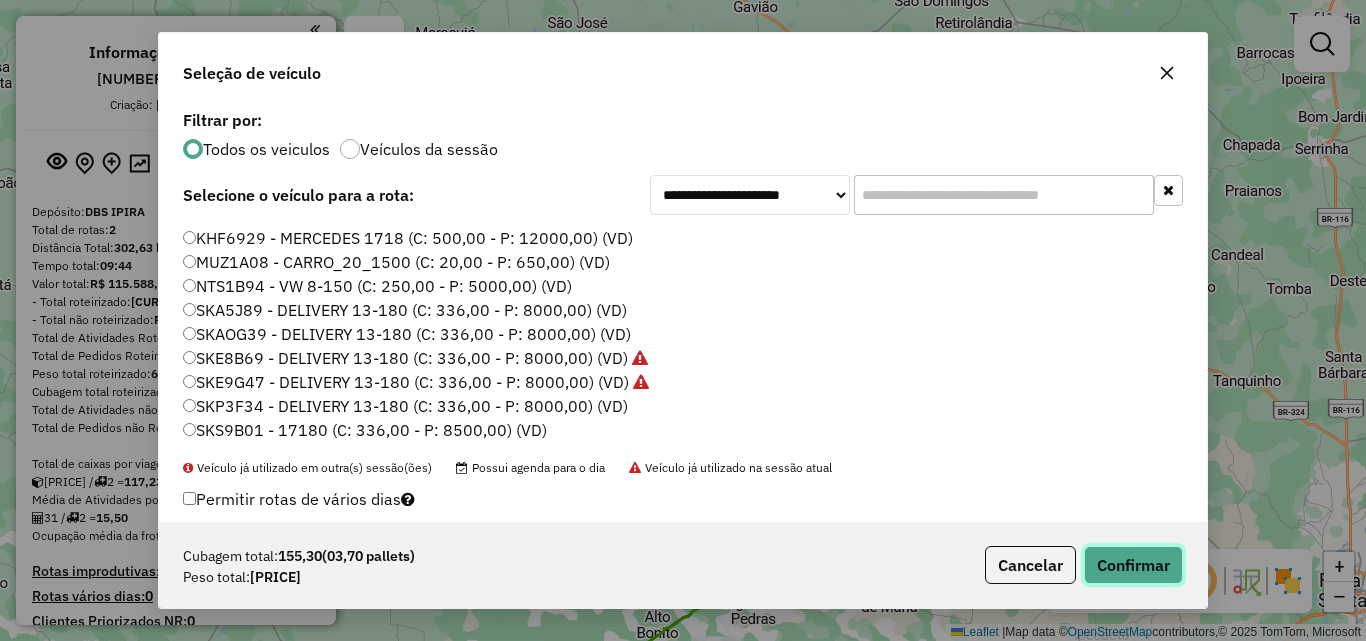 click on "Confirmar" 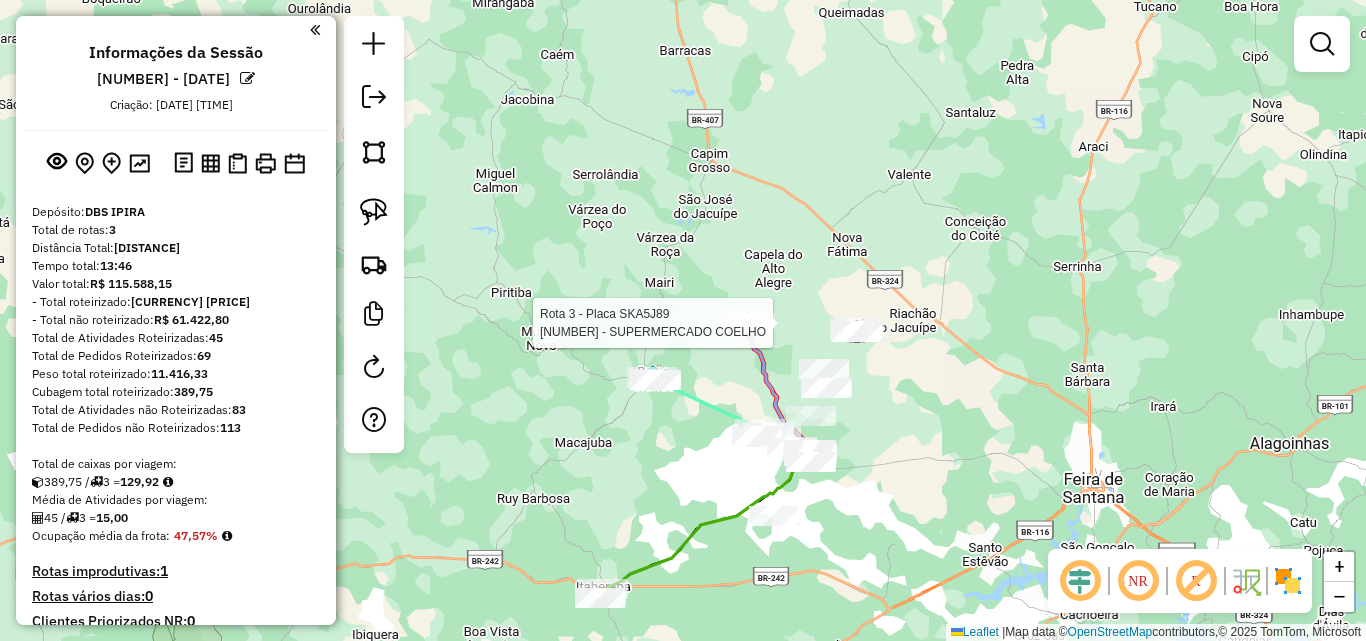 select on "**********" 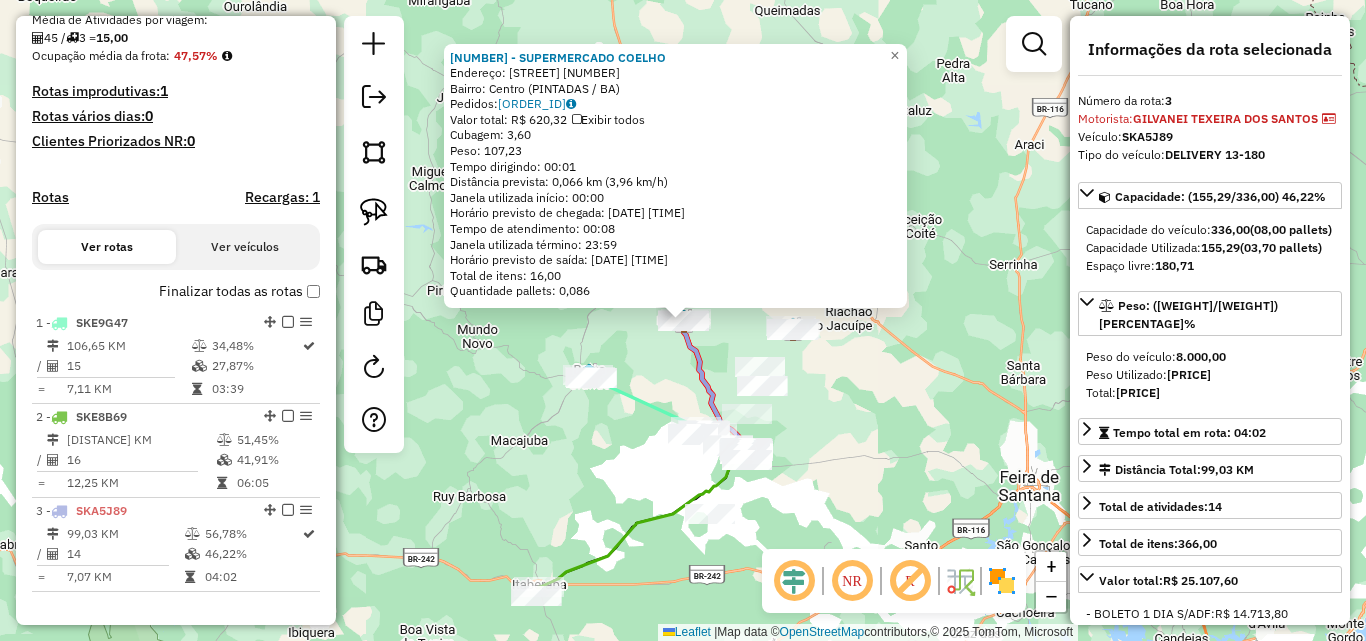 scroll, scrollTop: 841, scrollLeft: 0, axis: vertical 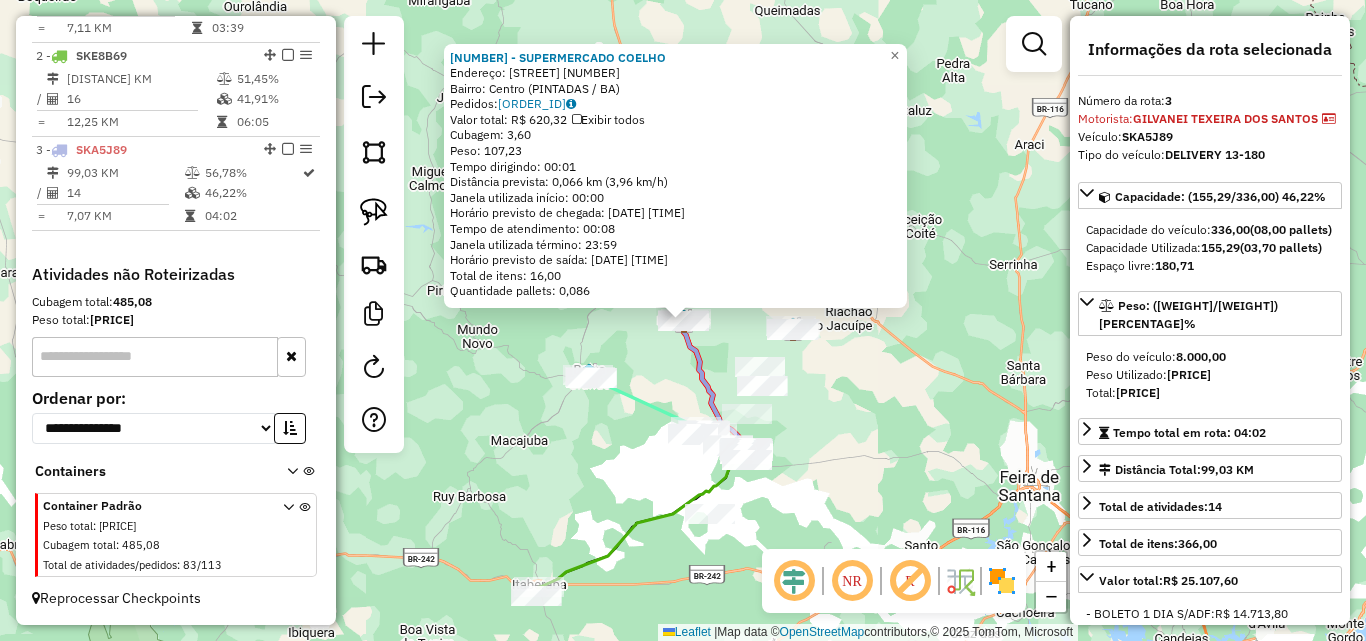 click on "[MERCHANT_NAME]  Endereço:  [STREET] [NUMBER]   Bairro: [BAIRRO] ([CITY] / [STATE])   Pedidos:  [ORDER_ID]   Valor total: [CURRENCY] [PRICE]   Exibir todos   Cubagem: [CUBAGE]  Peso: [WEIGHT]  Tempo dirigindo: [TIME]   Distância prevista: [DISTANCE] ([SPEED])   Janela utilizada início: [TIME]   Horário previsto de chegada: [DATE] [TIME]   Tempo de atendimento: [TIME]   Janela utilizada término: [TIME]   Horário previsto de saída: [DATE] [TIME]   Total de itens: [ITEMS]   Quantidade pallets: [PALLETS]  × Janela de atendimento Grade de atendimento Capacidade Transportadoras Veículos Cliente Pedidos  Rotas Selecione os dias de semana para filtrar as janelas de atendimento  Seg   Ter   Qua   Qui   Sex   Sáb   Dom  Informe o período da janela de atendimento: De: Até:  Filtrar exatamente a janela do cliente  Considerar janela de atendimento padrão  Selecione os dias de semana para filtrar as grades de atendimento  Seg   Ter   Qua   Qui   Sex   Sáb   Dom   Considerar clientes sem dia de atendimento cadastrado  De:  +" 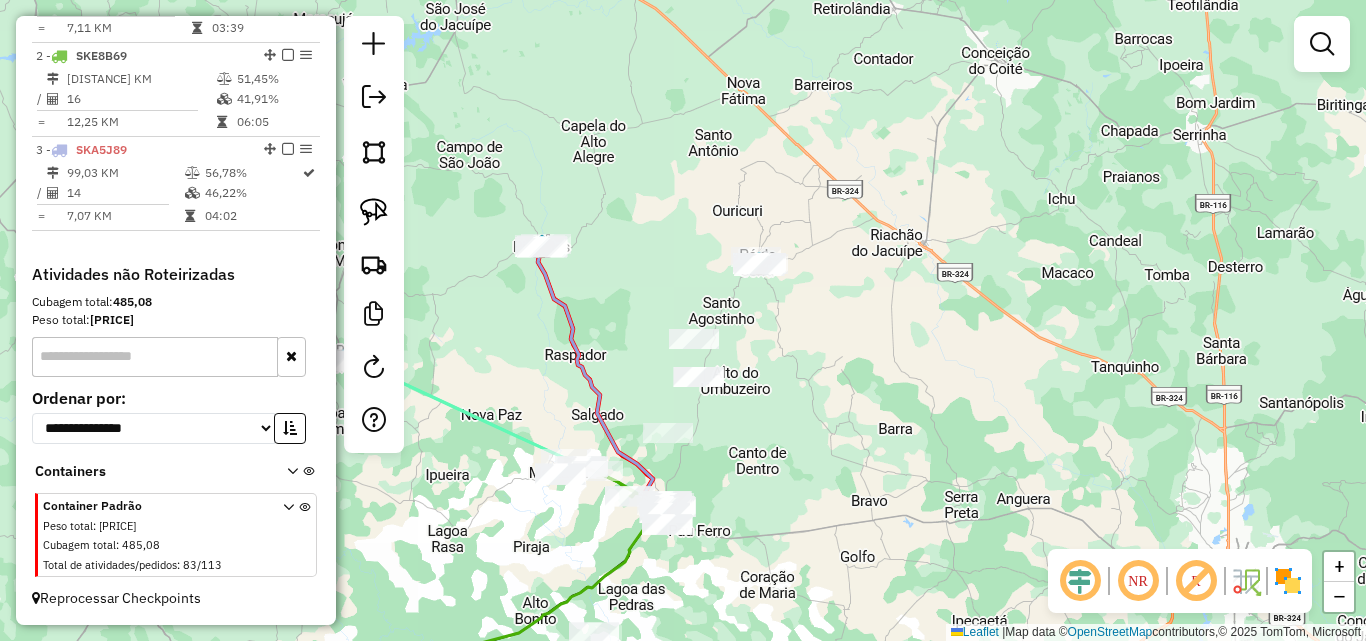drag, startPoint x: 787, startPoint y: 413, endPoint x: 763, endPoint y: 444, distance: 39.20459 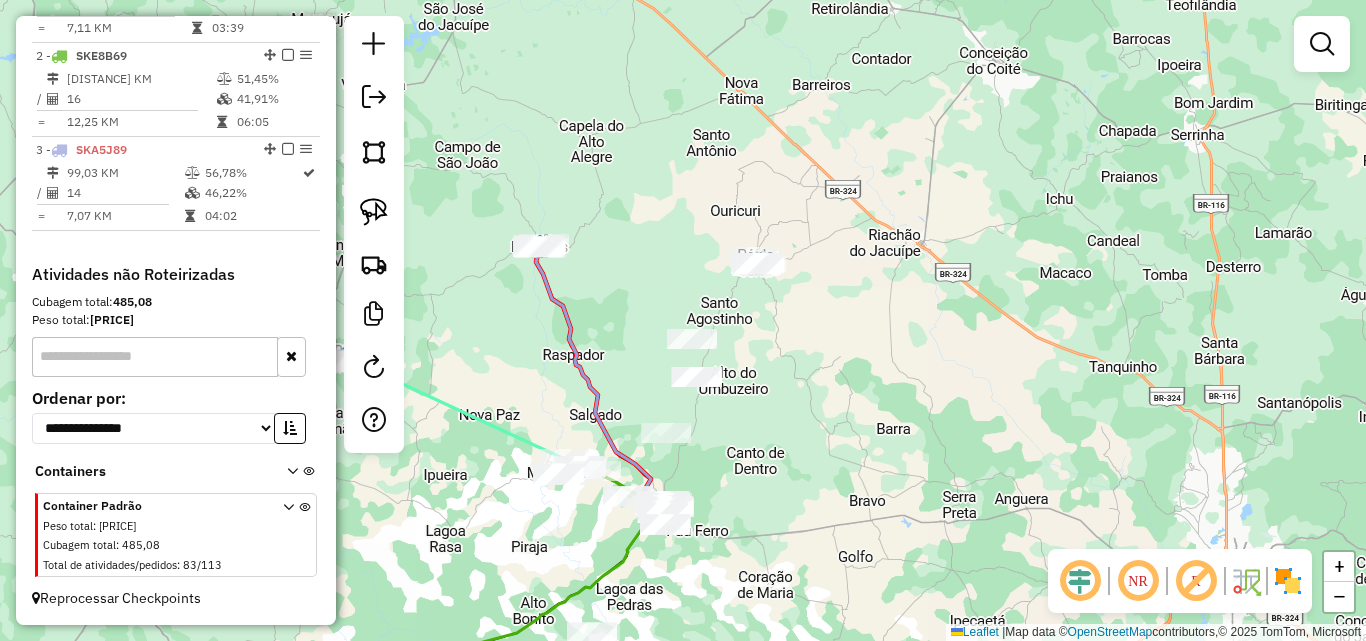 drag, startPoint x: 739, startPoint y: 437, endPoint x: 753, endPoint y: 443, distance: 15.231546 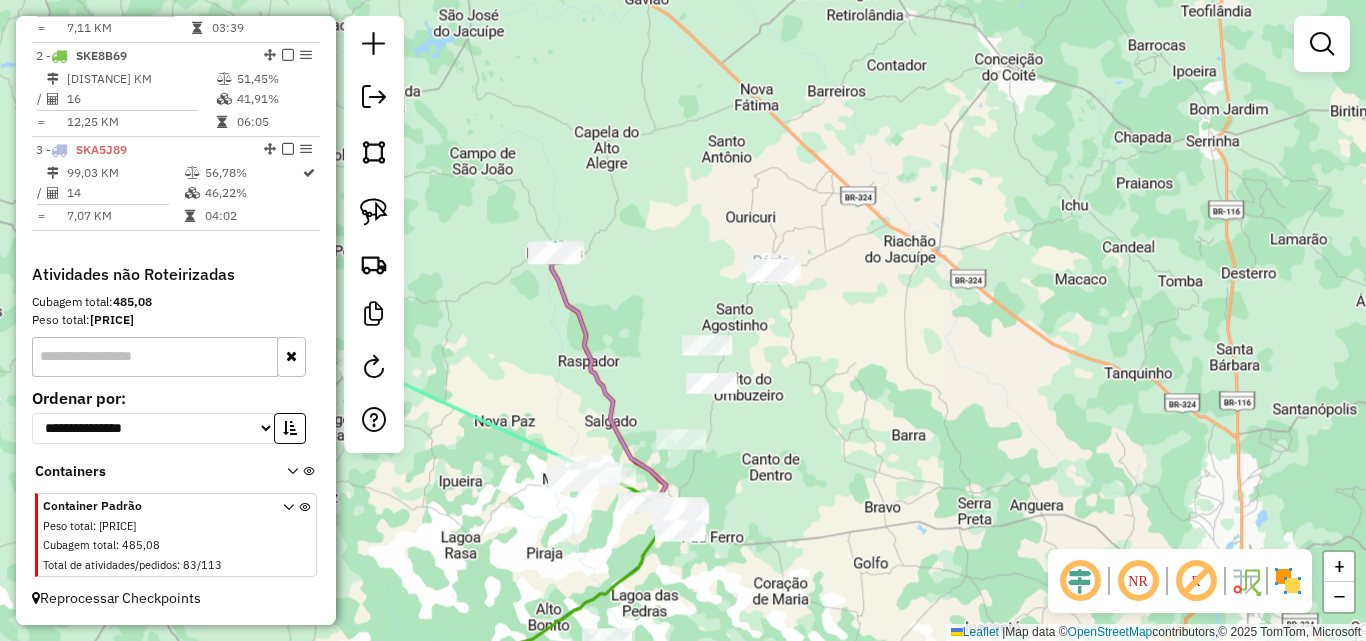 click on "Janela de atendimento Grade de atendimento Capacidade Transportadoras Veículos Cliente Pedidos  Rotas Selecione os dias de semana para filtrar as janelas de atendimento  Seg   Ter   Qua   Qui   Sex   Sáb   Dom  Informe o período da janela de atendimento: De: Até:  Filtrar exatamente a janela do cliente  Considerar janela de atendimento padrão  Selecione os dias de semana para filtrar as grades de atendimento  Seg   Ter   Qua   Qui   Sex   Sáb   Dom   Considerar clientes sem dia de atendimento cadastrado  Clientes fora do dia de atendimento selecionado Filtrar as atividades entre os valores definidos abaixo:  Peso mínimo:   Peso máximo:   Cubagem mínima:   Cubagem máxima:   De:   Até:  Filtrar as atividades entre o tempo de atendimento definido abaixo:  De:   Até:   Considerar capacidade total dos clientes não roteirizados Transportadora: Selecione um ou mais itens Tipo de veículo: Selecione um ou mais itens Veículo: Selecione um ou mais itens Motorista: Selecione um ou mais itens Nome: Rótulo:" 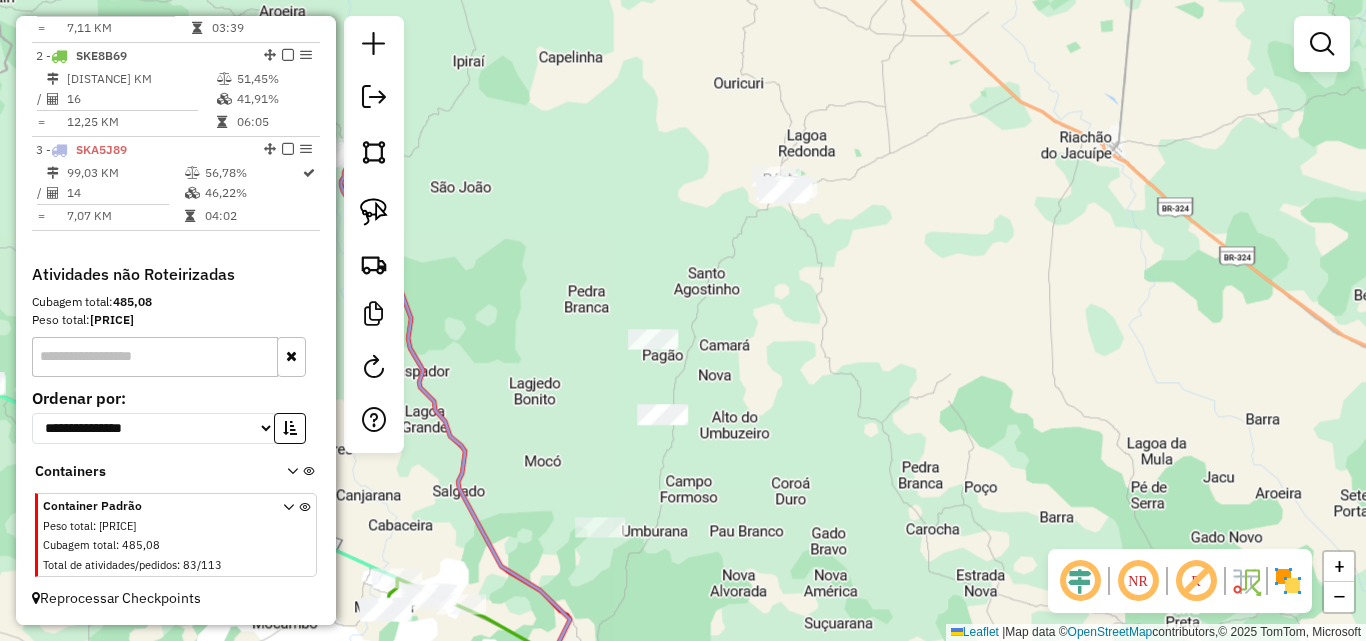 drag, startPoint x: 749, startPoint y: 383, endPoint x: 741, endPoint y: 443, distance: 60.530983 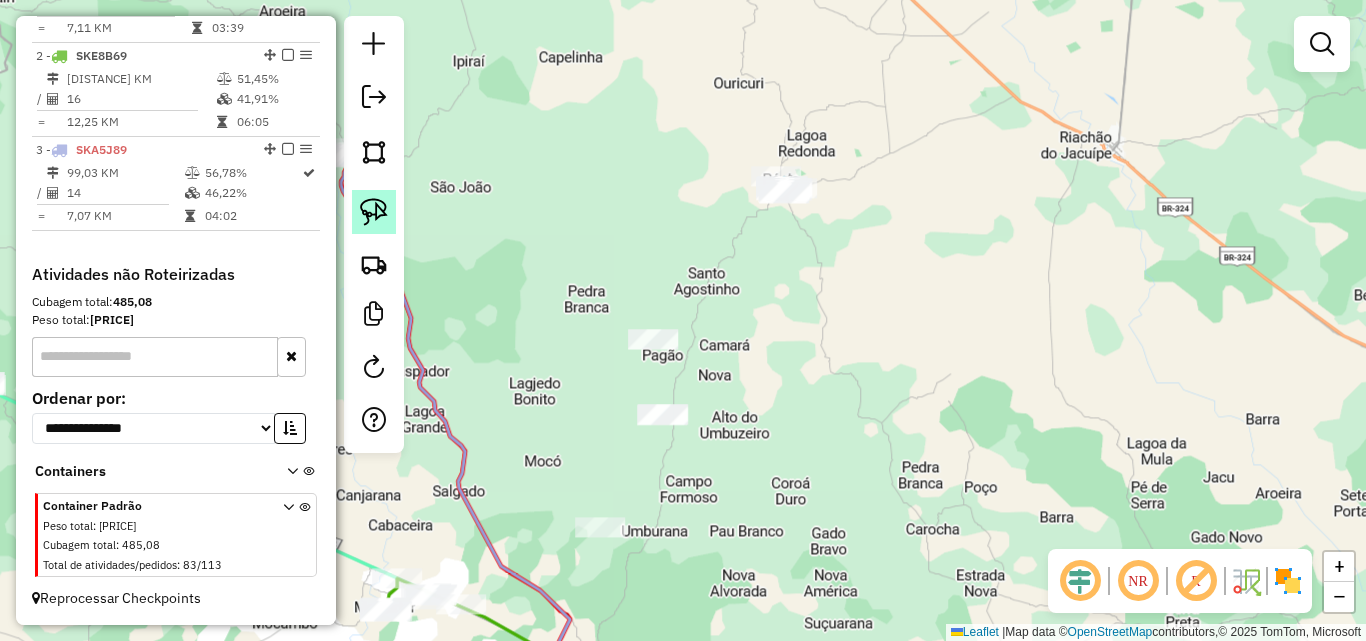 click 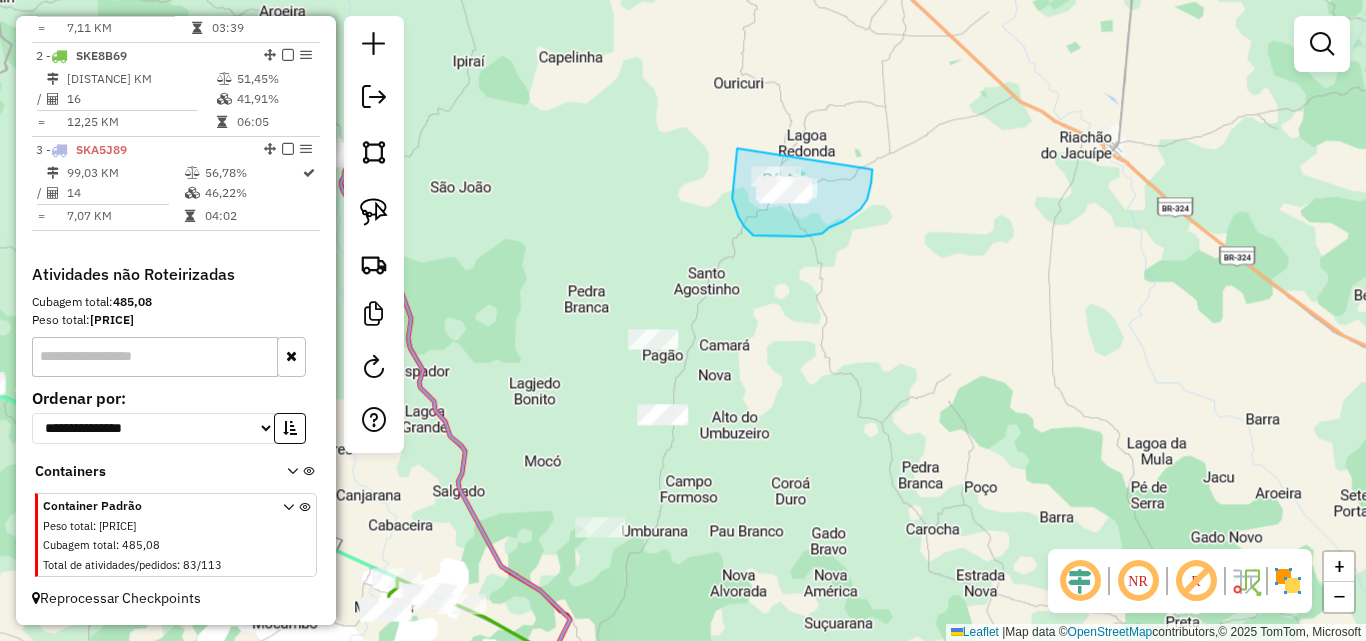 drag, startPoint x: 733, startPoint y: 181, endPoint x: 872, endPoint y: 169, distance: 139.51703 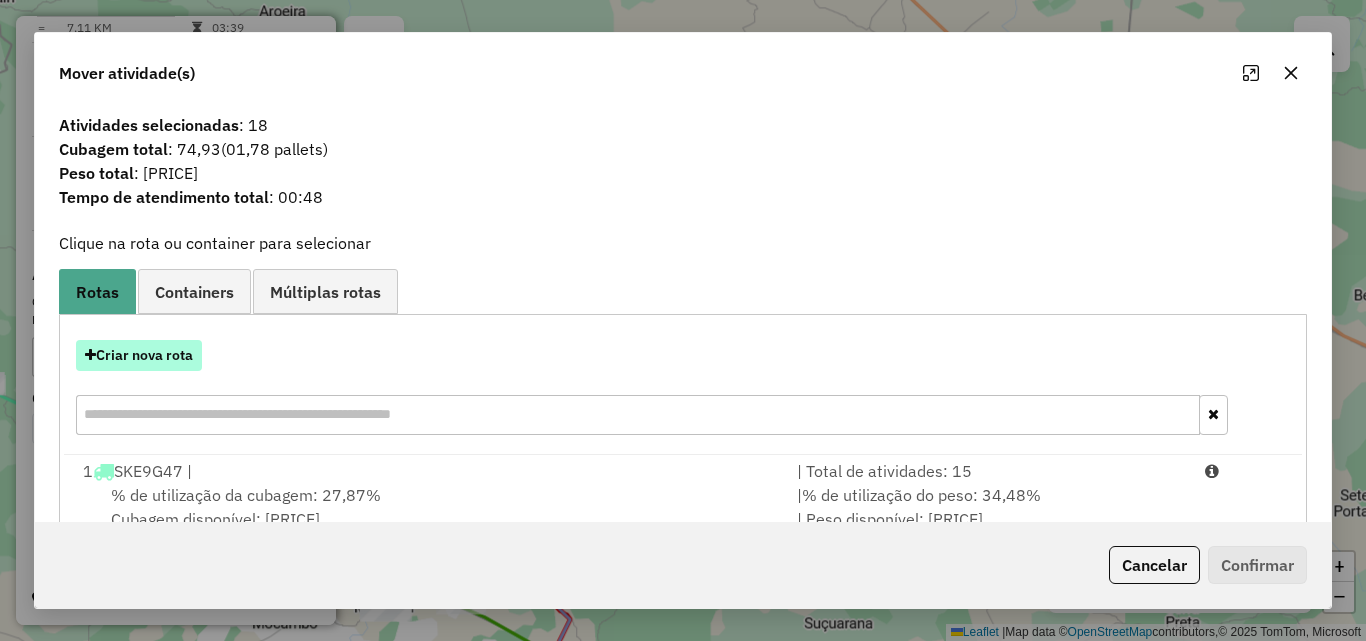 click on "Criar nova rota" at bounding box center [139, 355] 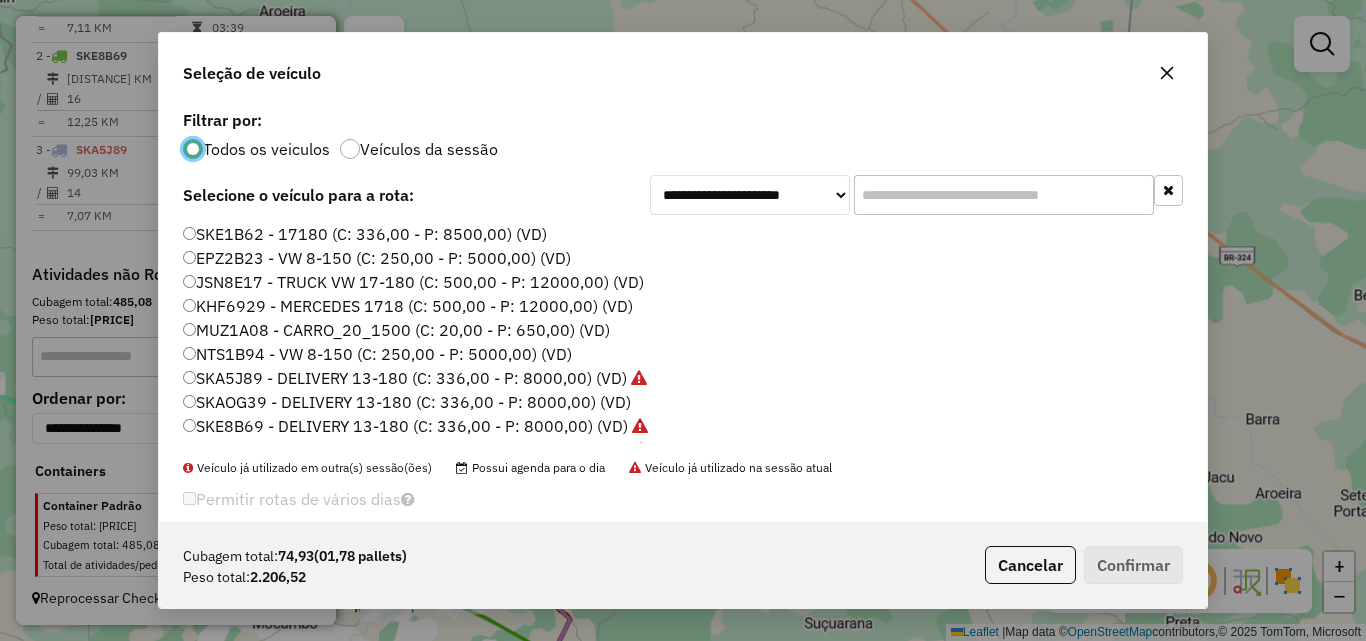 scroll, scrollTop: 11, scrollLeft: 6, axis: both 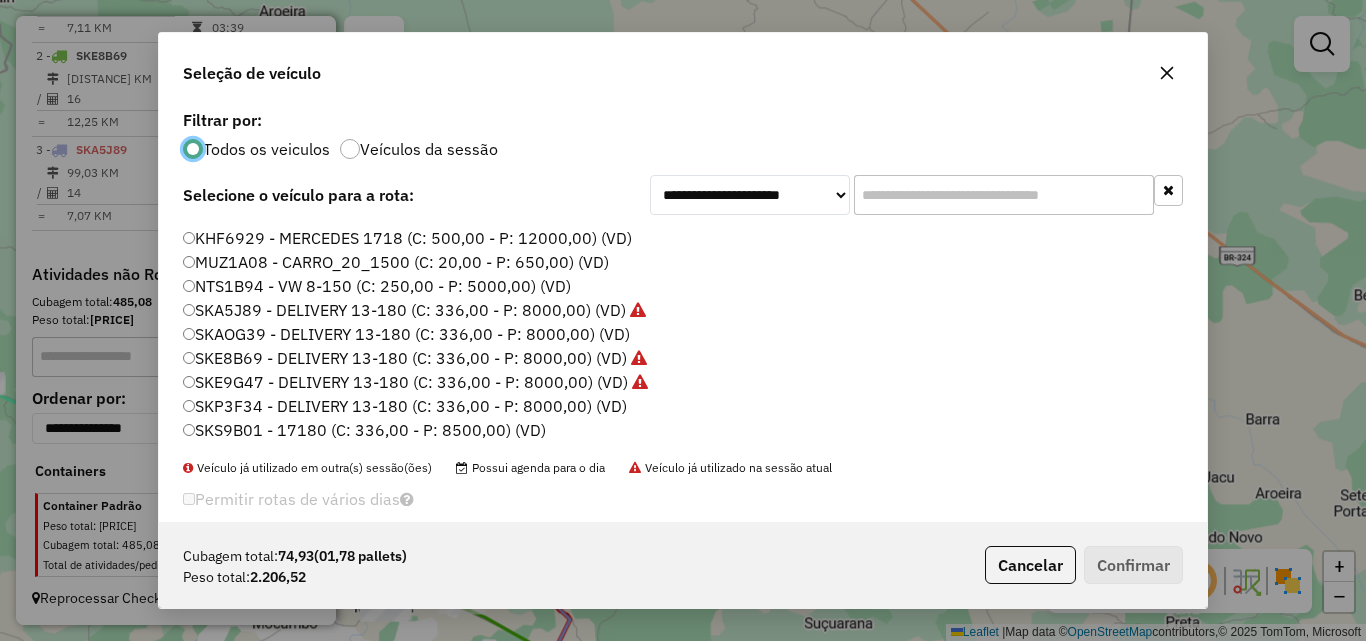 click on "SKS9B01 - 17180 (C: 336,00 - P: 8500,00) (VD)" 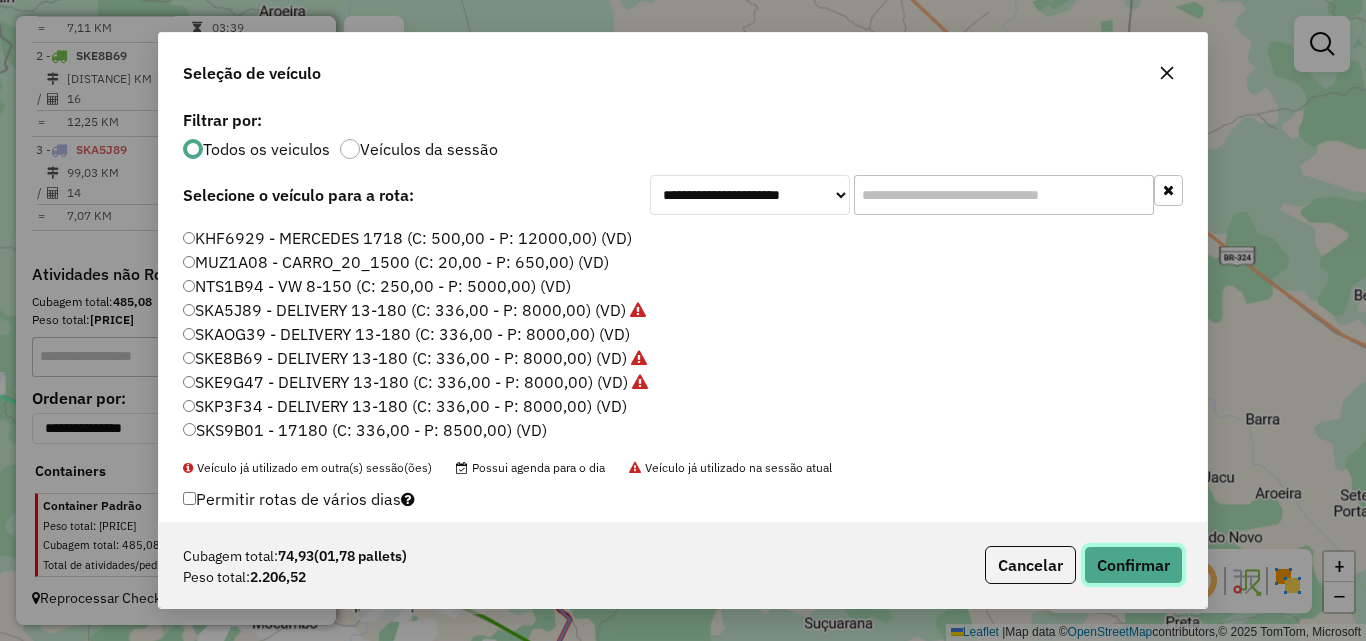 click on "Confirmar" 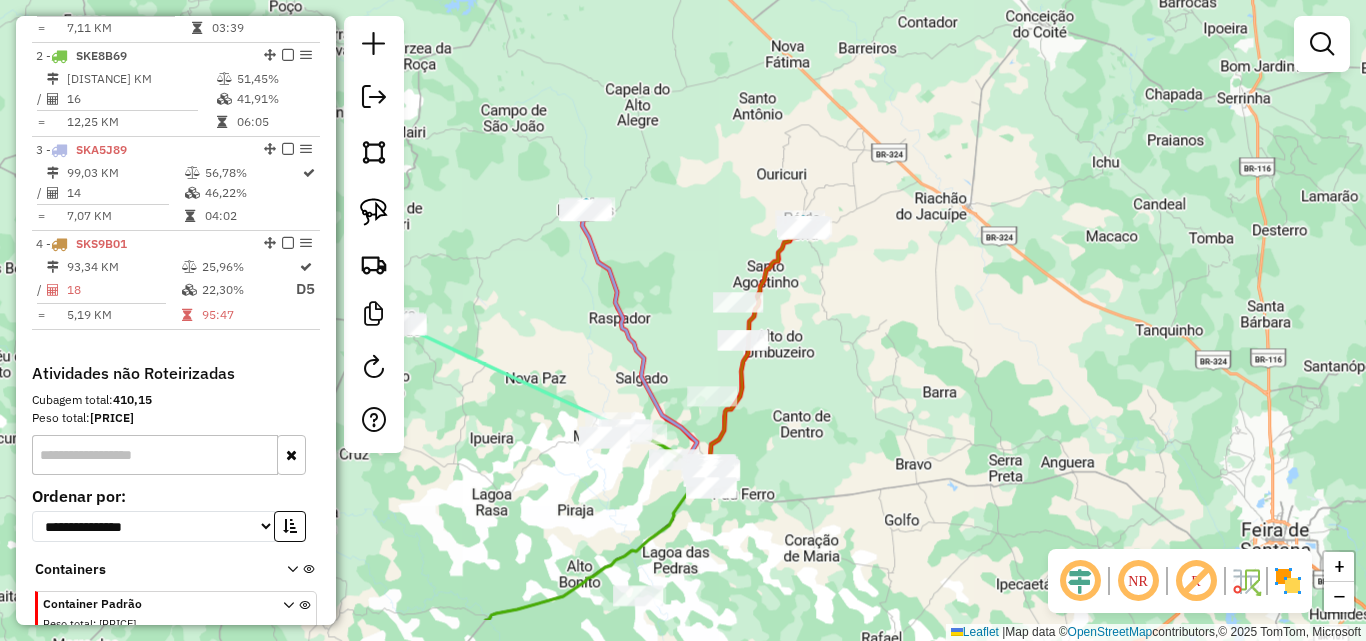 drag, startPoint x: 756, startPoint y: 457, endPoint x: 795, endPoint y: 371, distance: 94.42987 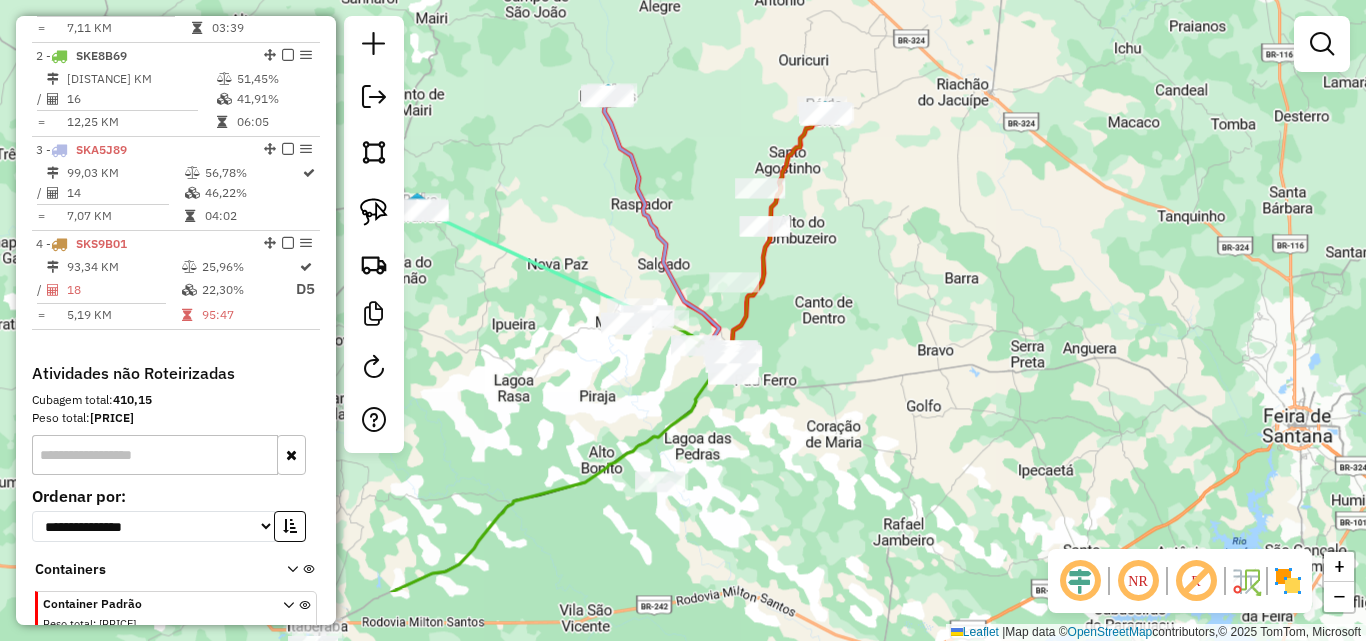 drag, startPoint x: 764, startPoint y: 479, endPoint x: 786, endPoint y: 366, distance: 115.12167 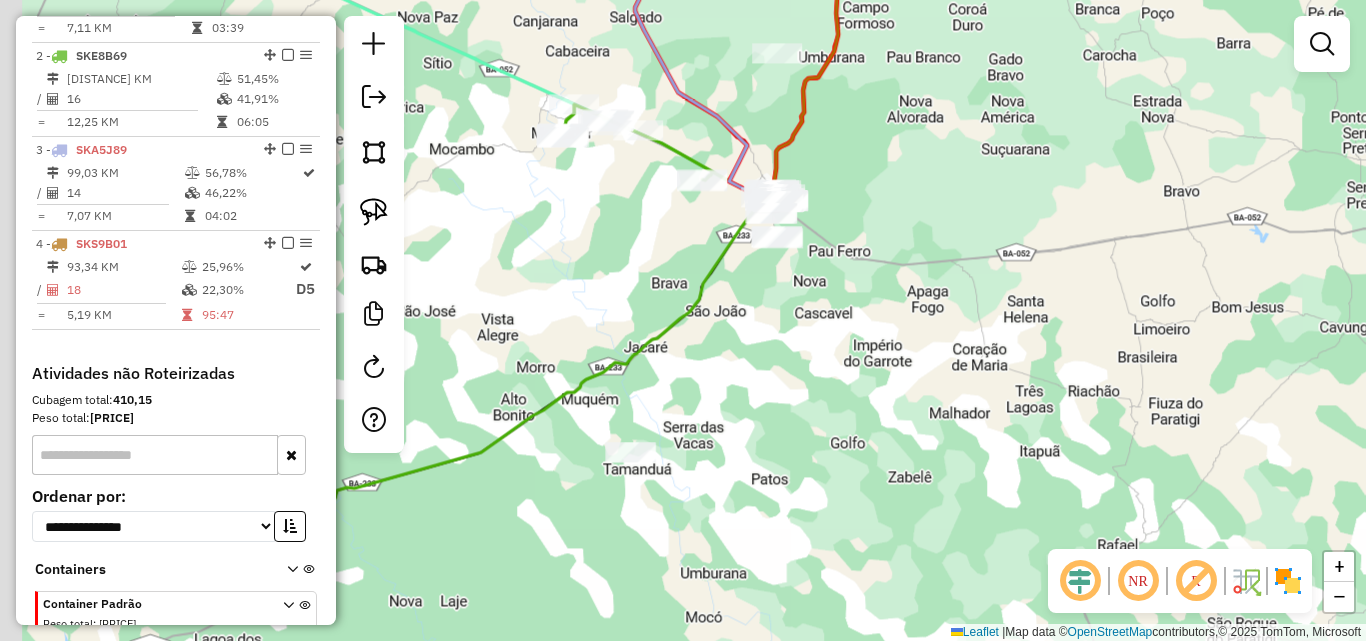 drag, startPoint x: 726, startPoint y: 478, endPoint x: 769, endPoint y: 353, distance: 132.18925 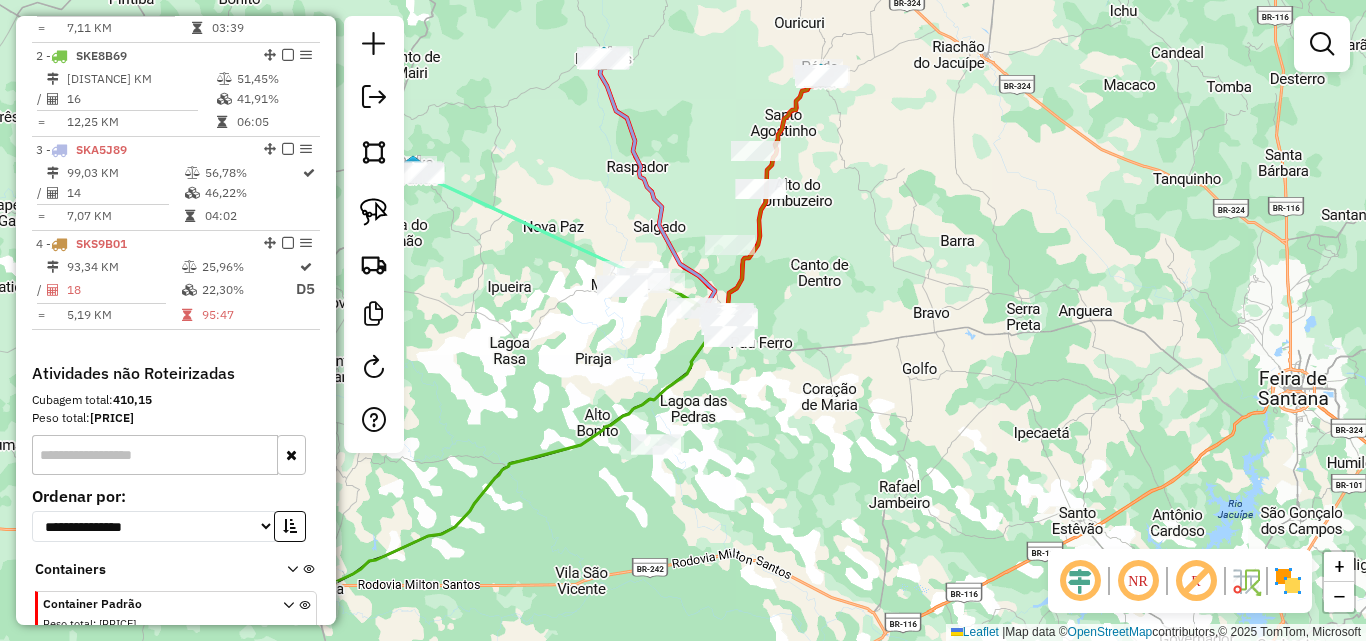 drag, startPoint x: 748, startPoint y: 418, endPoint x: 687, endPoint y: 464, distance: 76.40026 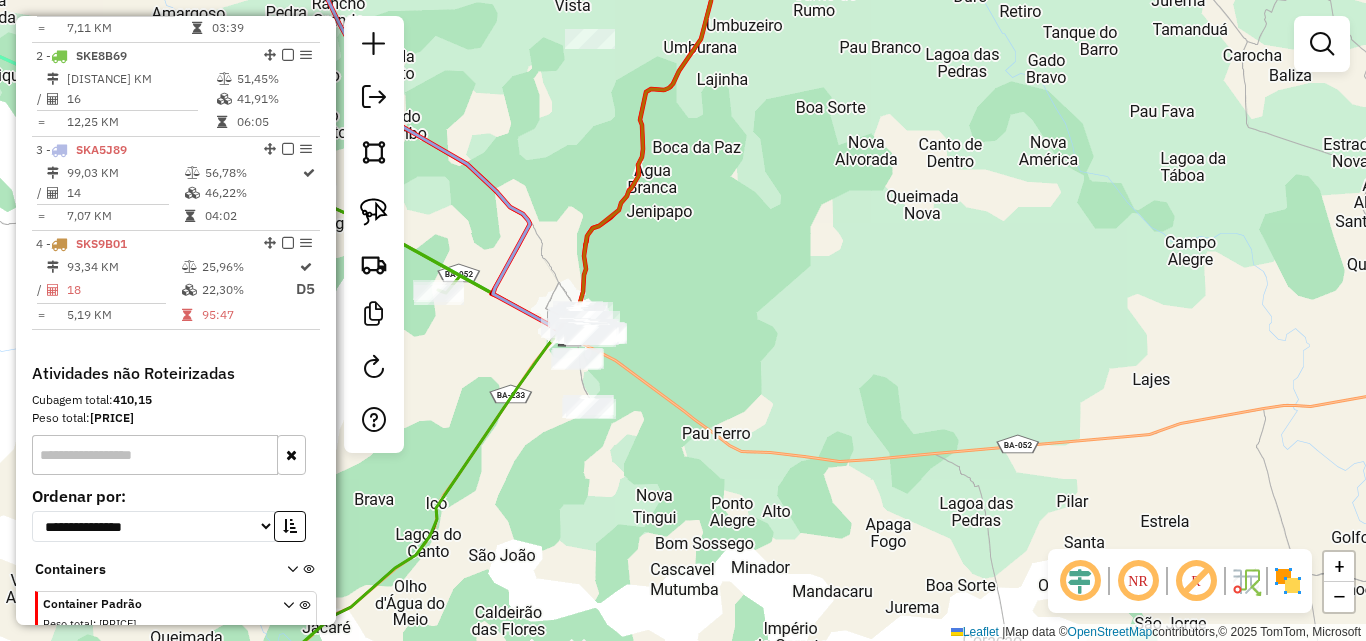 drag, startPoint x: 703, startPoint y: 341, endPoint x: 802, endPoint y: 401, distance: 115.76269 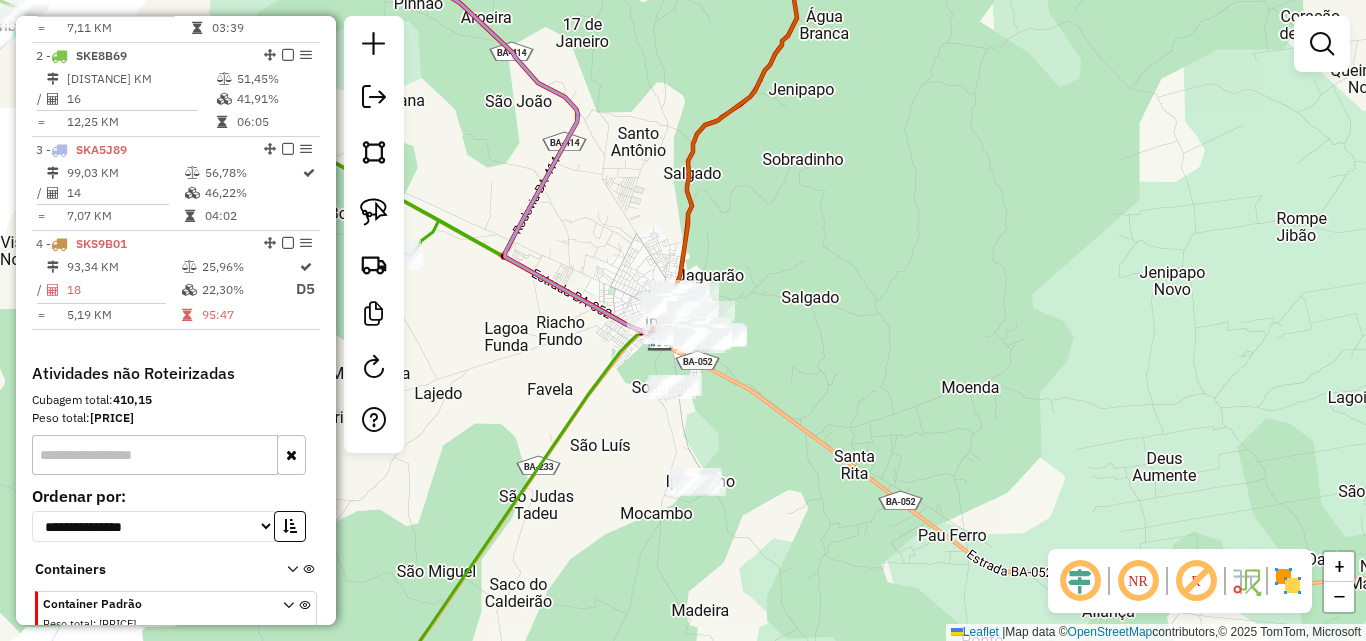 drag, startPoint x: 749, startPoint y: 361, endPoint x: 767, endPoint y: 357, distance: 18.439089 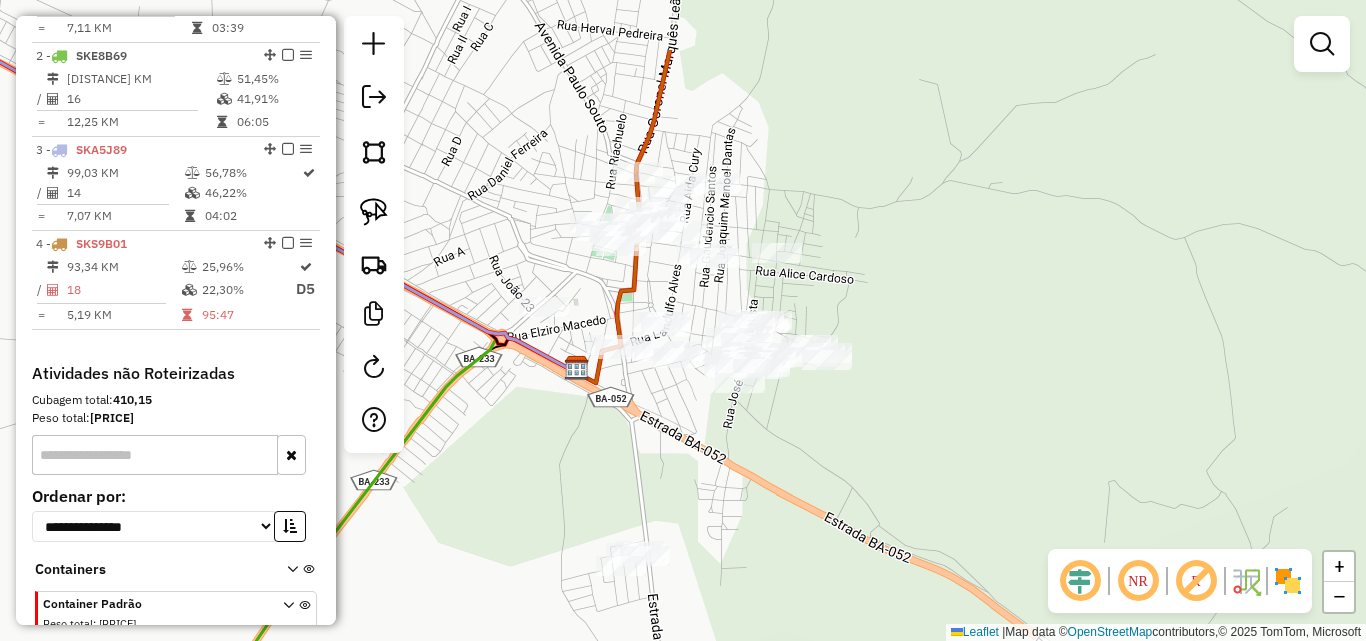 drag, startPoint x: 756, startPoint y: 341, endPoint x: 863, endPoint y: 455, distance: 156.34897 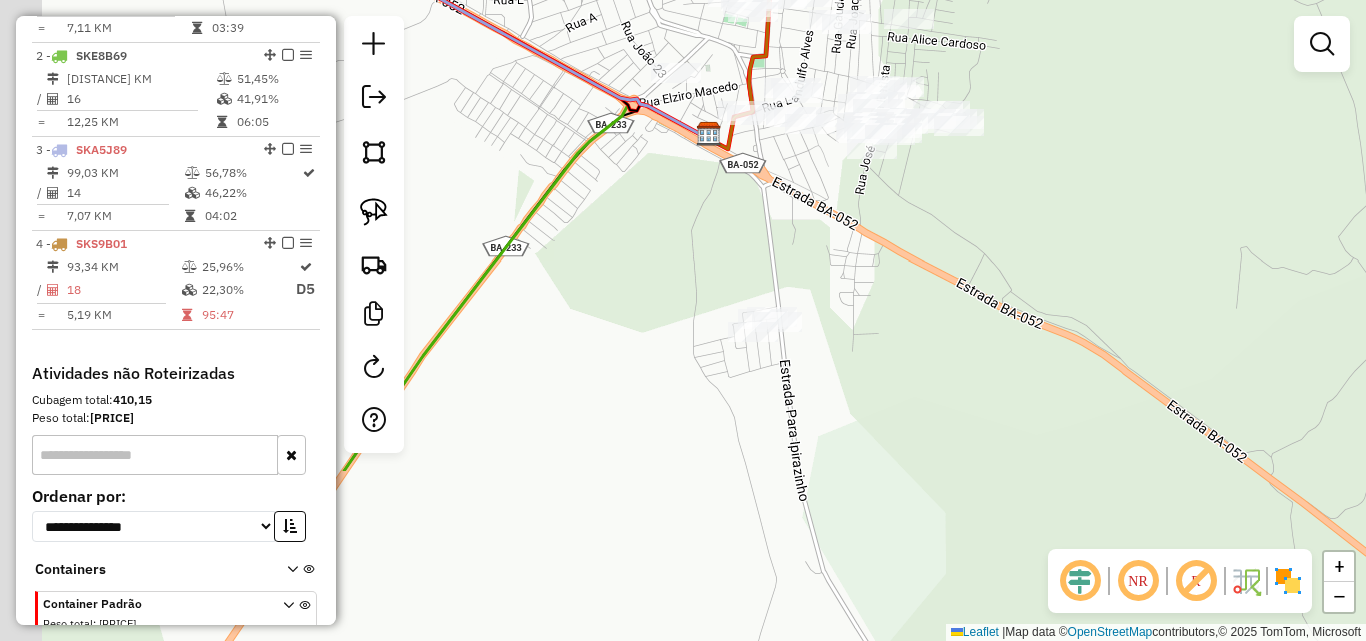 drag, startPoint x: 758, startPoint y: 496, endPoint x: 891, endPoint y: 256, distance: 274.3884 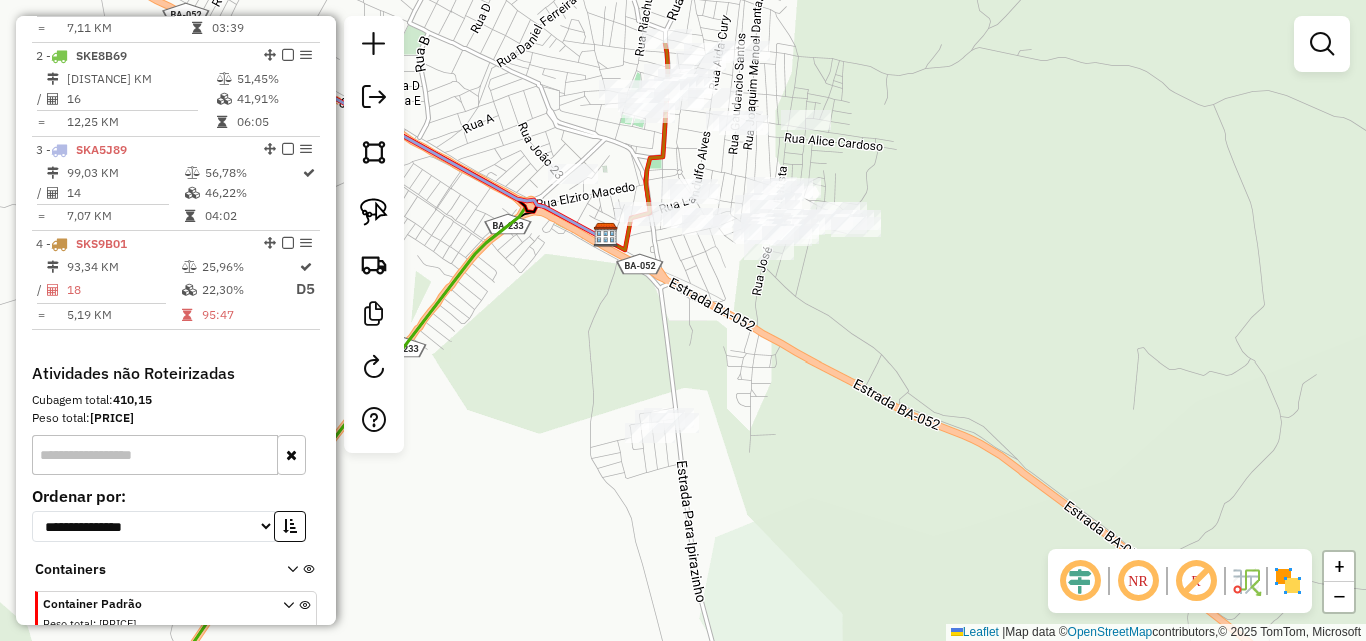 drag, startPoint x: 857, startPoint y: 254, endPoint x: 752, endPoint y: 361, distance: 149.91331 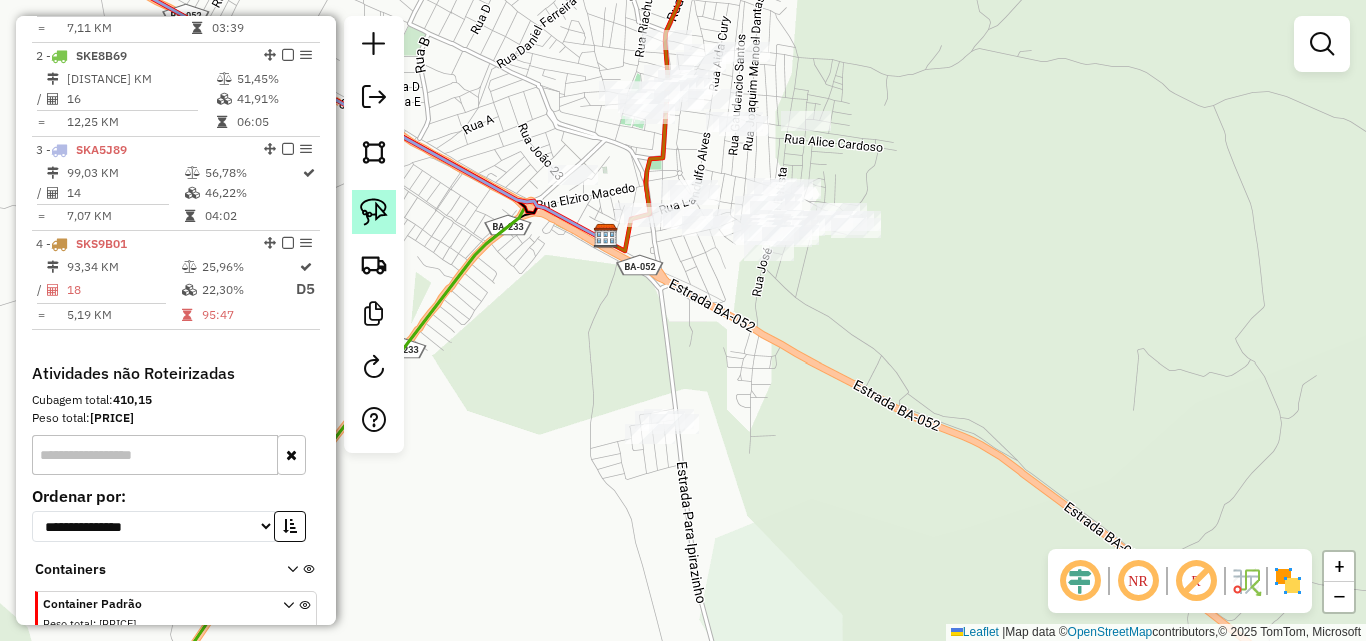 click 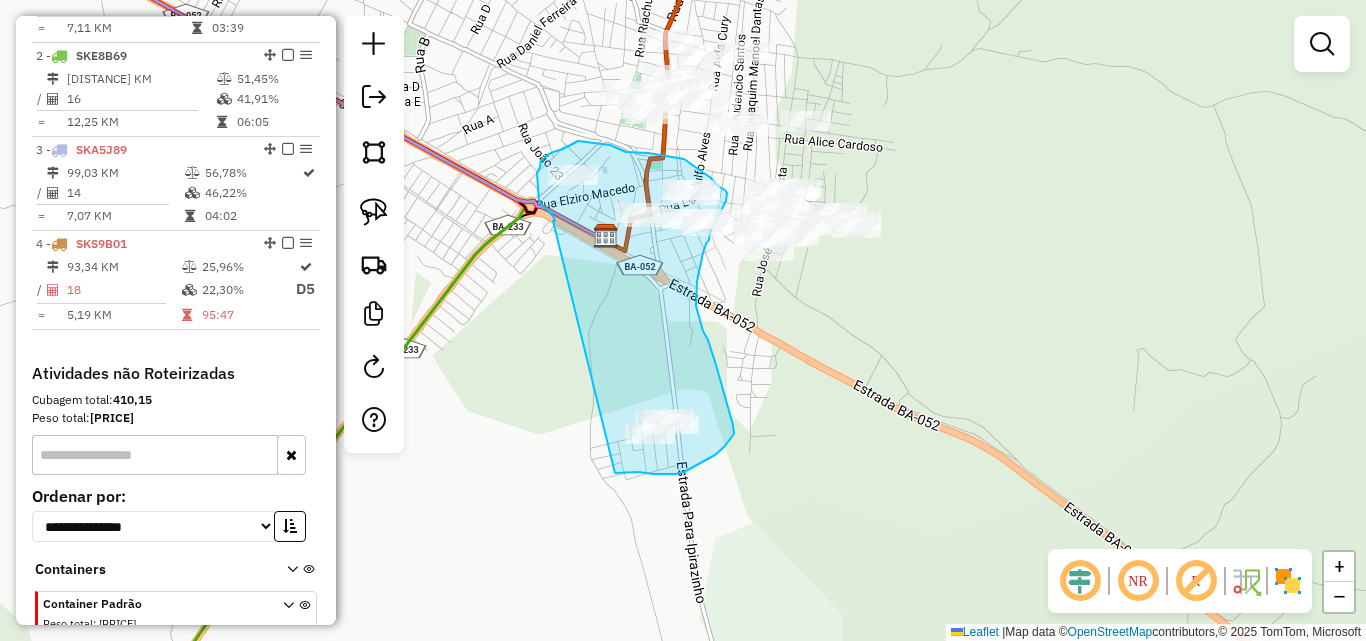 drag, startPoint x: 553, startPoint y: 221, endPoint x: 615, endPoint y: 473, distance: 259.51492 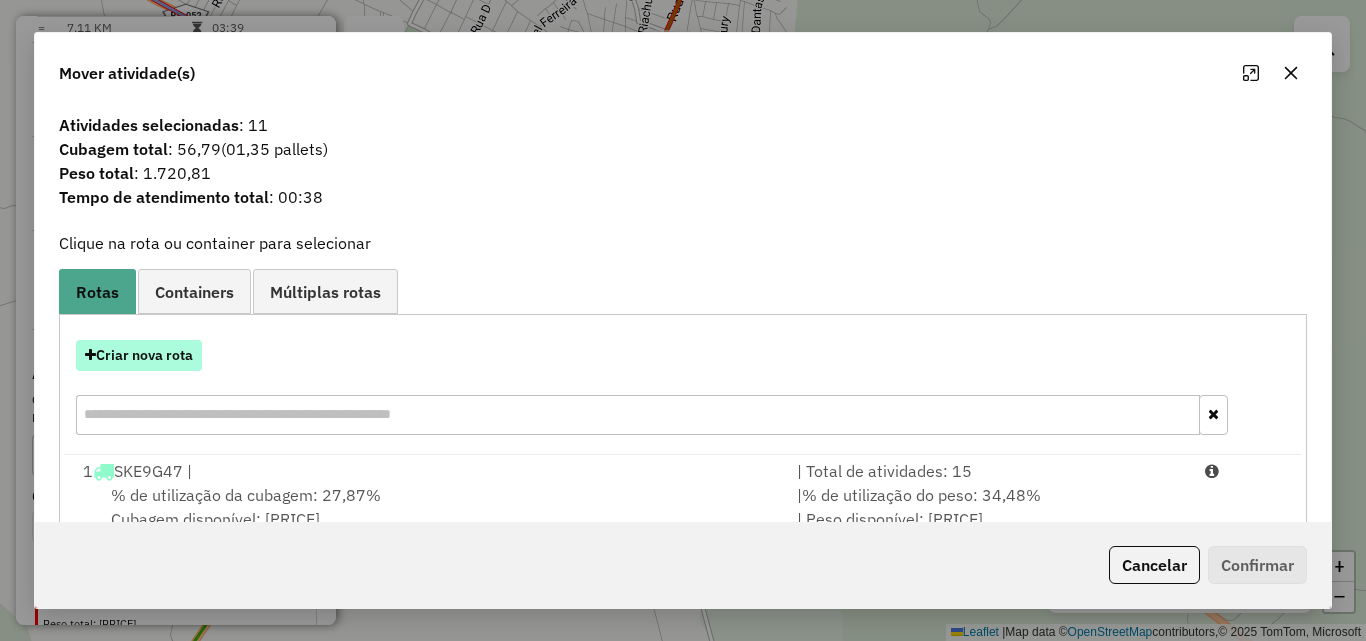 click on "Criar nova rota" at bounding box center (139, 355) 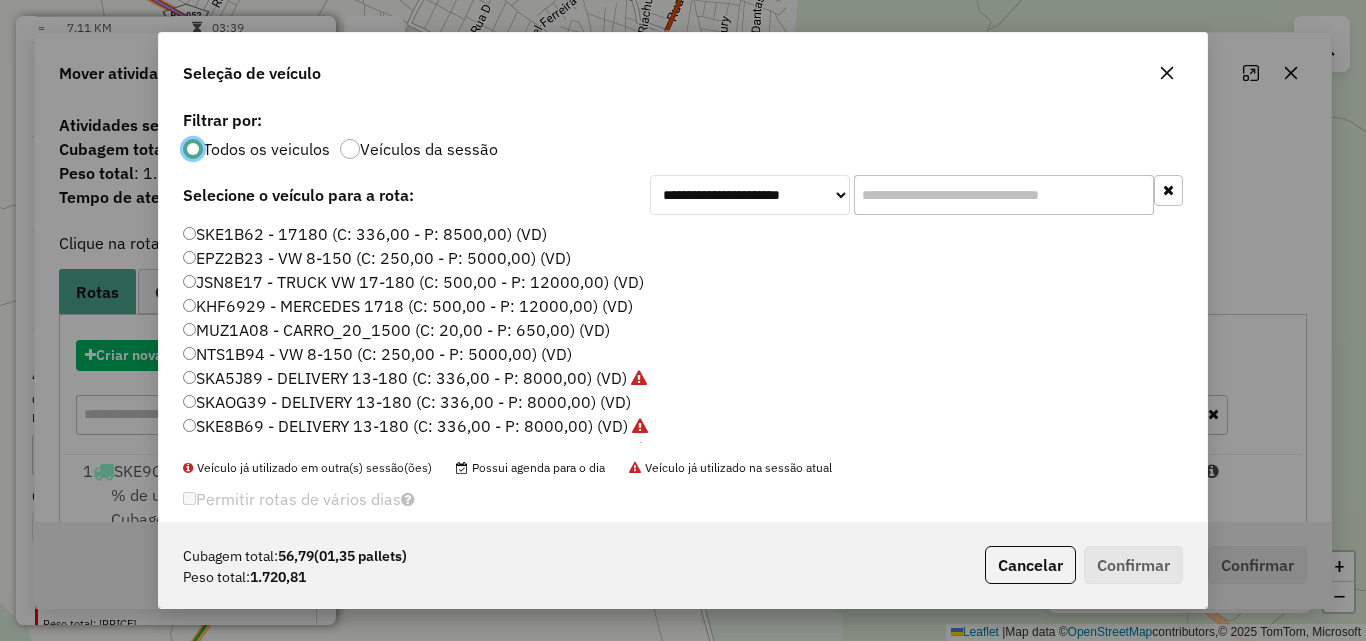 scroll, scrollTop: 11, scrollLeft: 6, axis: both 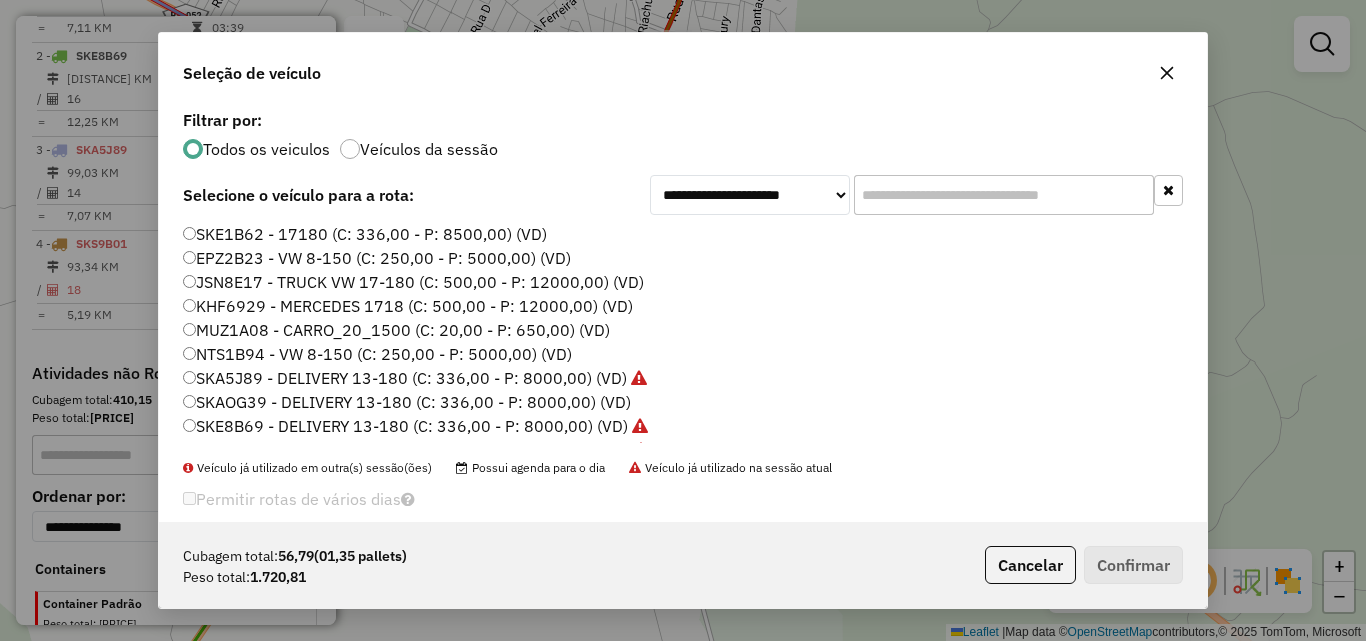 click on "EPZ2B23 - VW 8-150 (C: 250,00 - P: 5000,00) (VD)" 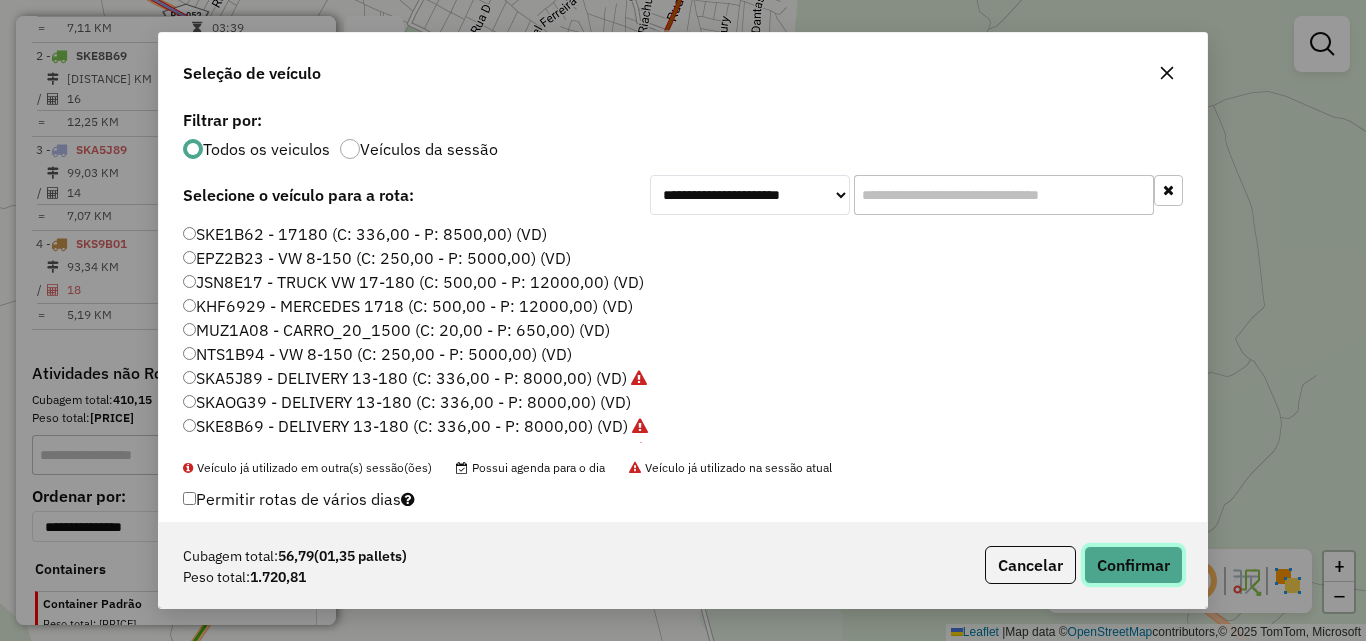 click on "Confirmar" 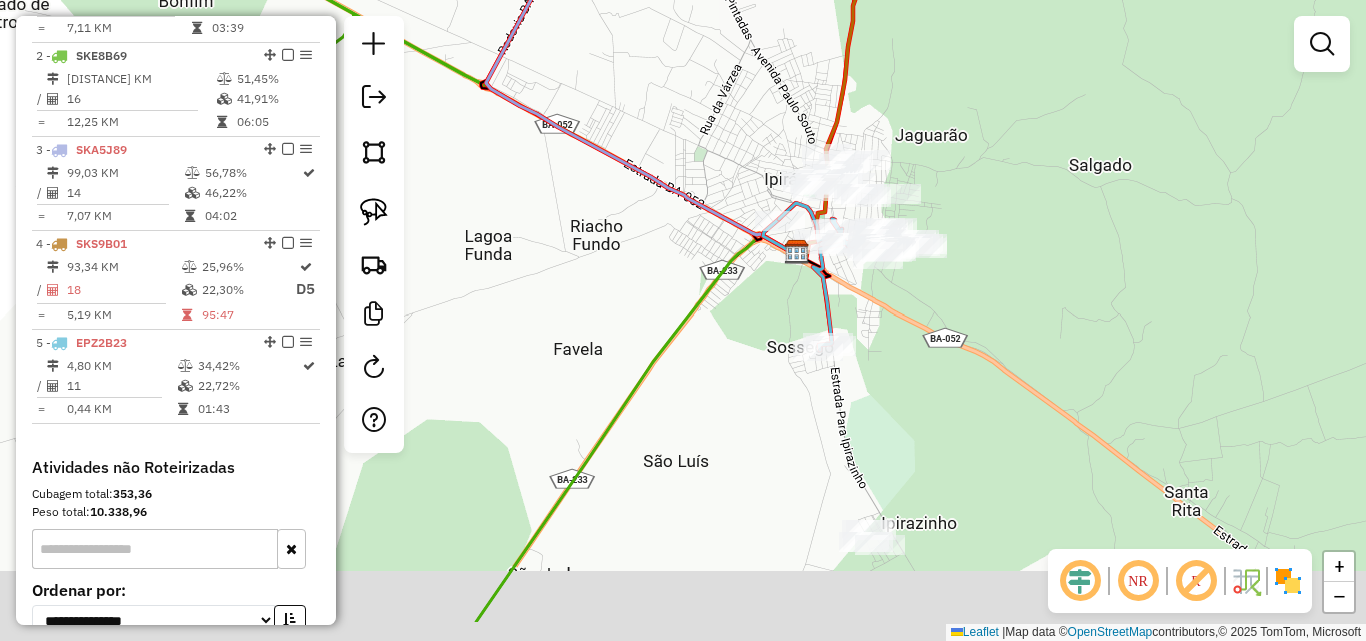 drag, startPoint x: 922, startPoint y: 435, endPoint x: 959, endPoint y: 281, distance: 158.38245 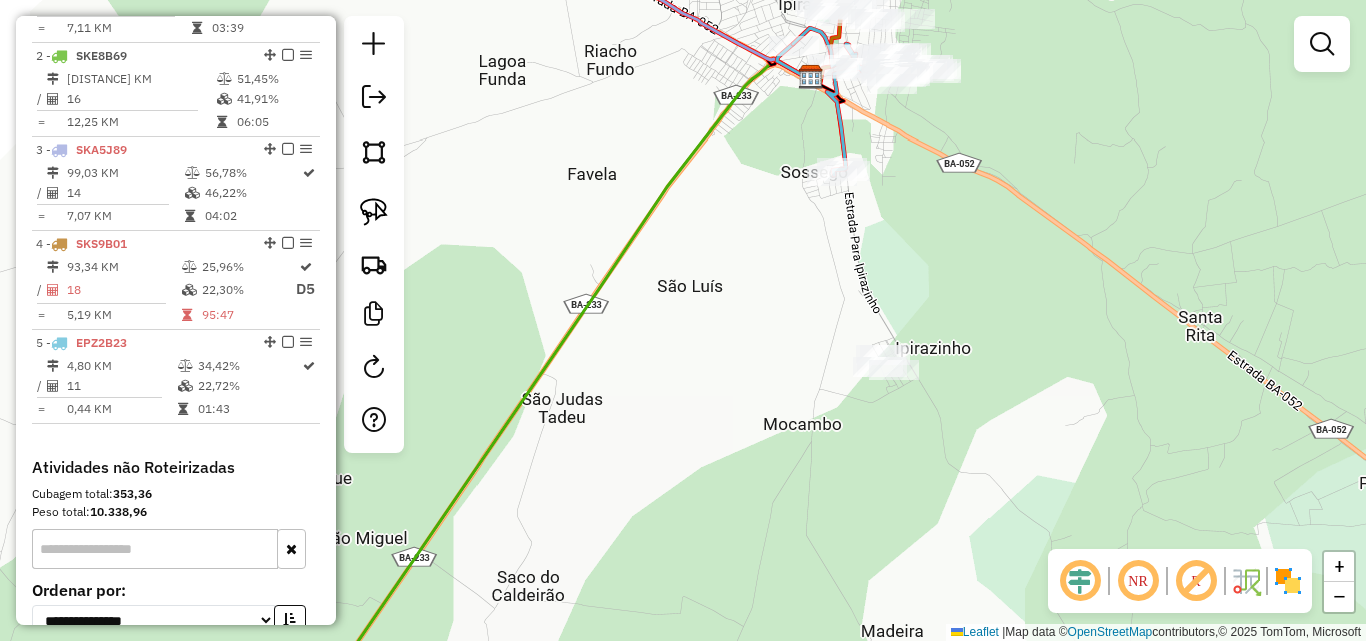 drag, startPoint x: 958, startPoint y: 436, endPoint x: 726, endPoint y: 362, distance: 243.51591 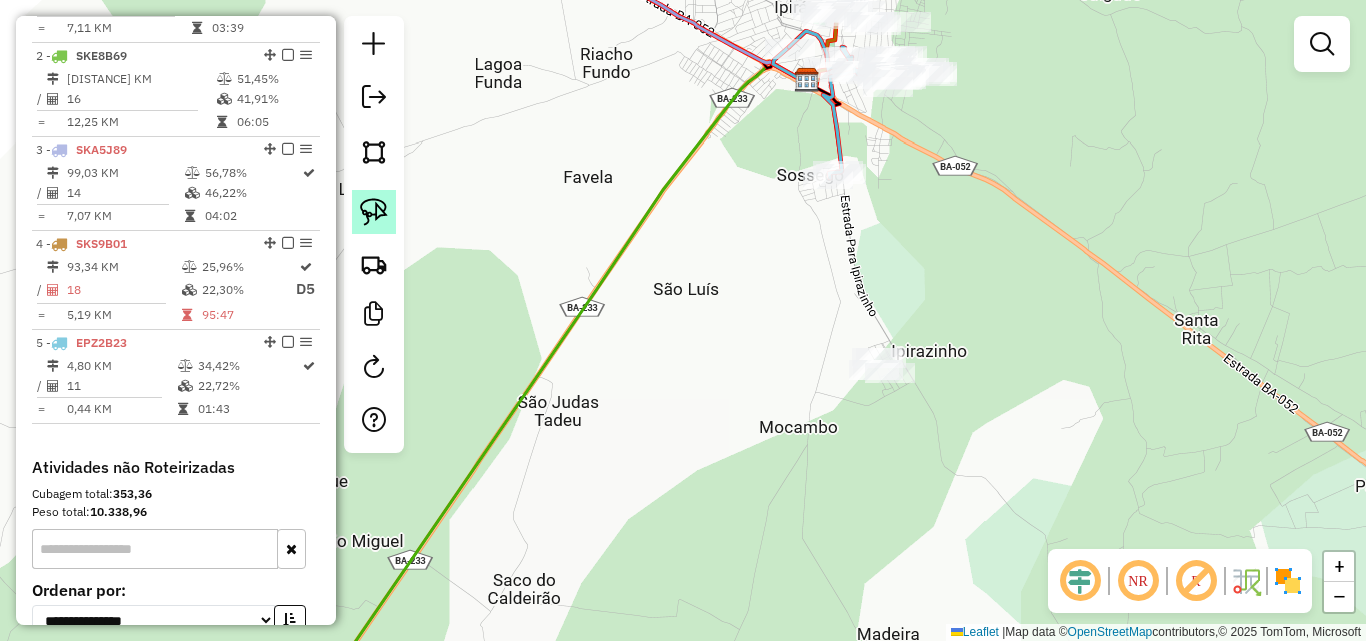 click 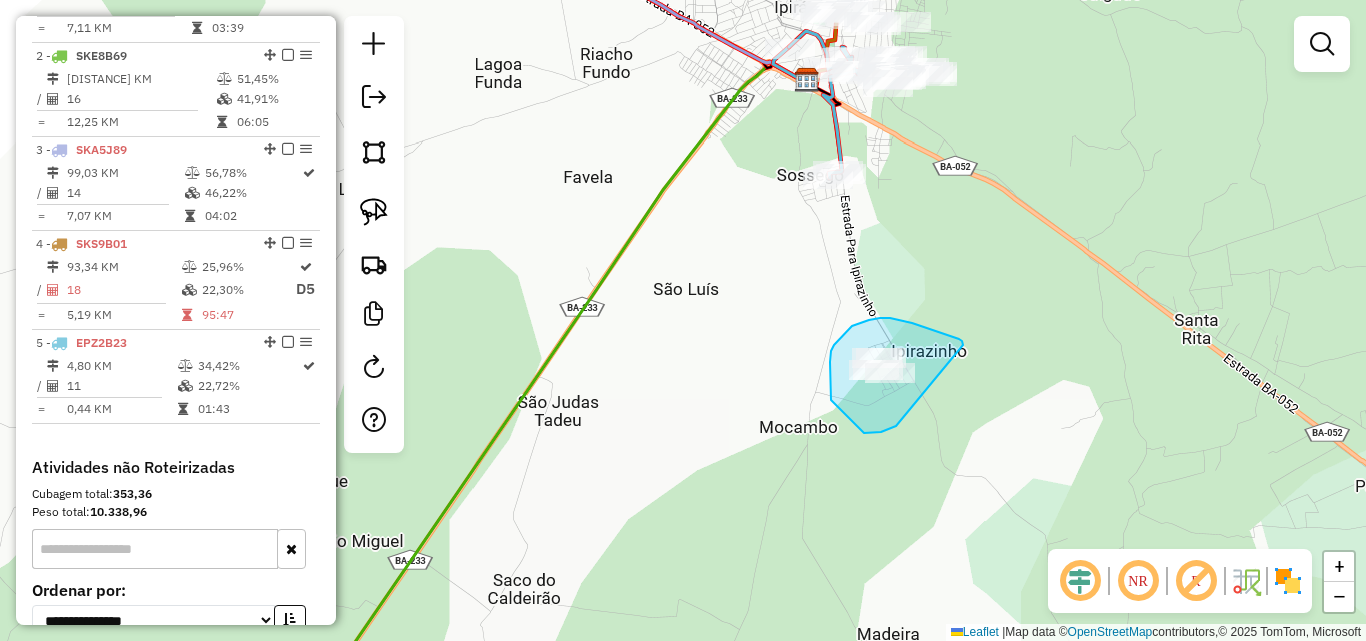 drag, startPoint x: 874, startPoint y: 433, endPoint x: 965, endPoint y: 371, distance: 110.11358 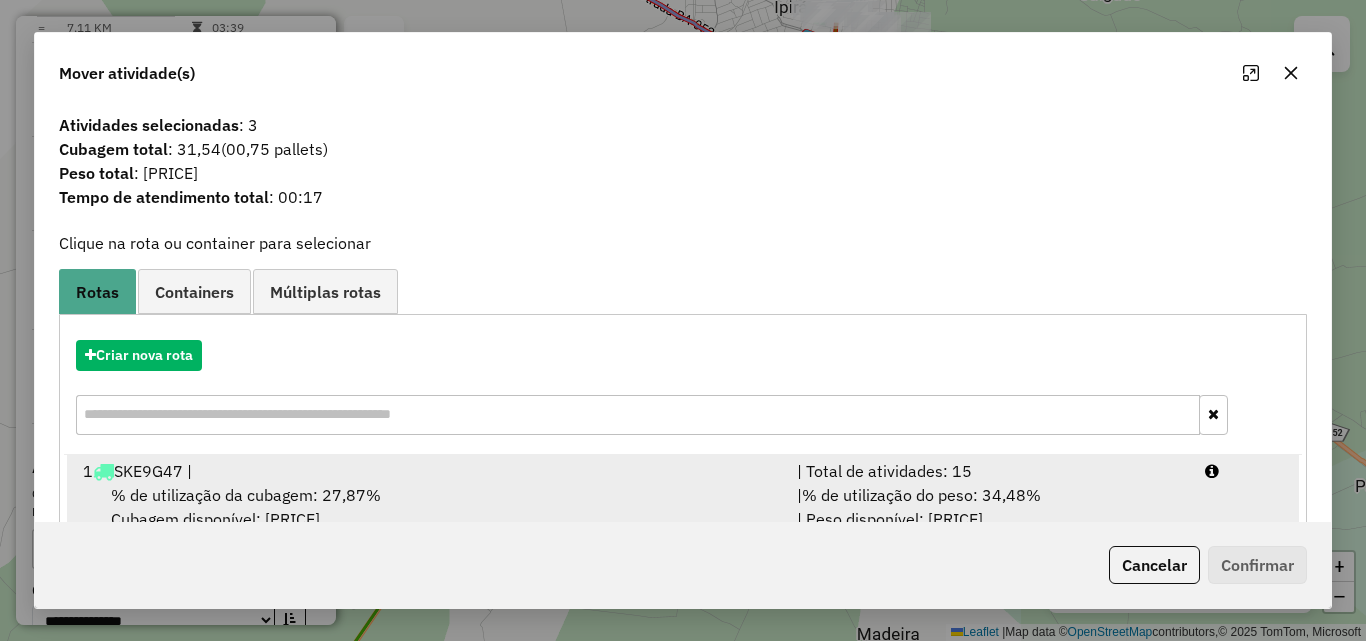 scroll, scrollTop: 5, scrollLeft: 0, axis: vertical 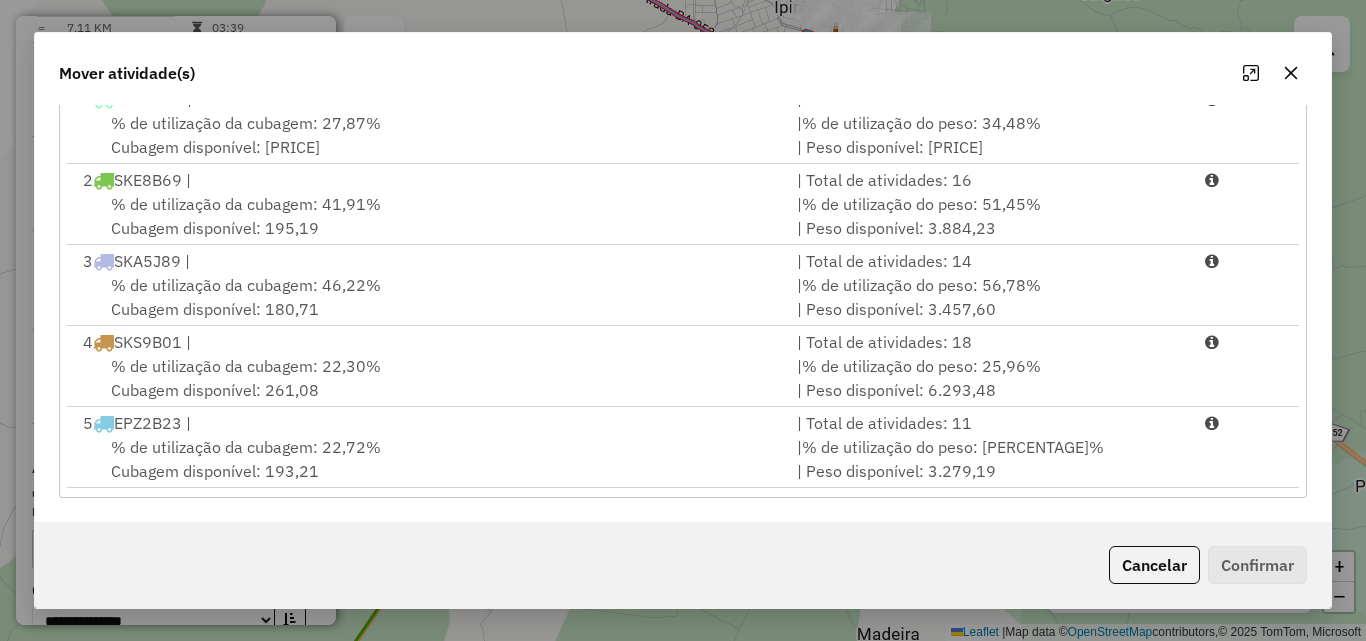 click on "Criar nova rota   [NUMBER] SKE9G47 |   | Total de atividades: [NUMBER]  % de utilização da cubagem: [PERCENTAGE]%  Cubagem disponível: [CUBAGE]   |  % de utilização do peso: [PERCENTAGE]%  | Peso disponível: [WEIGHT]   [NUMBER] SKE8B69 |   | Total de atividades: [NUMBER]  % de utilização da cubagem: [PERCENTAGE]%  Cubagem disponível: [CUBAGE]   |  % de utilização do peso: [PERCENTAGE]%  | Peso disponível: [WEIGHT]   [NUMBER] SKA5J89 |   | Total de atividades: [NUMBER]  % de utilização da cubagem: [PERCENTAGE]%  Cubagem disponível: [CUBAGE]   |  % de utilização do peso: [PERCENTAGE]%  | Peso disponível: [WEIGHT]   [NUMBER] SKS9B01 |   | Total de atividades: [NUMBER]  % de utilização da cubagem: [PERCENTAGE]%  Cubagem disponível: [CUBAGE]   |  % de utilização do peso: [PERCENTAGE]%  | Peso disponível: [WEIGHT]   [NUMBER] EPZ2B23 |   | Total de atividades: [NUMBER]  % de utilização da cubagem: [PERCENTAGE]%  Cubagem disponível: [CUBAGE]   |  % de utilização do peso: [PERCENTAGE]%  | Peso disponível: [WEIGHT]   Criar novo container  Container Padrão  Peso total: [WEIGHT]   Cubagem total: [CUBAGE]  : Disponíveis: [NUMBER]" 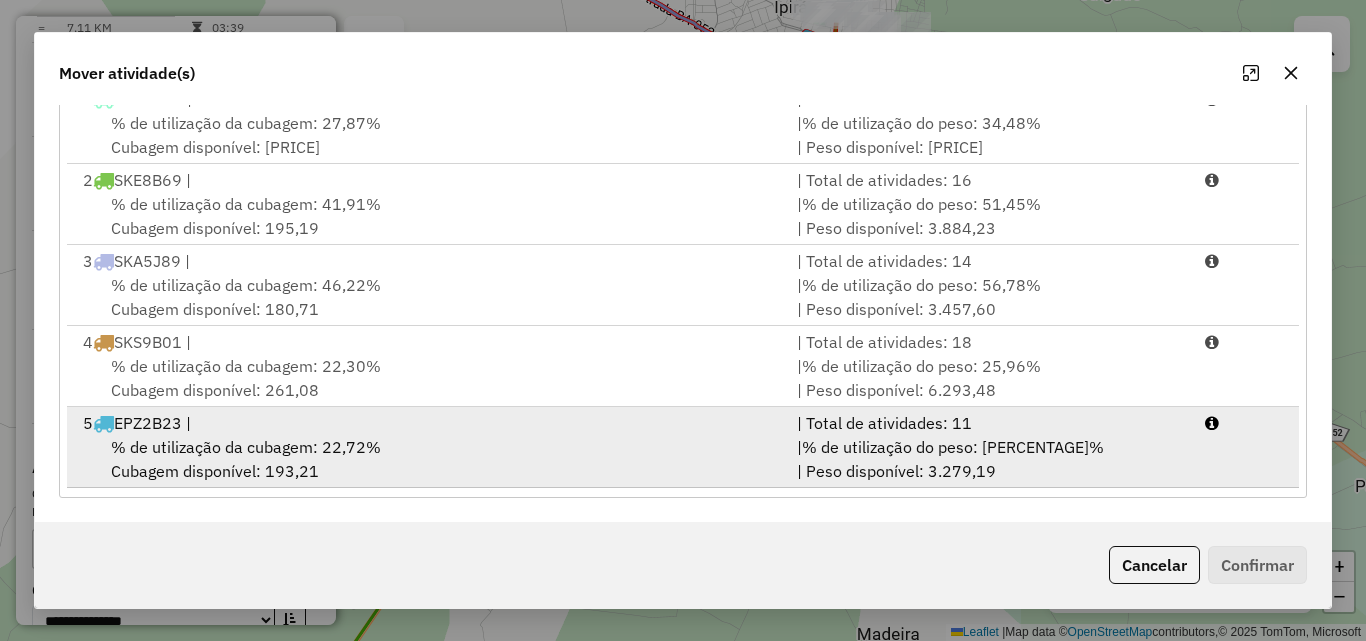 click on "|  % de utilização do peso: 34,42%  | Peso disponível: 3.279,19" at bounding box center [989, 459] 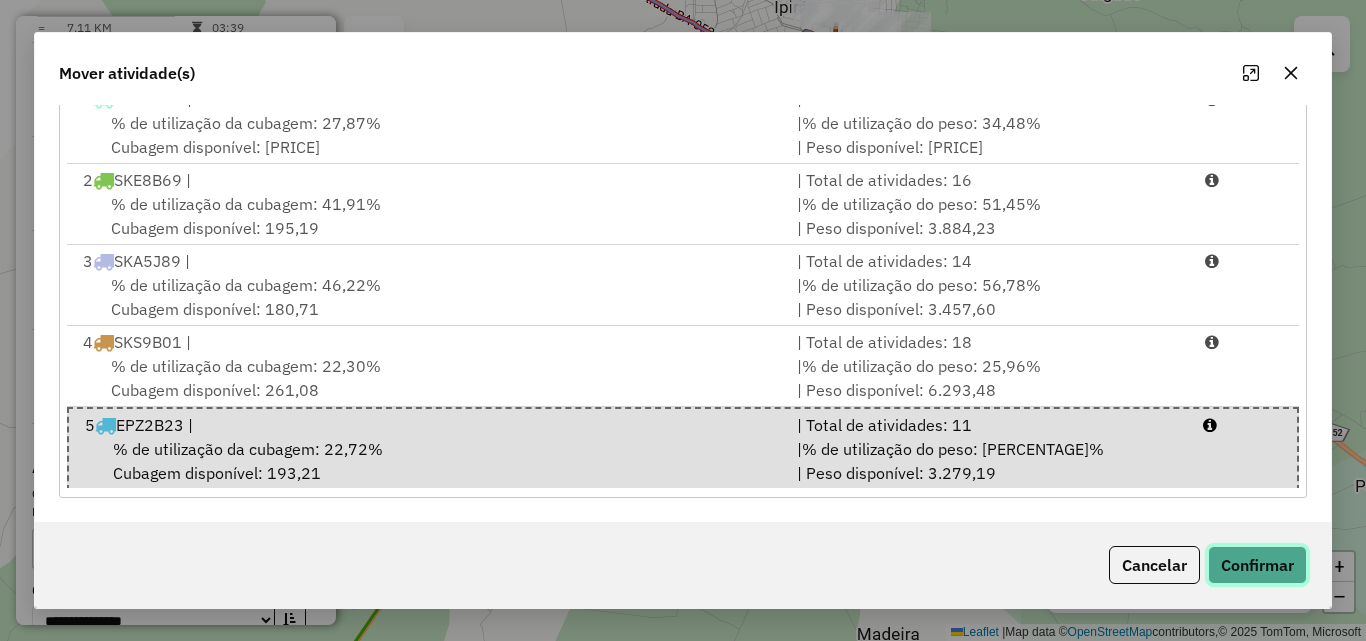 click on "Confirmar" 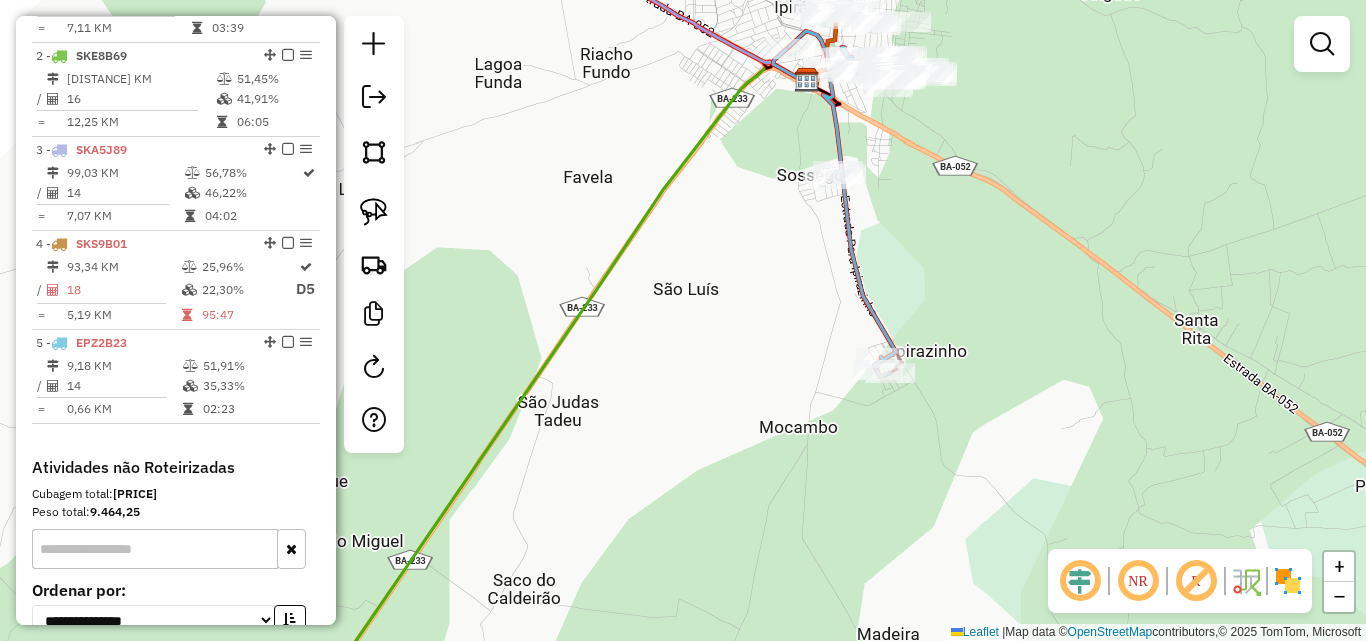 scroll, scrollTop: 0, scrollLeft: 0, axis: both 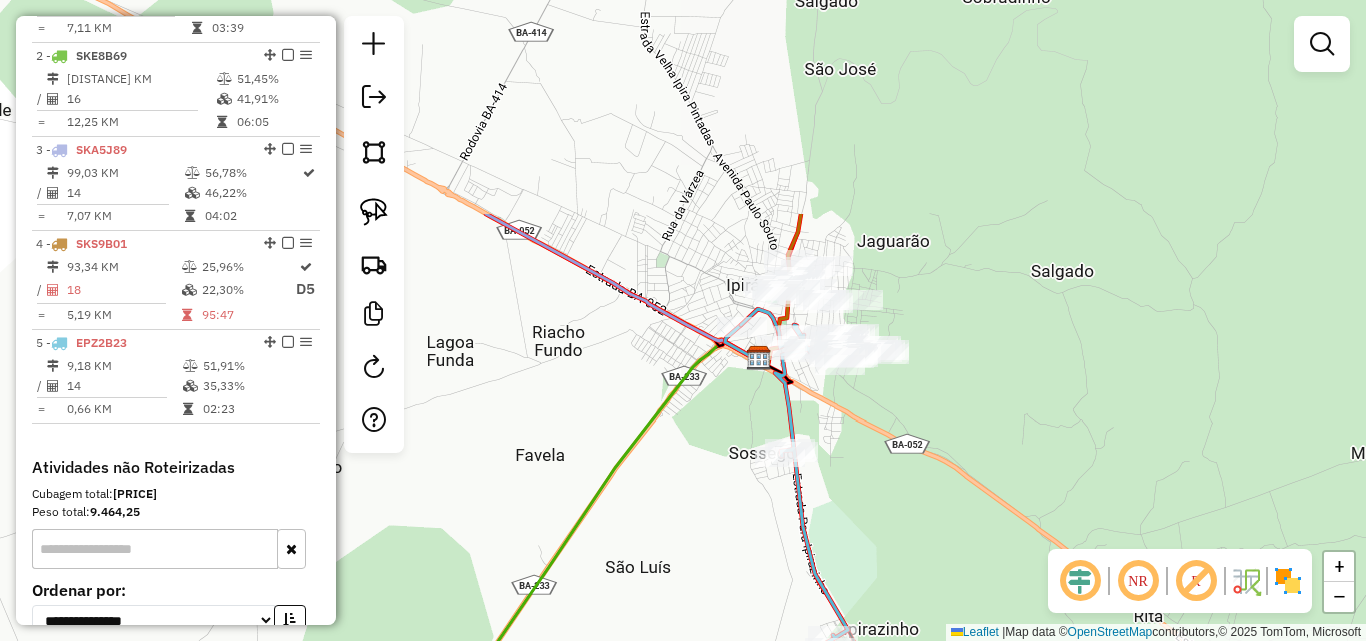 drag, startPoint x: 1102, startPoint y: 402, endPoint x: 1054, endPoint y: 680, distance: 282.11346 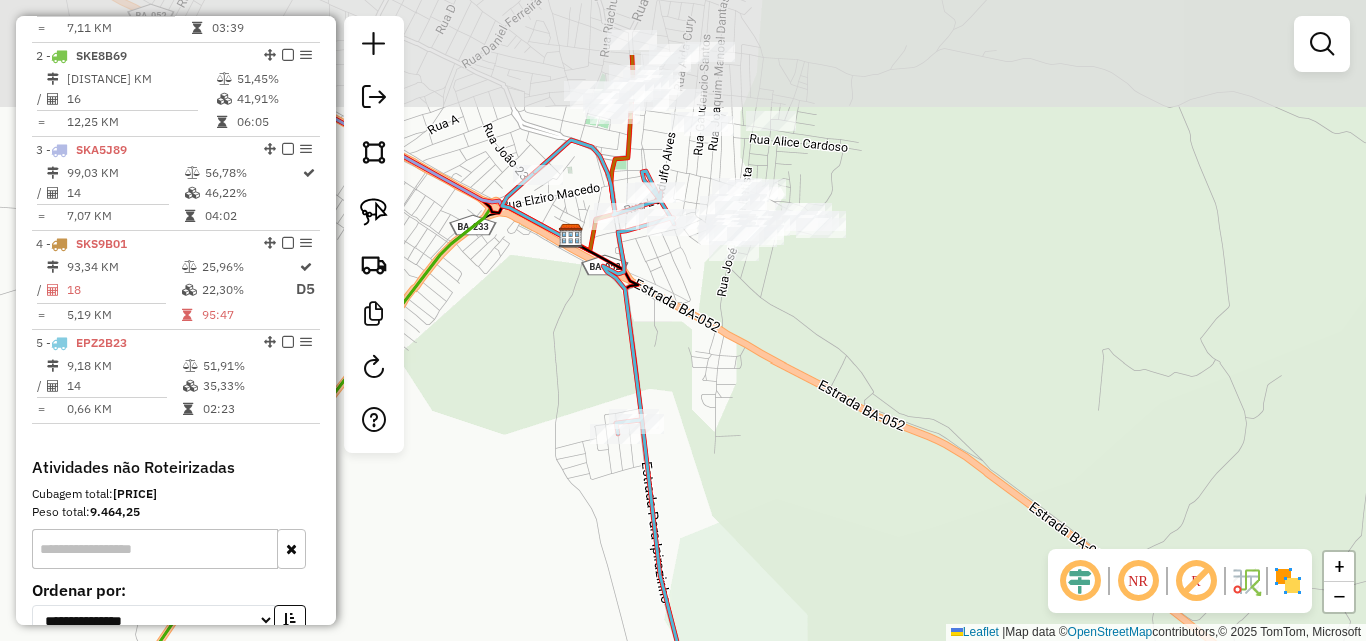 drag, startPoint x: 964, startPoint y: 561, endPoint x: 973, endPoint y: 680, distance: 119.33985 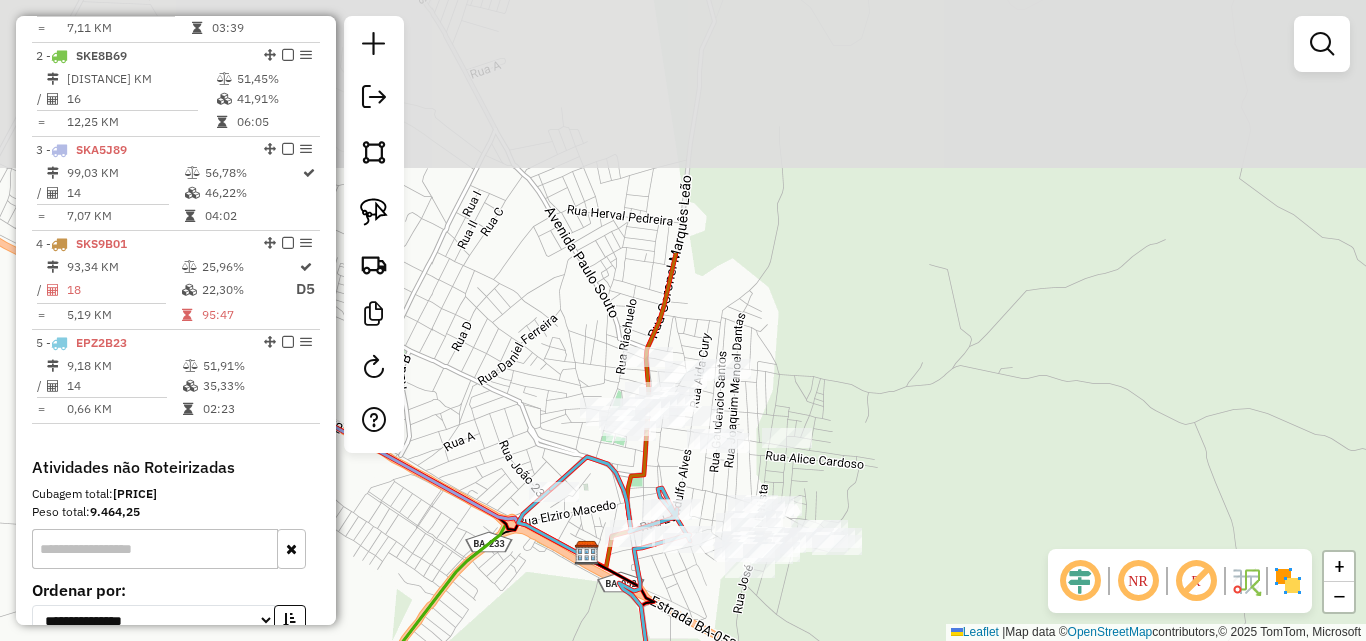 drag, startPoint x: 963, startPoint y: 353, endPoint x: 970, endPoint y: 679, distance: 326.07513 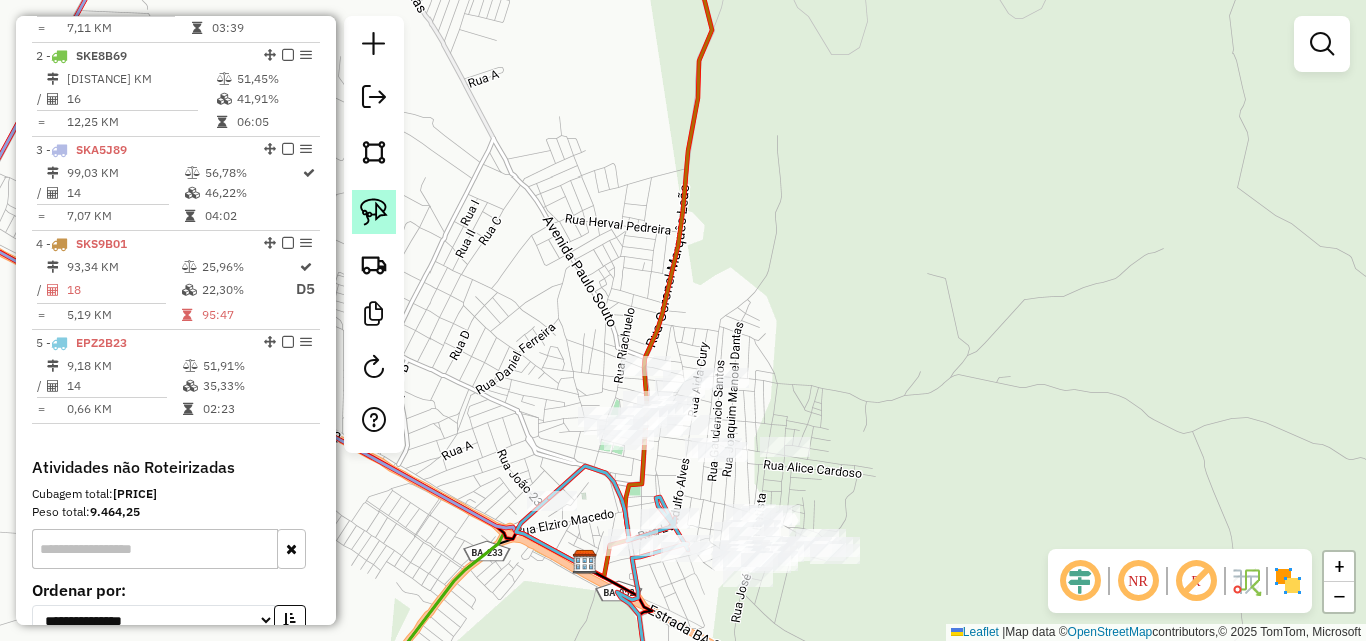 click 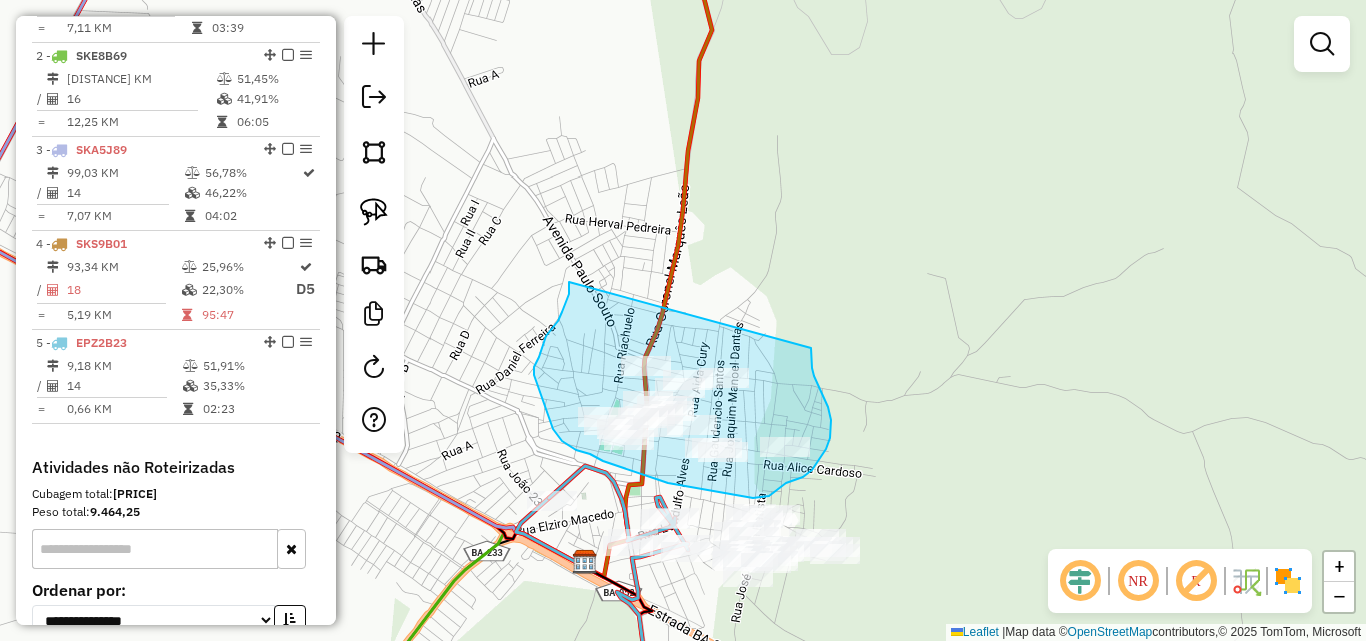 drag, startPoint x: 568, startPoint y: 296, endPoint x: 790, endPoint y: 315, distance: 222.81158 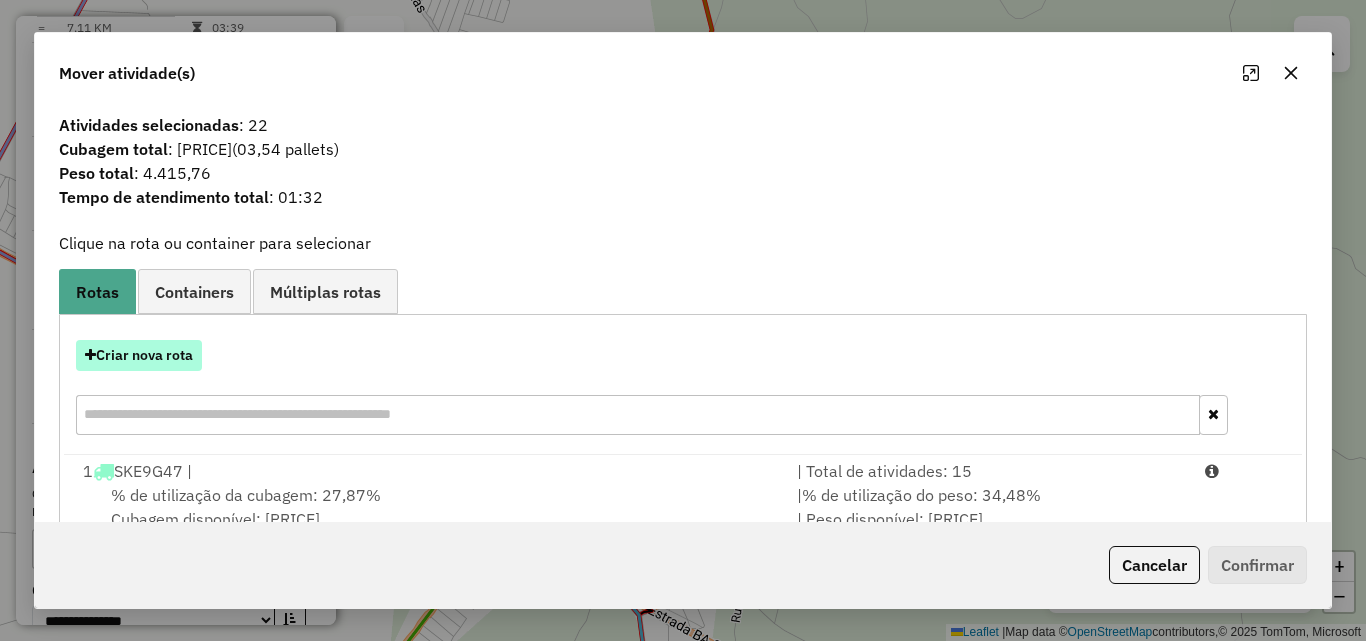 click on "Criar nova rota" at bounding box center [139, 355] 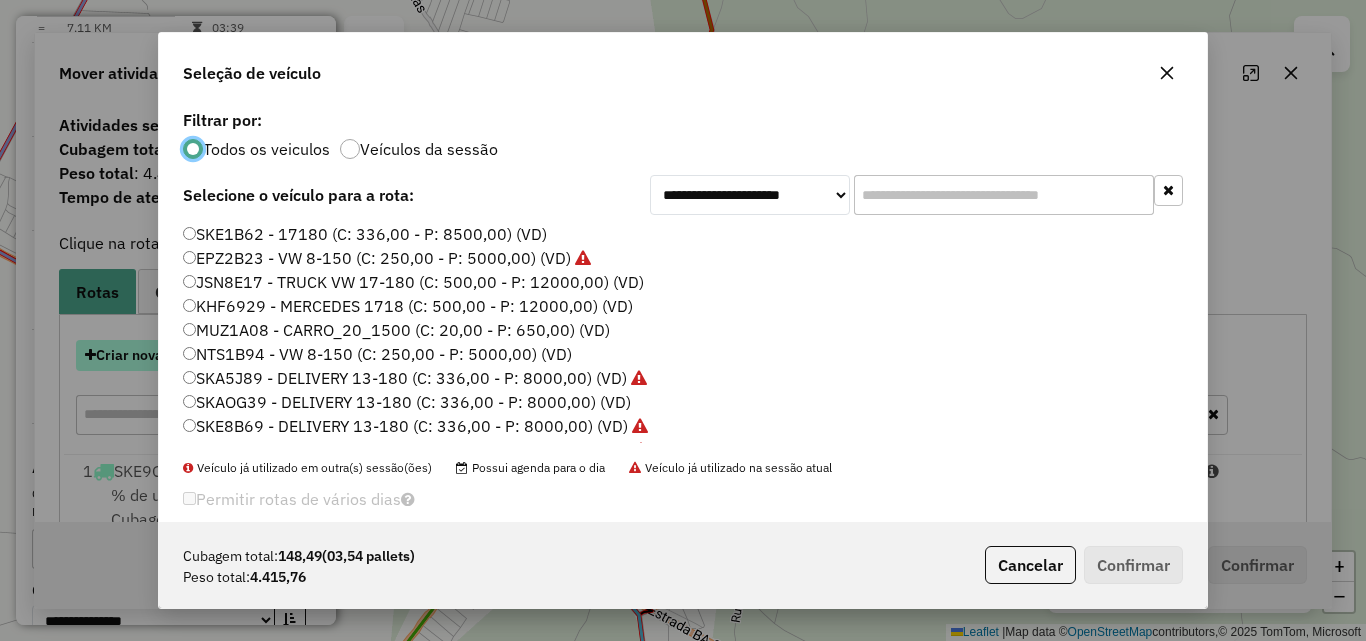 scroll, scrollTop: 11, scrollLeft: 6, axis: both 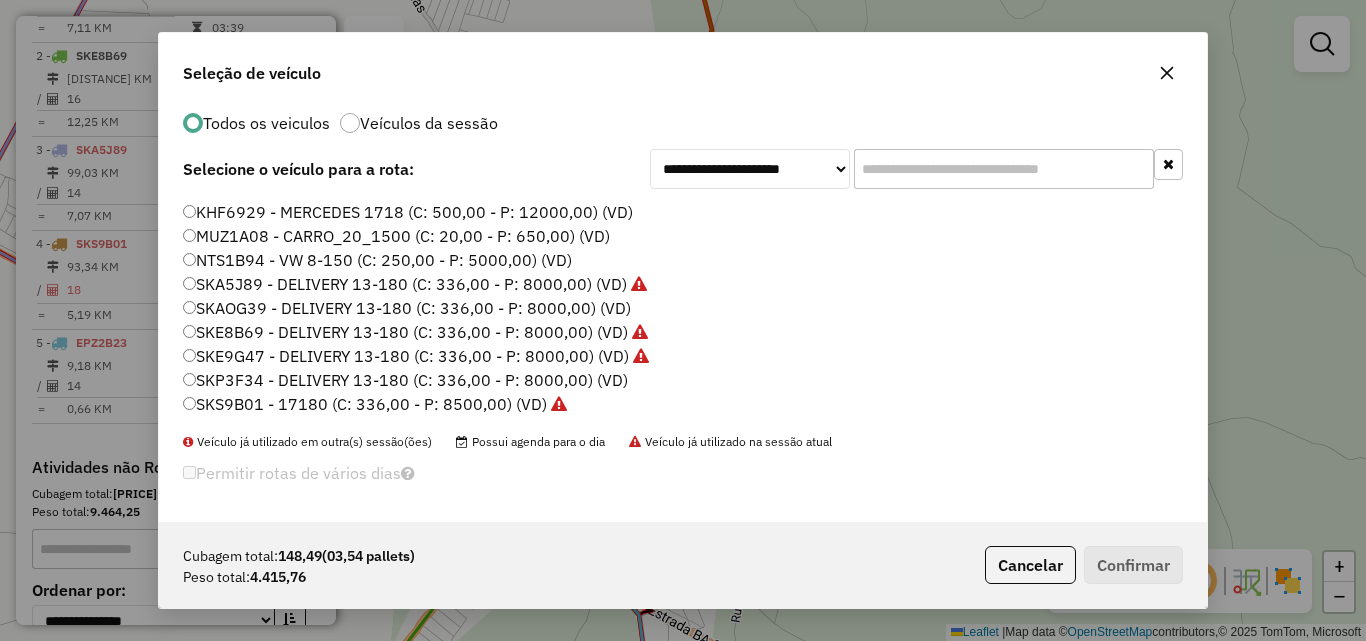 click on "NTS1B94 - VW 8-150 (C: 250,00 - P: 5000,00) (VD)" 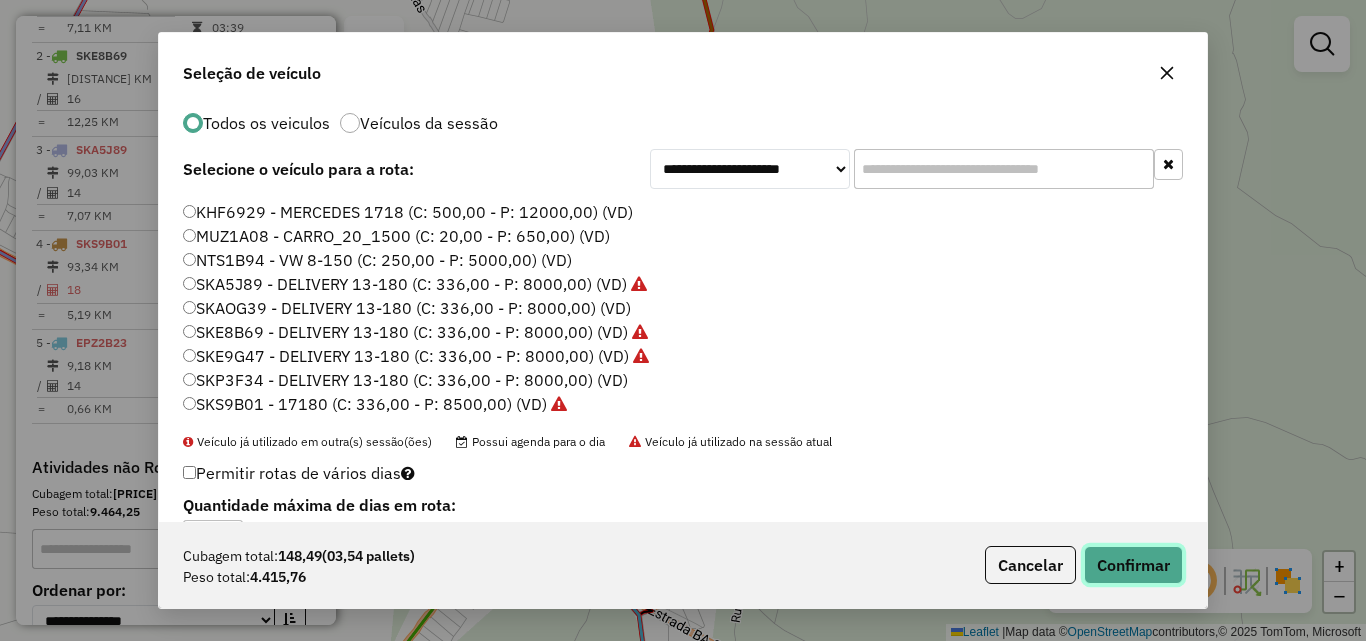 click on "Confirmar" 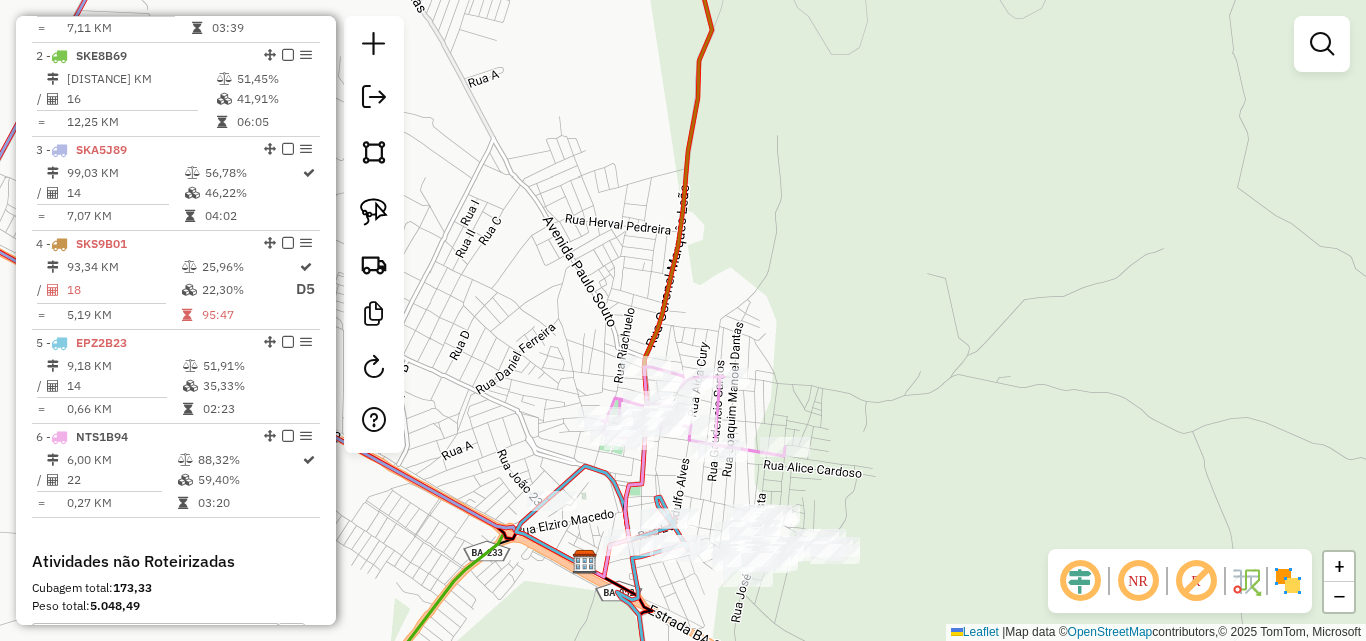 scroll, scrollTop: 0, scrollLeft: 0, axis: both 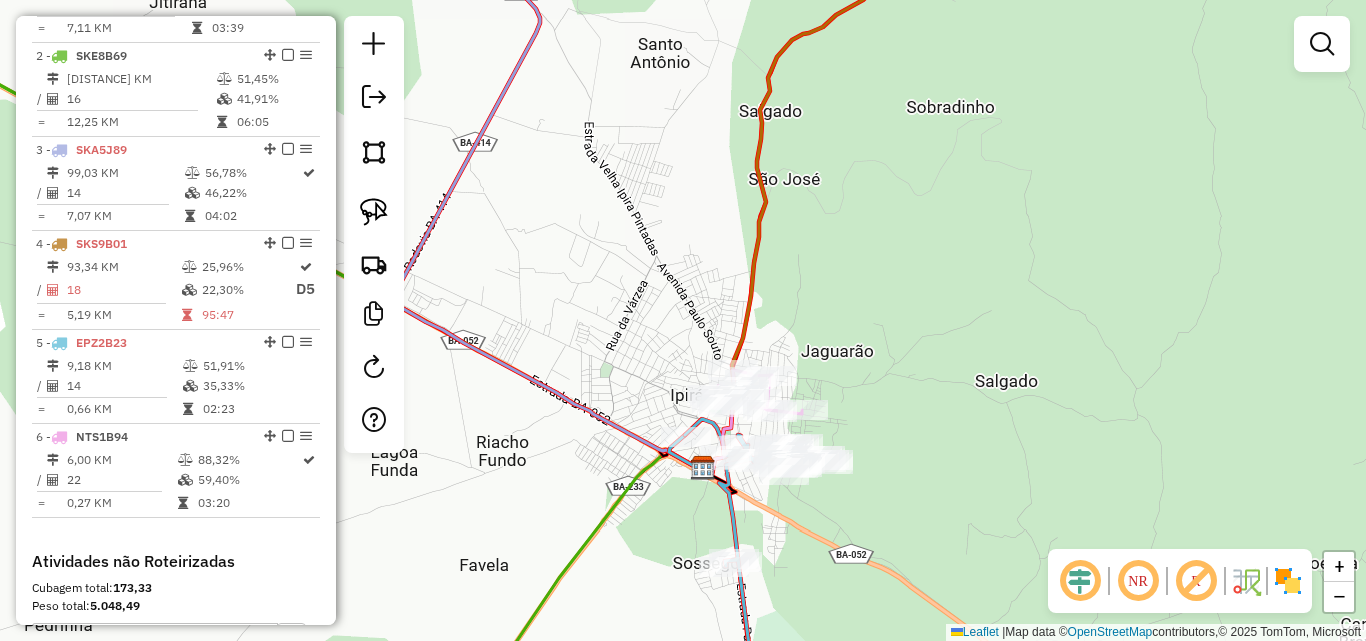 drag, startPoint x: 822, startPoint y: 255, endPoint x: 813, endPoint y: 492, distance: 237.17082 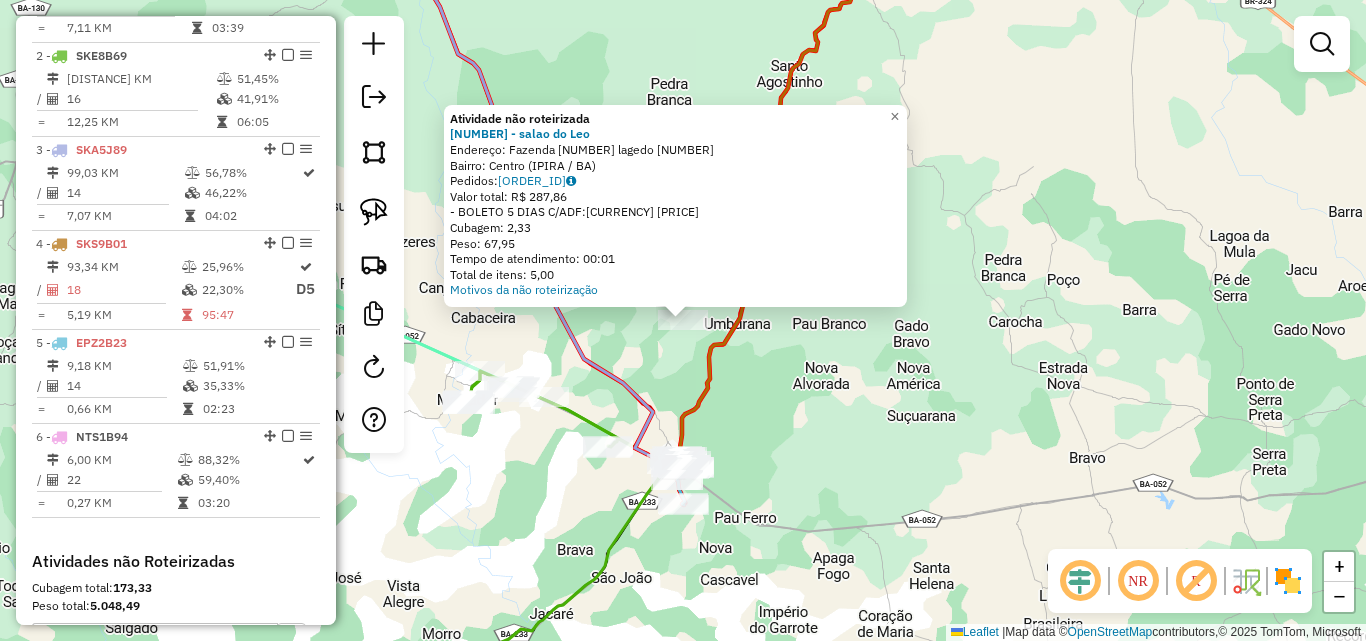 click on "Atividade não roteirizada 987 - salao do Leo Endereço: Fazenda 3 lagedo 154 Bairro: Centro ([CITY] / [STATE]) Pedidos: 01074408 Valor total: R$ 287,86 - BOLETO 5 DIAS C/ADF: R$ 287,86 Cubagem: 2,33 Peso: 67,95 Tempo de atendimento: 00:01 Total de itens: 5,00 Motivos da não roteirização × Janela de atendimento Grade de atendimento Capacidade Transportadoras Veículos Cliente Pedidos Rotas Selecione os dias de semana para filtrar as janelas de atendimento Seg Ter Qua Qui Sex Sáb Dom Informe o período da janela de atendimento: De: Até: Filtrar exatamente a janela do cliente Considerar janela de atendimento padrão Selecione os dias de semana para filtrar as grades de atendimento Seg Ter Qua Qui Sex Sáb Dom Considerar clientes sem dia de atendimento cadastrado Clientes fora do dia de atendimento selecionado Filtrar as atividades entre os valores definidos abaixo: Peso mínimo: Peso máximo: Cubagem mínima: Cubagem máxima: De: Até: De: De:" 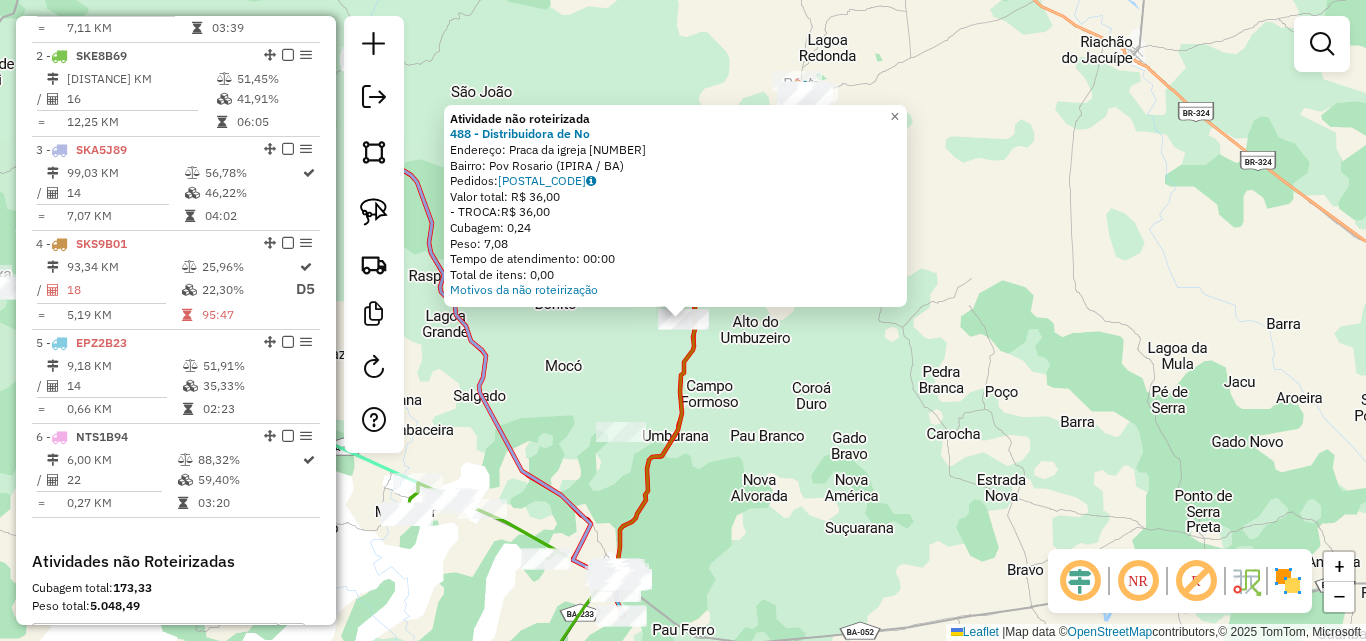click on "Atividade não roteirizada [NUMBER] - [MERCHANT_NAME]  Endereço:  [STREET] [NUMBER]   Bairro: [BAIRRO] ([CITY] / [STATE])   Pedidos:  [ORDER_ID]   Valor total: [CURRENCY] [PRICE]   - TROCA:  [CURRENCY] [PRICE]   Cubagem: [CUBAGE]   Peso: [WEIGHT]   Tempo de atendimento: [TIME]   Total de itens: [ITEMS]  Motivos da não roteirização × Janela de atendimento Grade de atendimento Capacidade Transportadoras Veículos Cliente Pedidos  Rotas Selecione os dias de semana para filtrar as janelas de atendimento  Seg   Ter   Qua   Qui   Sex   Sáb   Dom  Informe o período da janela de atendimento: De: Até:  Filtrar exatamente a janela do cliente  Considerar janela de atendimento padrão  Selecione os dias de semana para filtrar as grades de atendimento  Seg   Ter   Qua   Qui   Sex   Sáb   Dom   Considerar clientes sem dia de atendimento cadastrado  Clientes fora do dia de atendimento selecionado Filtrar as atividades entre os valores definidos abaixo:  Peso mínimo:   Peso máximo:   Cubagem mínima:   Cubagem máxima:   De:   Até:   De:   Até:  +" 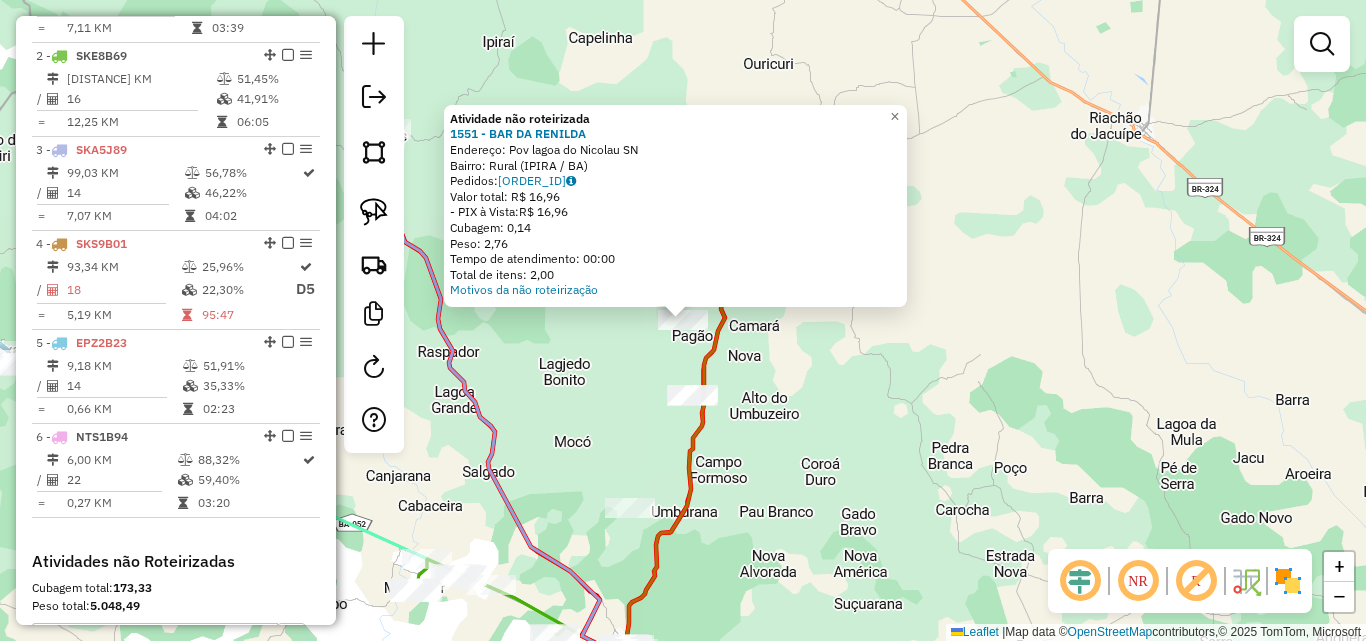 click on "Atividade não roteirizada [NUMBER] - BAR DA RENILDA Endereço: Pov lagoa do Nicolau SN Bairro: [NEIGHBORHOOD] ([CITY] / [STATE]) Pedidos: [ORDER_ID] Valor total: [PRICE] - PIX à Vista: [PRICE] Cubagem: [CUBAGE] Peso: [WEIGHT] Tempo de atendimento: [TIME] Total de itens: [NUMBER] Motivos da não roteirização × Janela de atendimento Grade de atendimento Capacidade Transportadoras Veículos Cliente Pedidos Rotas Selecione os dias de semana para filtrar as janelas de atendimento Seg Ter Qua Qui Sex Sáb Dom Informe o período da janela de atendimento: De: [DATE] Até: [DATE] Filtrar exatamente a janela do cliente Considerar janela de atendimento padrão Selecione os dias de semana para filtrar as grades de atendimento Seg Ter Qua Qui Sex Sáb Dom Considerar clientes sem dia de atendimento cadastrado Clientes fora do dia de atendimento selecionado Filtrar as atividades entre os valores definidos abaixo: Peso mínimo: Peso máximo: Cubagem mínima: Cubagem máxima: De: [WEIGHT] Até: [WEIGHT] De: [CUBAGE] Até: [CUBAGE]" 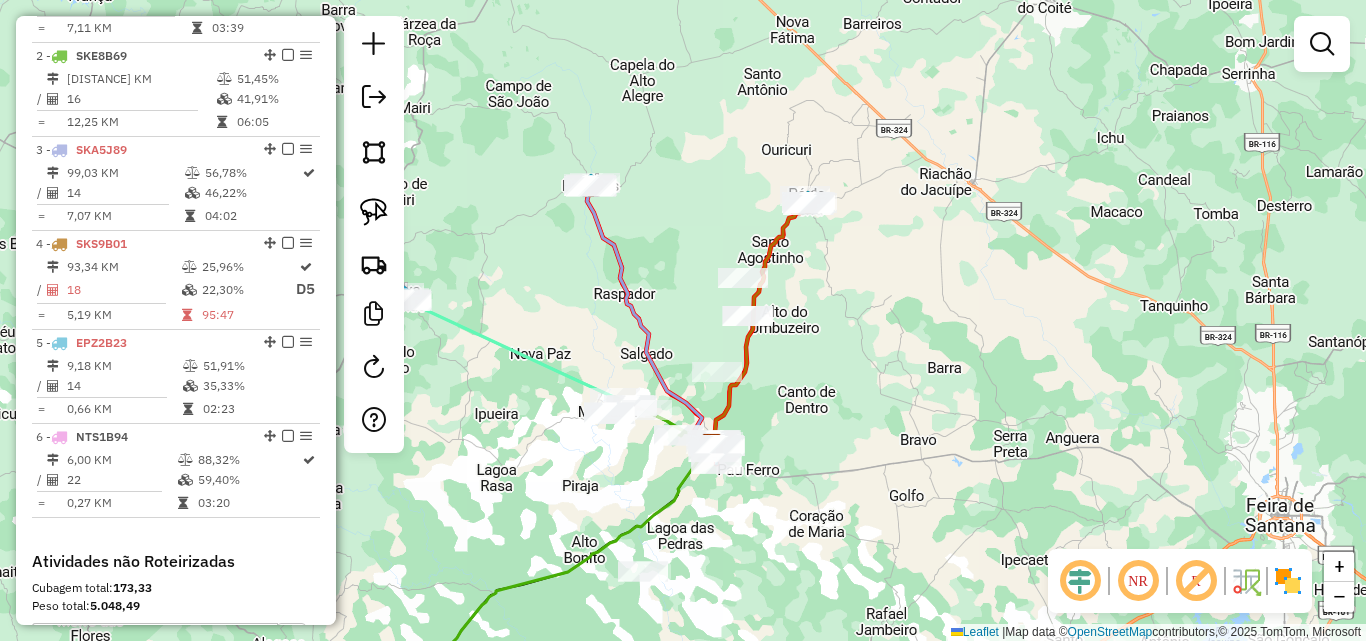 drag, startPoint x: 795, startPoint y: 391, endPoint x: 798, endPoint y: 331, distance: 60.074955 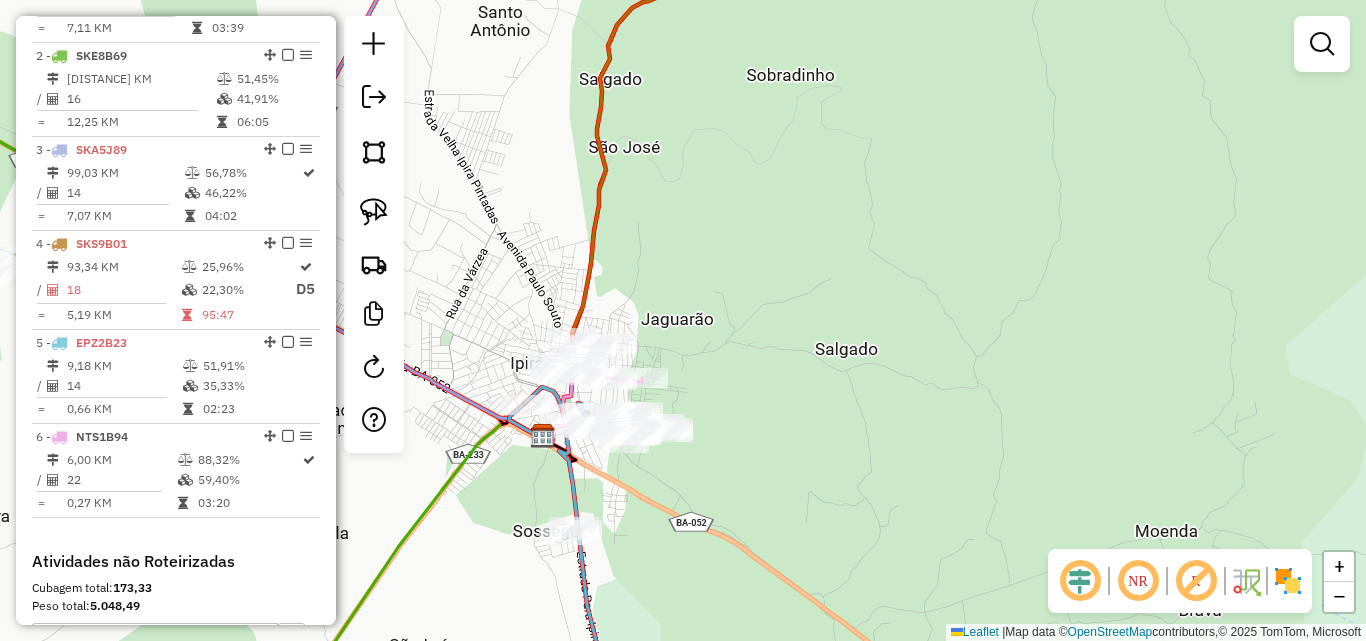 drag, startPoint x: 645, startPoint y: 458, endPoint x: 748, endPoint y: 409, distance: 114.061386 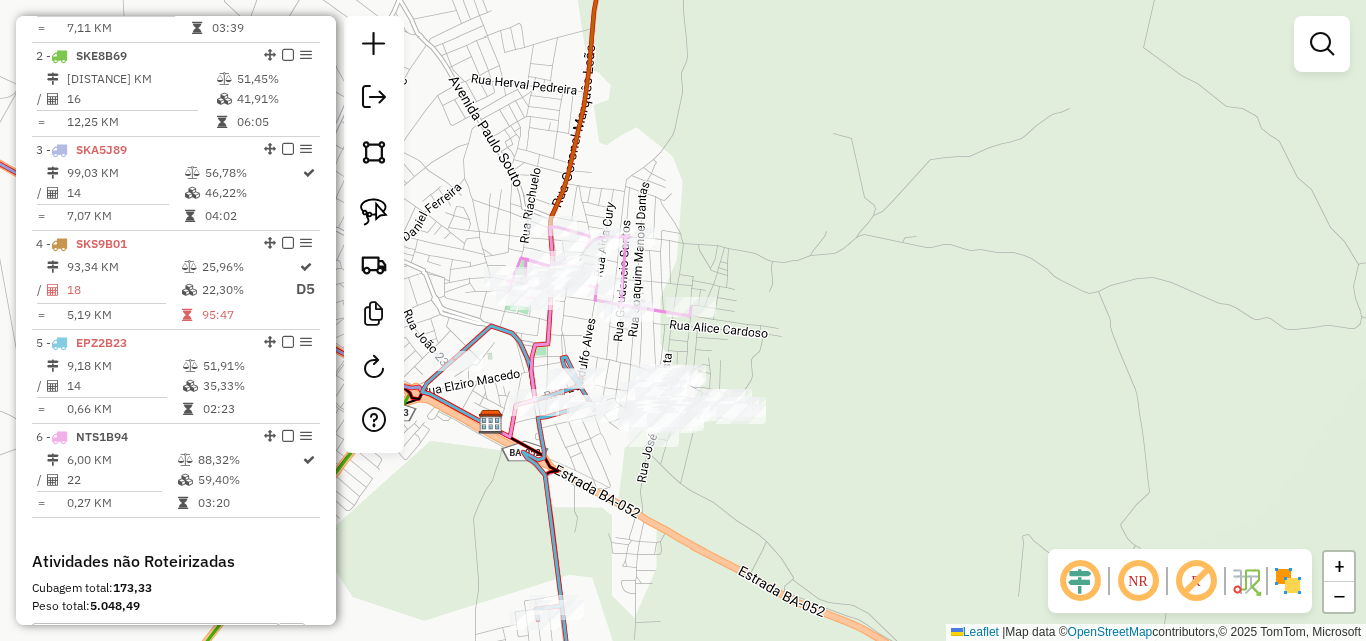 drag, startPoint x: 716, startPoint y: 414, endPoint x: 795, endPoint y: 407, distance: 79.30952 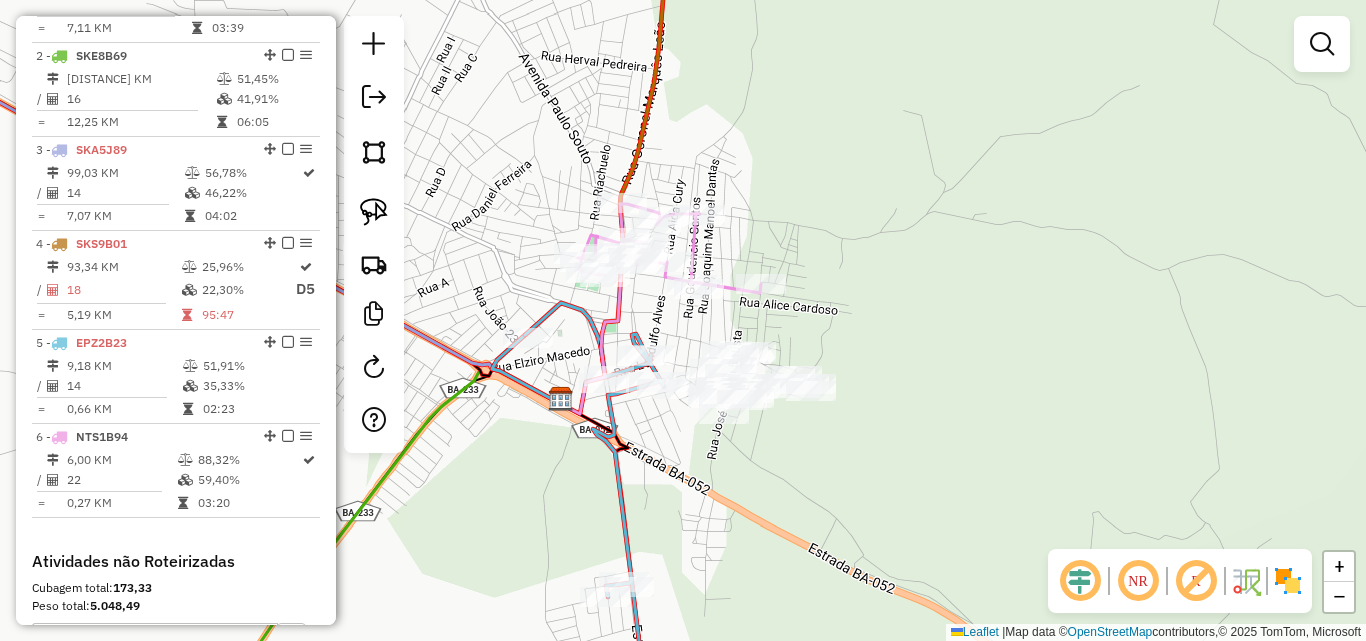 drag, startPoint x: 612, startPoint y: 517, endPoint x: 682, endPoint y: 494, distance: 73.68175 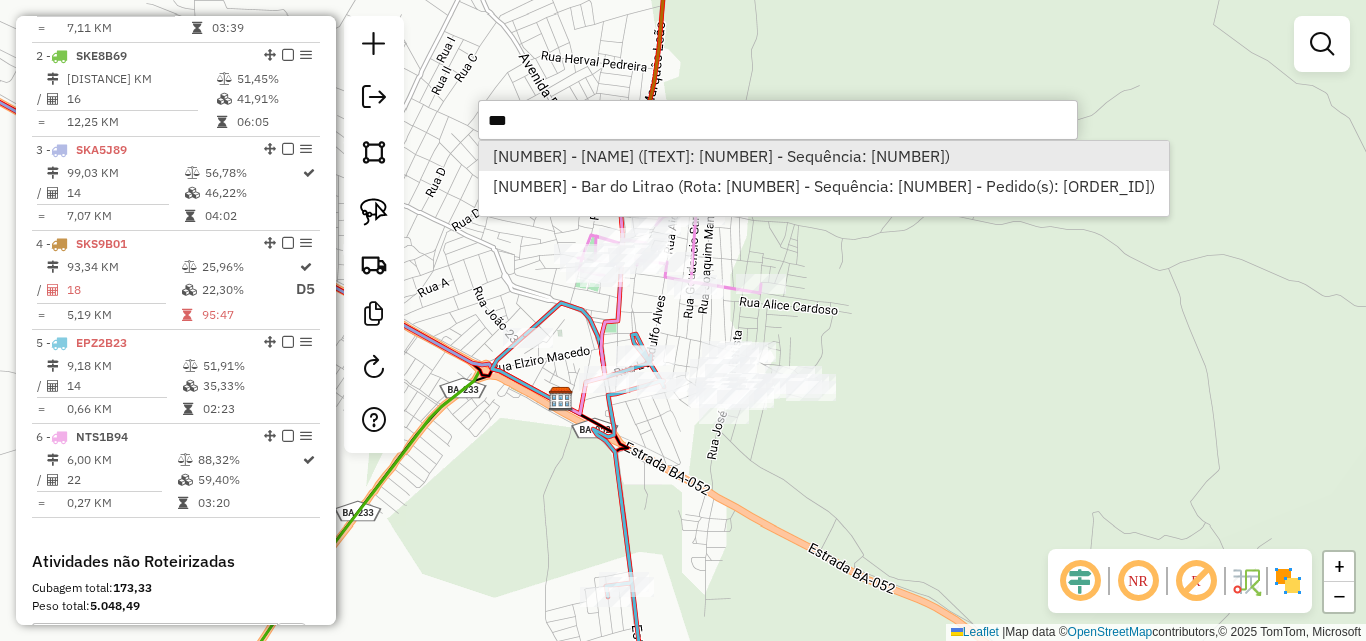type on "***" 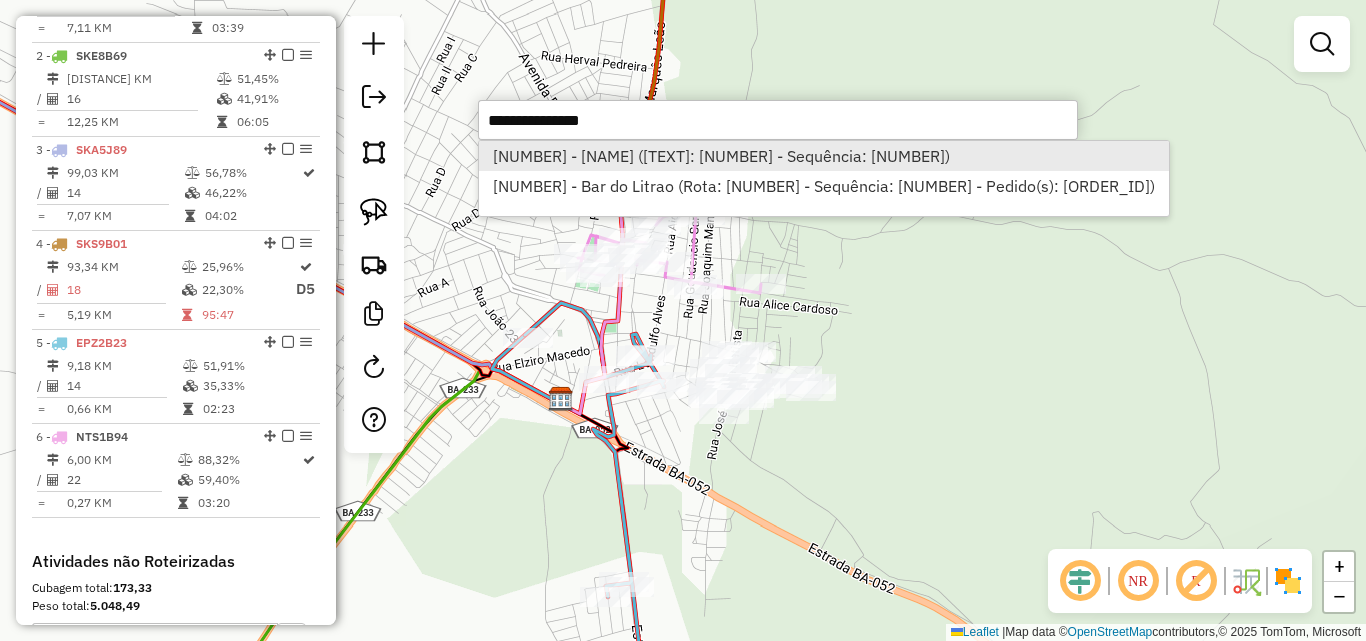 select on "**********" 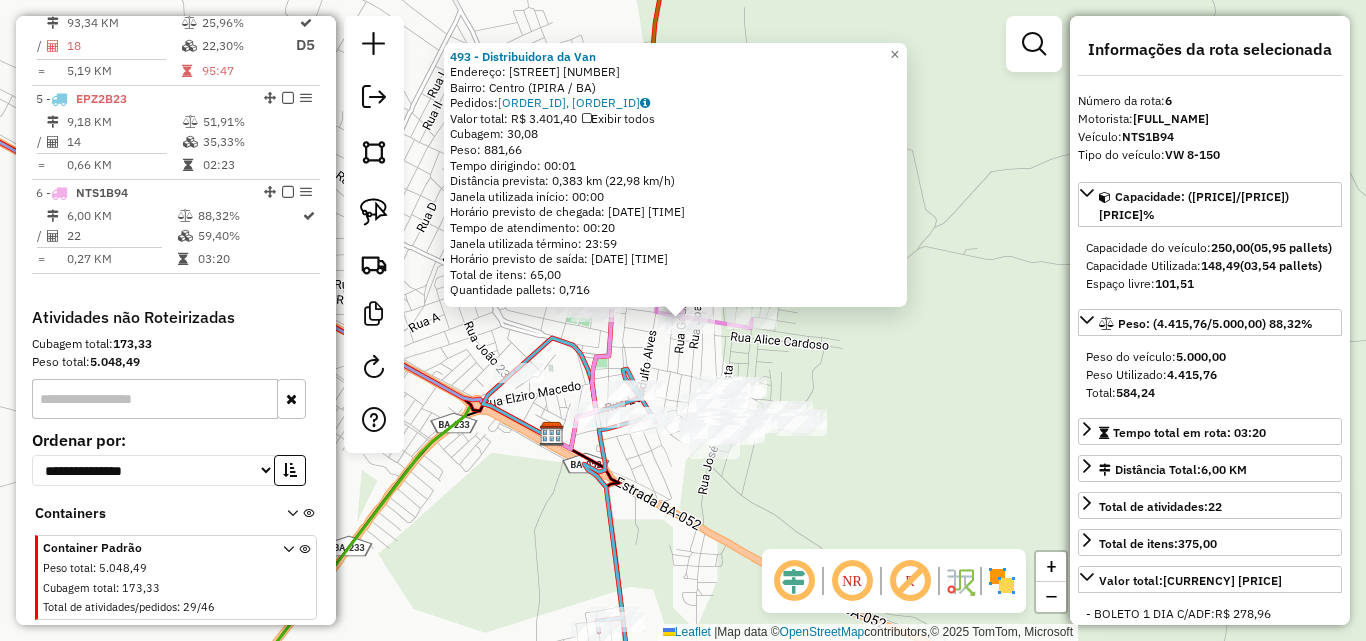 scroll, scrollTop: 1128, scrollLeft: 0, axis: vertical 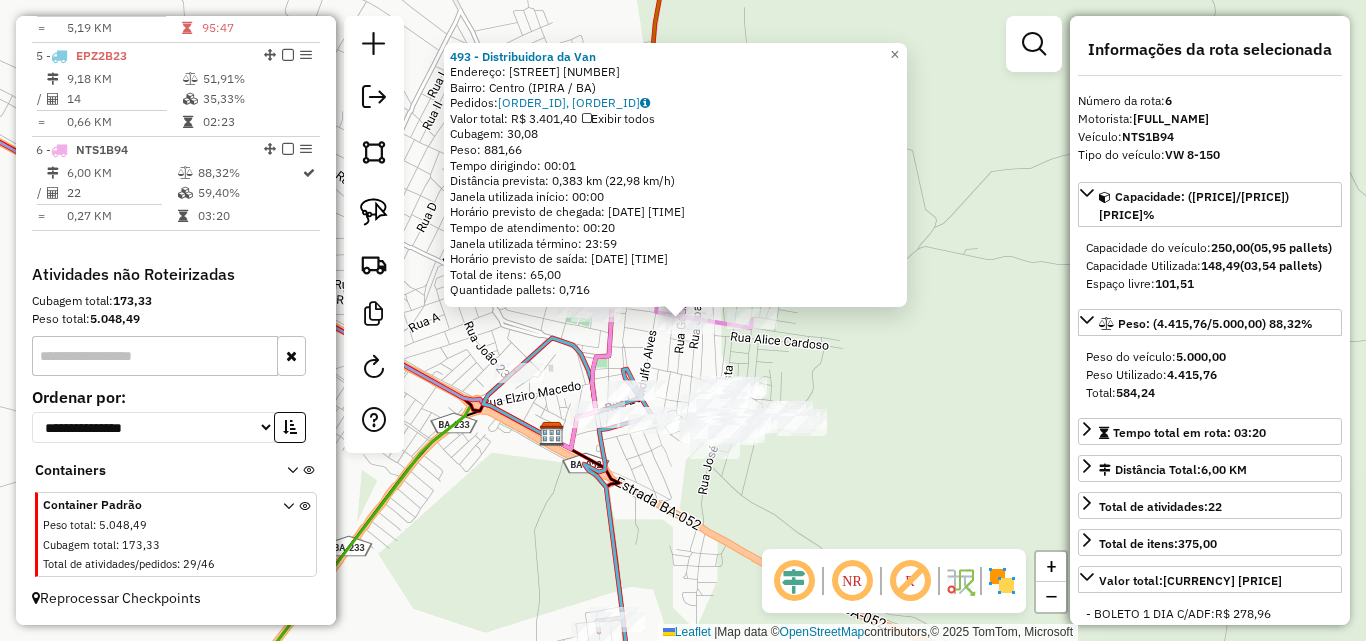click on "[NUMBER] - [NAME]  Endereço:  [STREET_NAME] [NUMBER]   Bairro: [NAME] ([CITY] / [STATE])   Pedidos:  [ORDER_ID], [ORDER_ID]   Valor total: [CURRENCY] [PRICE]   Exibir todos   Cubagem: [PRICE]  Peso: [PRICE]  Tempo dirigindo: [TIME]   Distância prevista: [PRICE] km ([PRICE] km/h)   Janela utilizada início: [TIME]   Horário previsto de chegada: [DATE] [TIME]   Tempo de atendimento: [TIME]   Janela utilizada término: [TIME]   Horário previsto de saída: [DATE] [TIME]   Total de itens: [PRICE]   Quantidade pallets: [PRICE]  × Janela de atendimento Grade de atendimento Capacidade Transportadoras Veículos Cliente Pedidos  Rotas Selecione os dias de semana para filtrar as janelas de atendimento  Seg   Ter   Qua   Qui   Sex   Sáb   Dom  Informe o período da janela de atendimento: De: Até:  Filtrar exatamente a janela do cliente  Considerar janela de atendimento padrão  Selecione os dias de semana para filtrar as grades de atendimento  Seg   Ter   Qua   Qui   Sex   Sáb   Dom   Clientes fora do dia de atendimento selecionado" 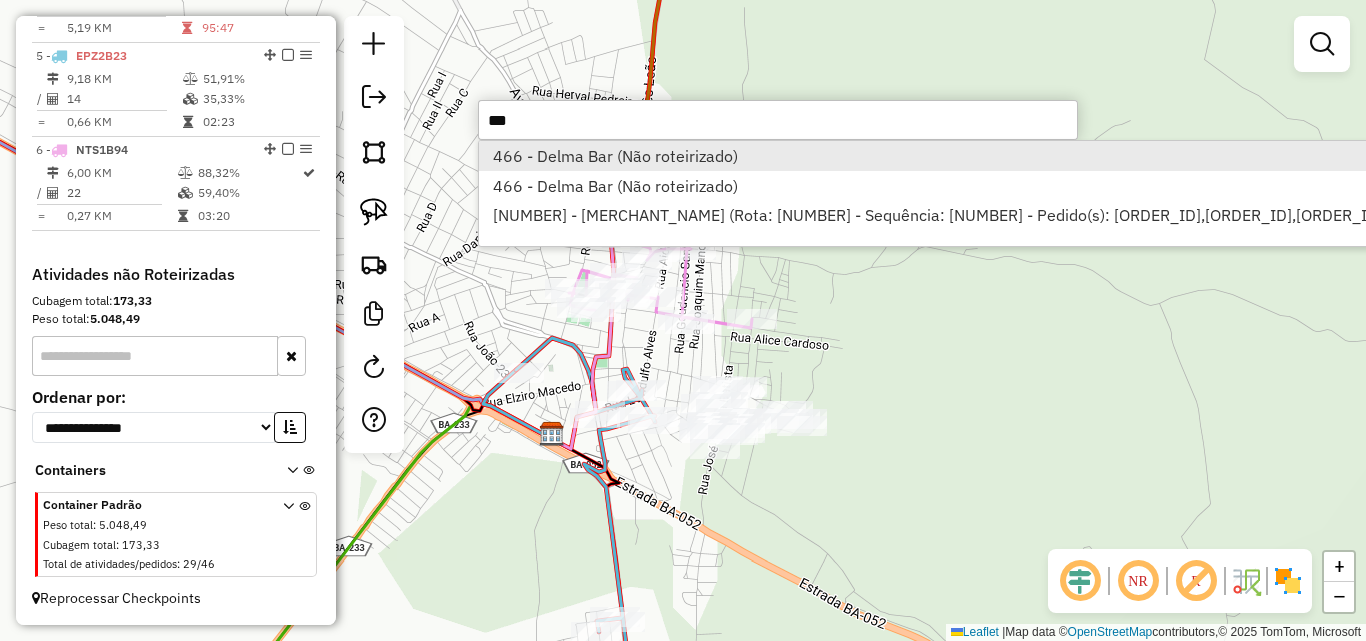 type on "***" 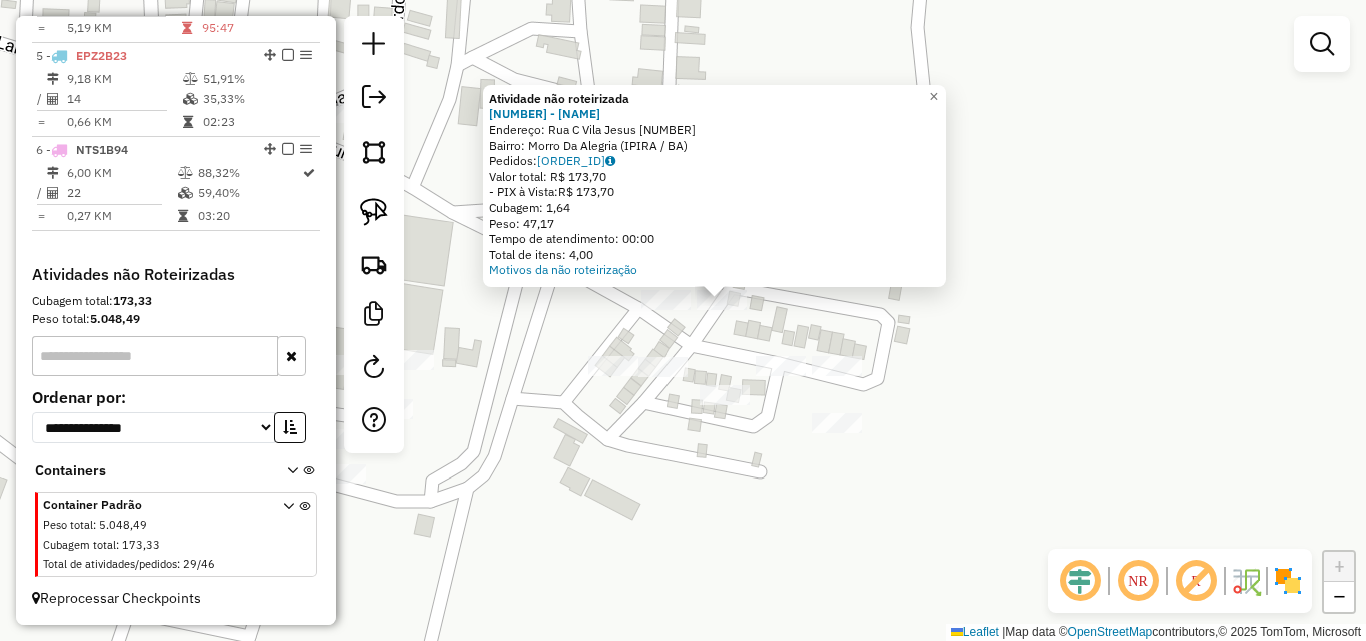 drag, startPoint x: 663, startPoint y: 297, endPoint x: 724, endPoint y: 517, distance: 228.30025 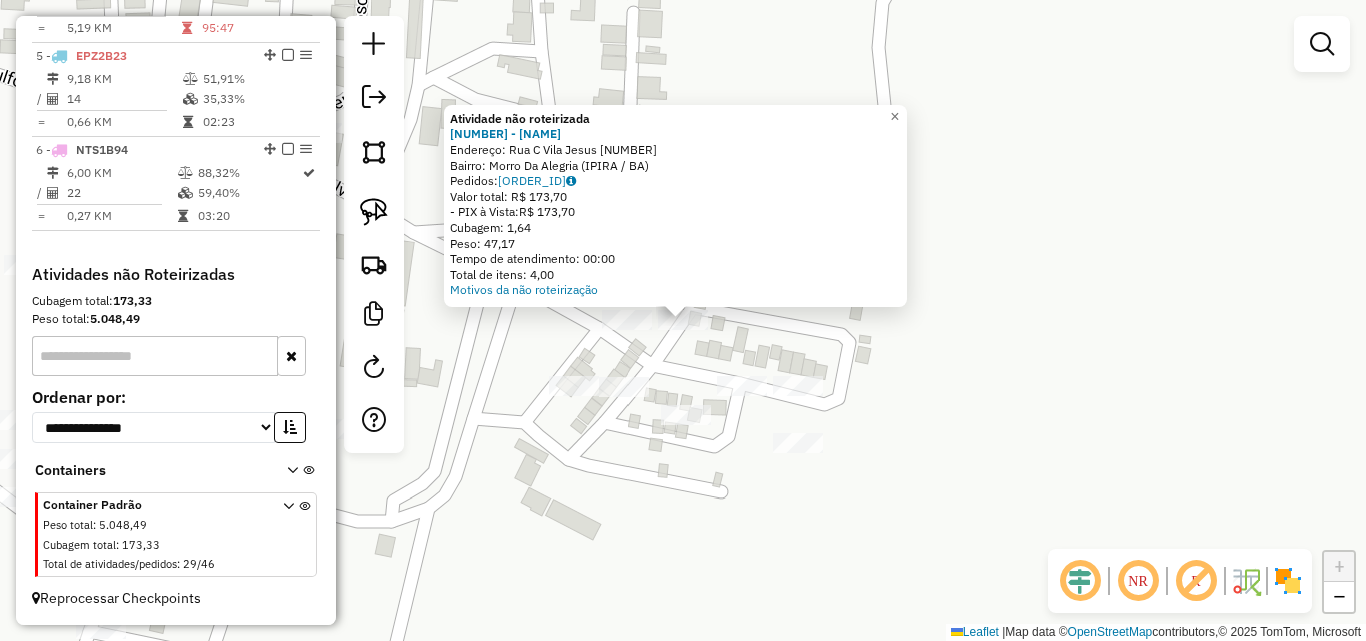 click on "Atividade não roteirizada [NUMBER] - [NAME] [ADDRESS] [POSTAL_CODE] [ORDERS] [TOTAL_VALUE] - [PAYMENT_METHOD]: [PRICE] [CUBAGE] [WEIGHT] [SERVICE_TIME] [ITEM_COUNT] Motivos da não roteirização × Janela de atendimento Grade de atendimento Capacidade Transportadoras Veículos Cliente Pedidos  Rotas Selecione os dias de semana para filtrar as janelas de atendimento  Seg   Ter   Qua   Qui   Sex   Sáb   Dom  Informe o período da janela de atendimento: De: Até:  Filtrar exatamente a janela do cliente  Considerar janela de atendimento padrão  Selecione os dias de semana para filtrar as grades de atendimento  Seg   Ter   Qua   Qui   Sex   Sáb   Dom   Considerar clientes sem dia de atendimento cadastrado  Clientes fora do dia de atendimento selecionado Filtrar as atividades entre os valores definidos abaixo:  Peso mínimo:   Peso máximo:   Cubagem mínima:   Cubagem máxima:   De:   Até:   De:  Nome:" 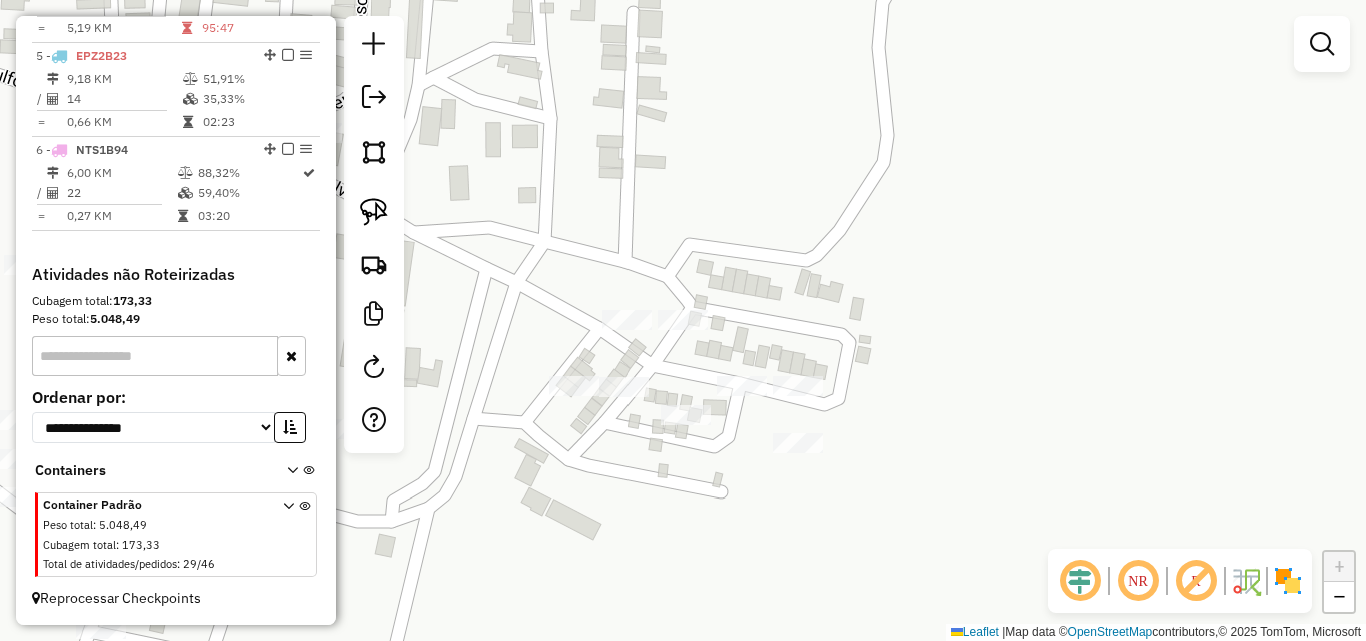 click 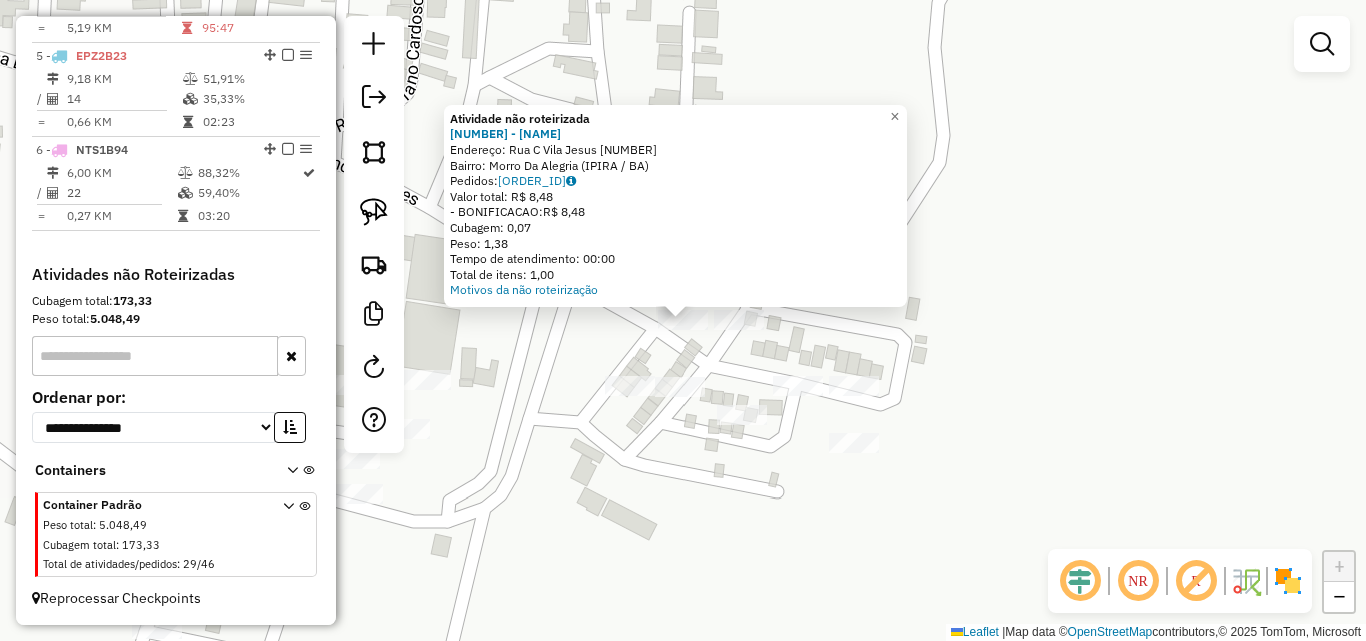 click on "Atividade não roteirizada [NUMBER] - [NAME] [ADDRESS] [POSTAL_CODE] [ORDERS] [TOTAL_VALUE] - [PAYMENT_METHOD]: [PRICE] [CUBAGE] [WEIGHT] [SERVICE_TIME] [ITEM_COUNT] Motivos da não roteirização × Janela de atendimento Grade de atendimento Capacidade Transportadoras Veículos Cliente Pedidos  Rotas Selecione os dias de semana para filtrar as janelas de atendimento  Seg   Ter   Qua   Qui   Sex   Sáb   Dom  Informe o período da janela de atendimento: De: Até:  Filtrar exatamente a janela do cliente  Considerar janela de atendimento padrão  Selecione os dias de semana para filtrar as grades de atendimento  Seg   Ter   Qua   Qui   Sex   Sáb   Dom   Considerar clientes sem dia de atendimento cadastrado  Clientes fora do dia de atendimento selecionado Filtrar as atividades entre os valores definidos abaixo:  Peso mínimo:   Peso máximo:   Cubagem mínima:   Cubagem máxima:   De:   Até:   De:   Até:  De:" 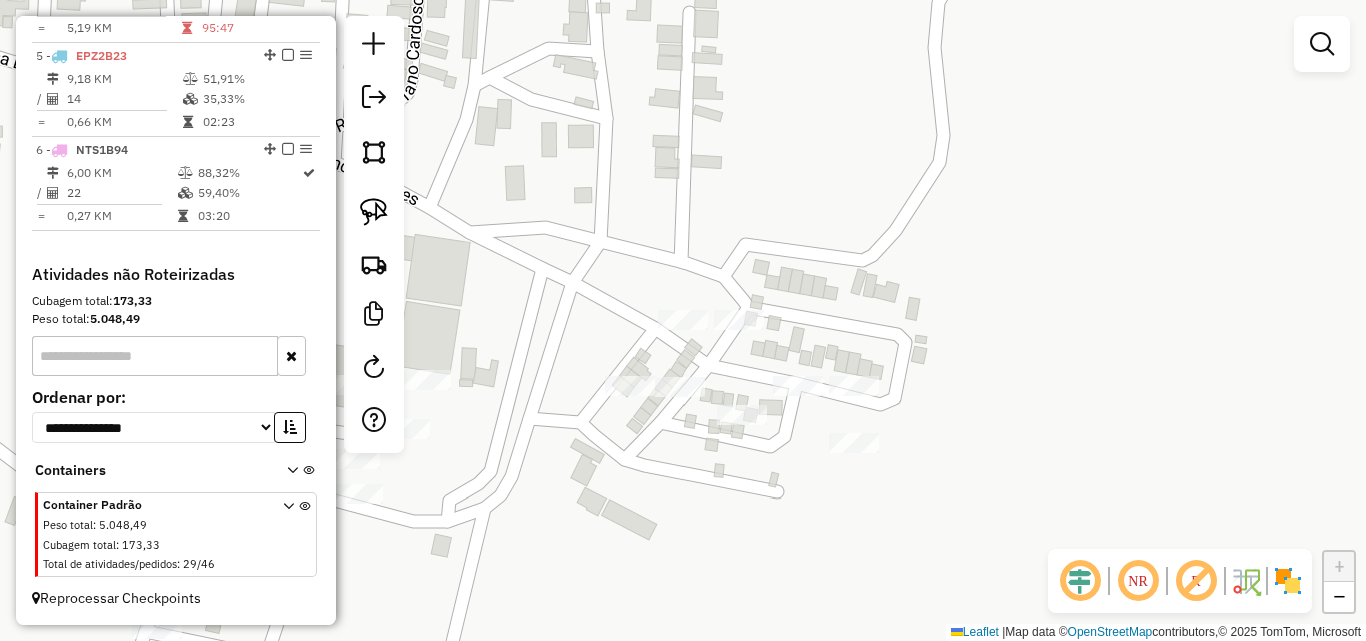 drag, startPoint x: 383, startPoint y: 211, endPoint x: 467, endPoint y: 255, distance: 94.82616 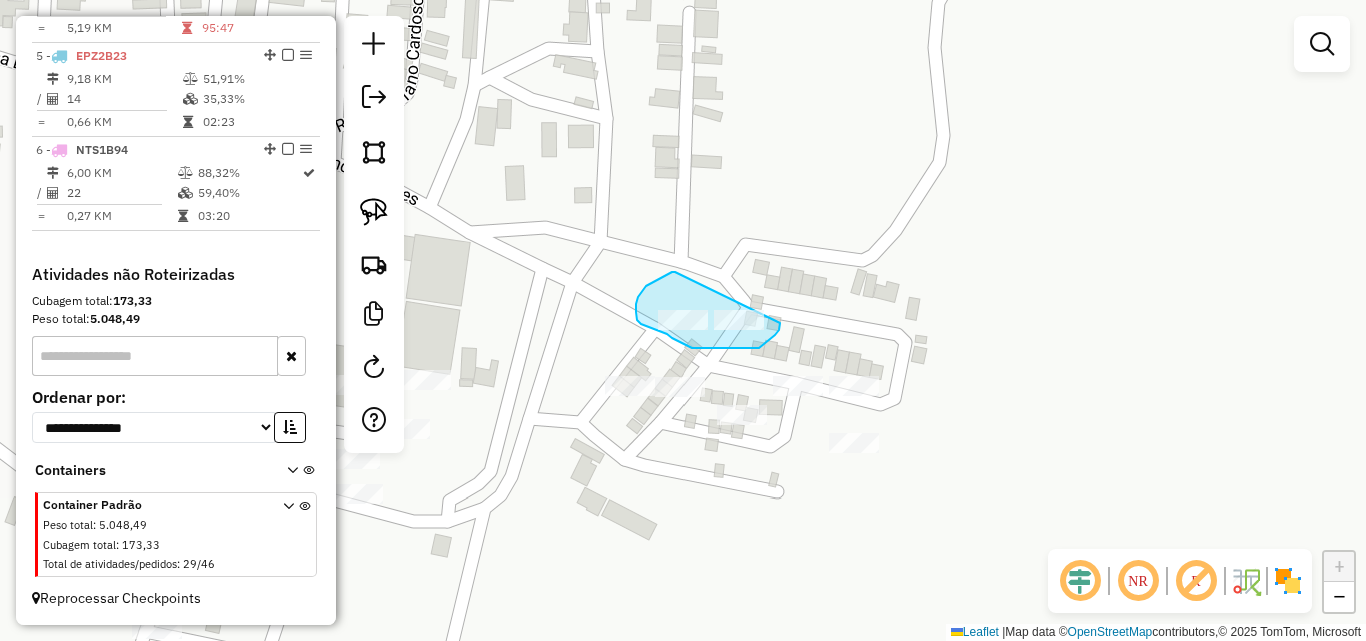 drag, startPoint x: 646, startPoint y: 286, endPoint x: 780, endPoint y: 322, distance: 138.75157 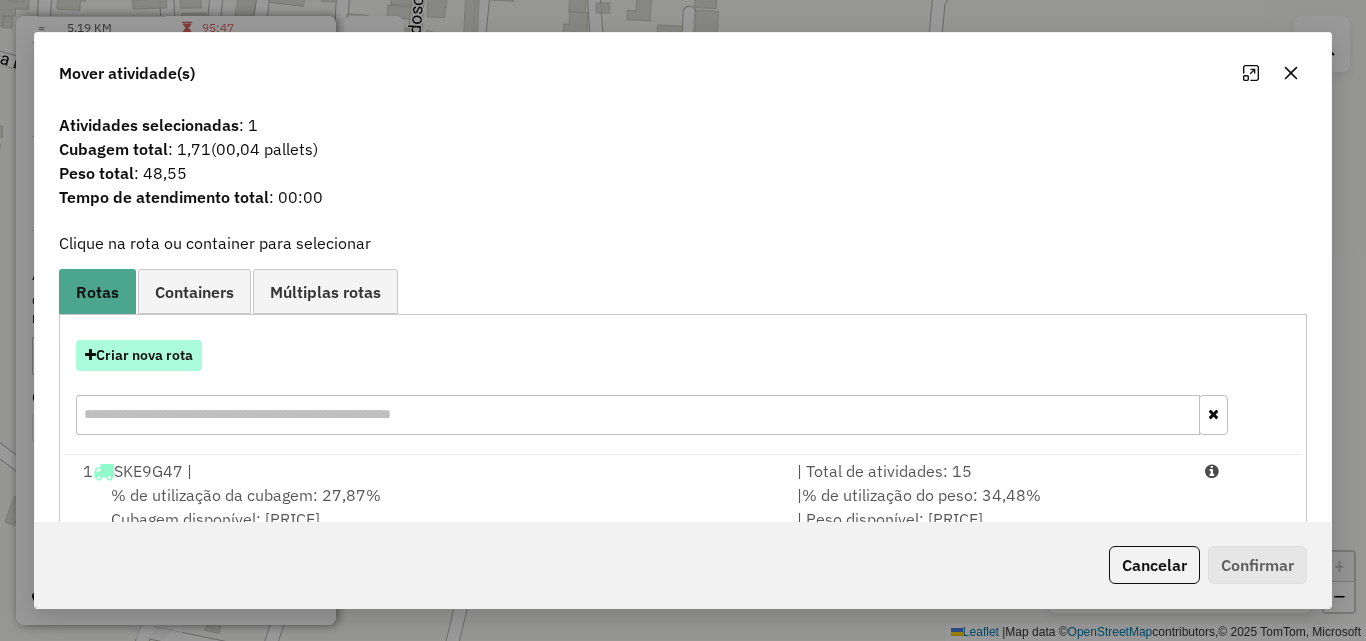 click on "Criar nova rota" at bounding box center (139, 355) 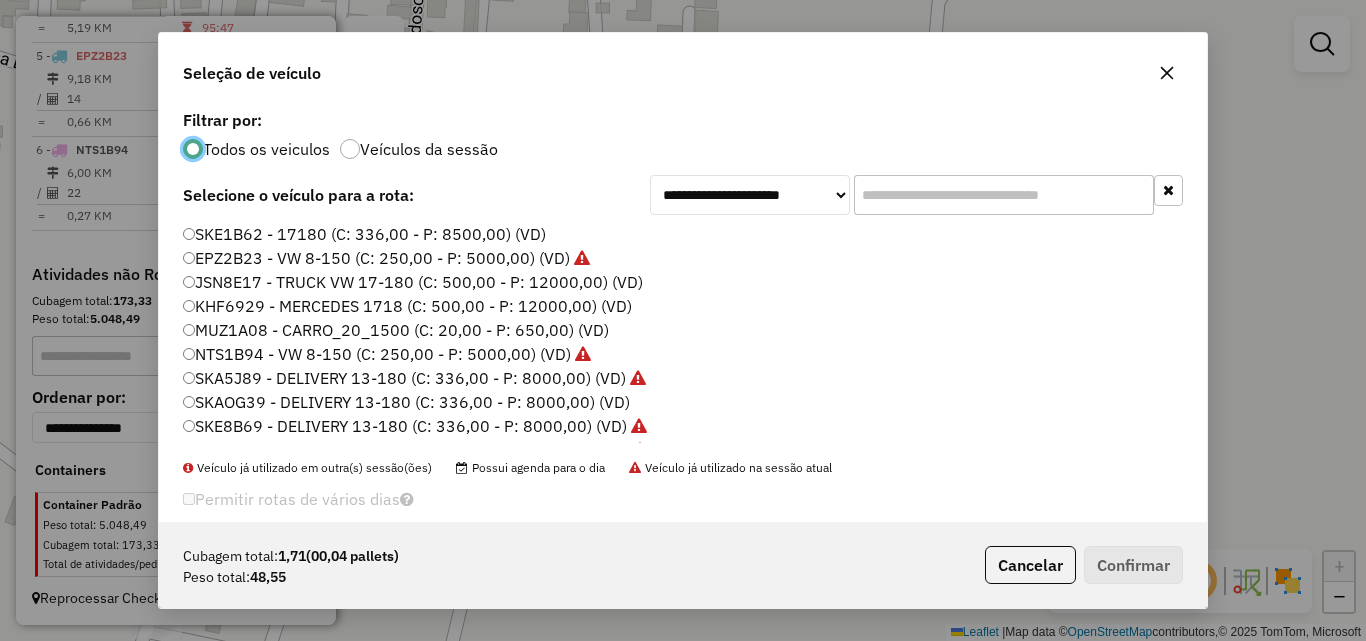 scroll, scrollTop: 11, scrollLeft: 6, axis: both 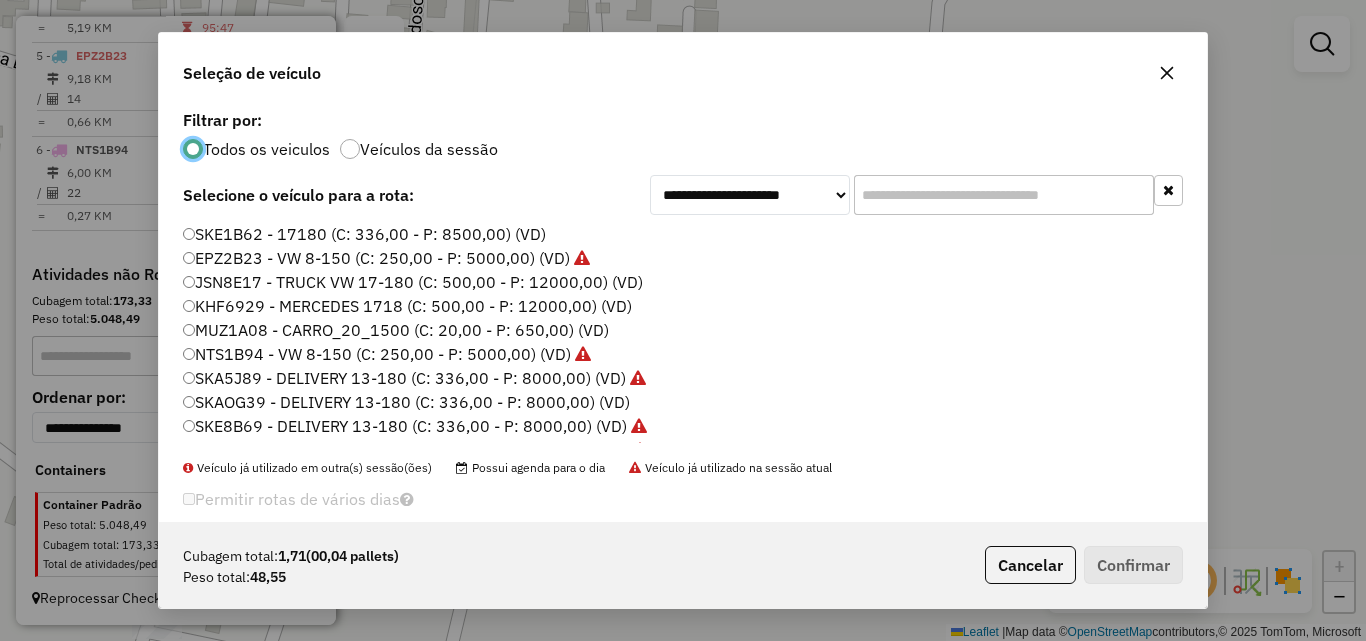 click on "MUZ1A08 - CARRO_20_1500 (C: 20,00 - P: 650,00) (VD)" 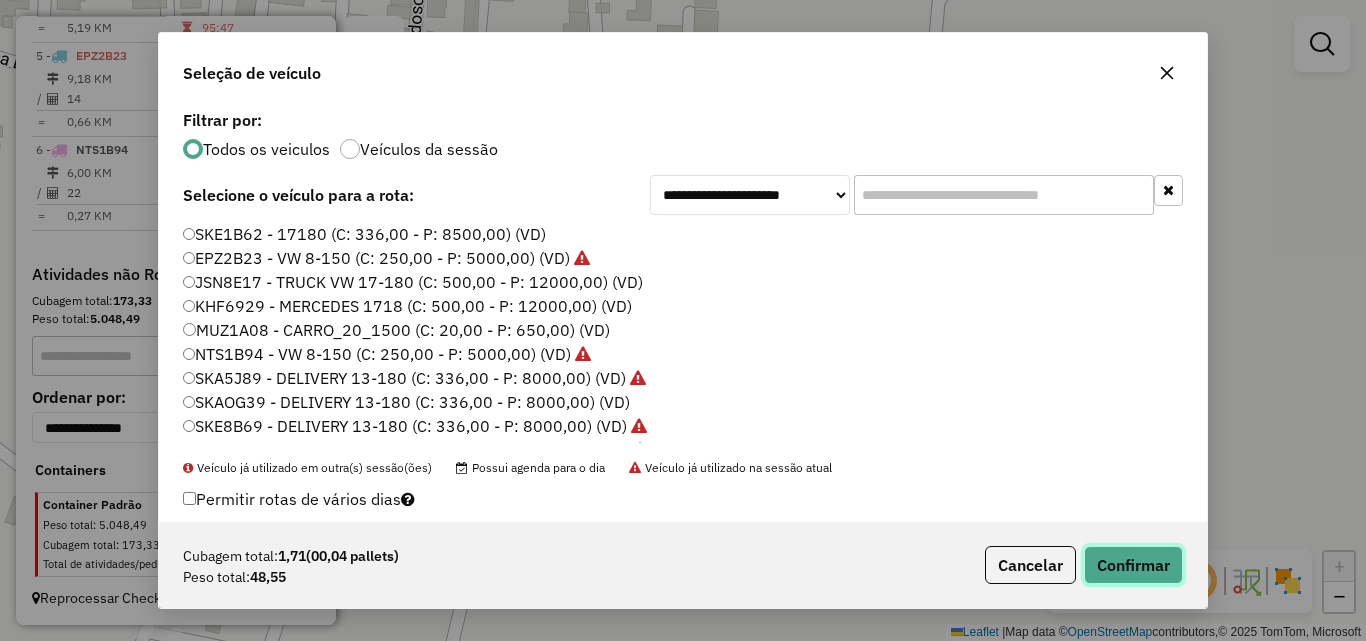 click on "Confirmar" 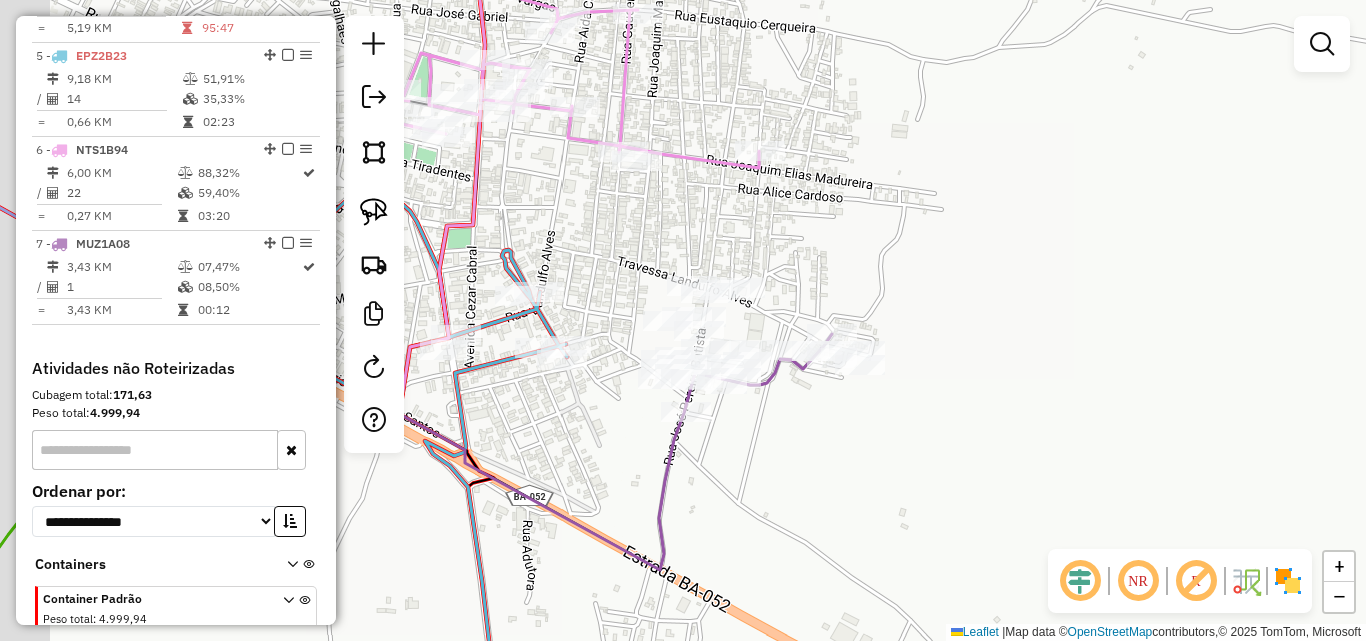 drag, startPoint x: 783, startPoint y: 431, endPoint x: 950, endPoint y: 475, distance: 172.69916 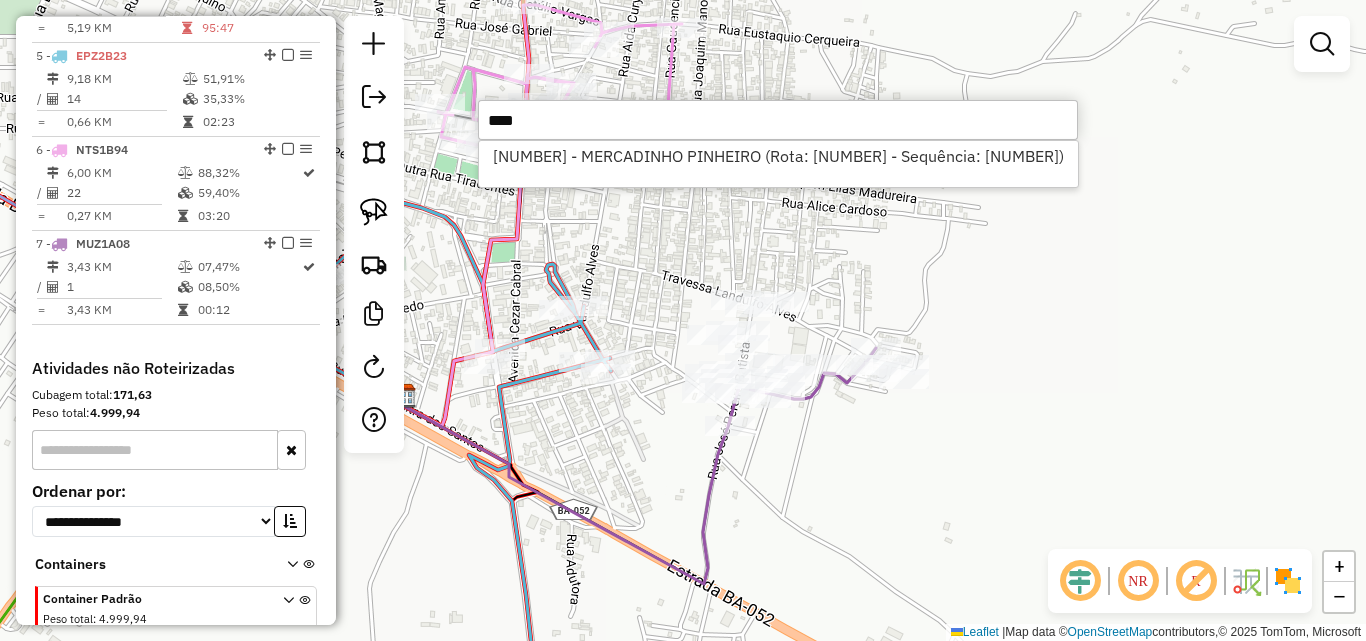 type on "****" 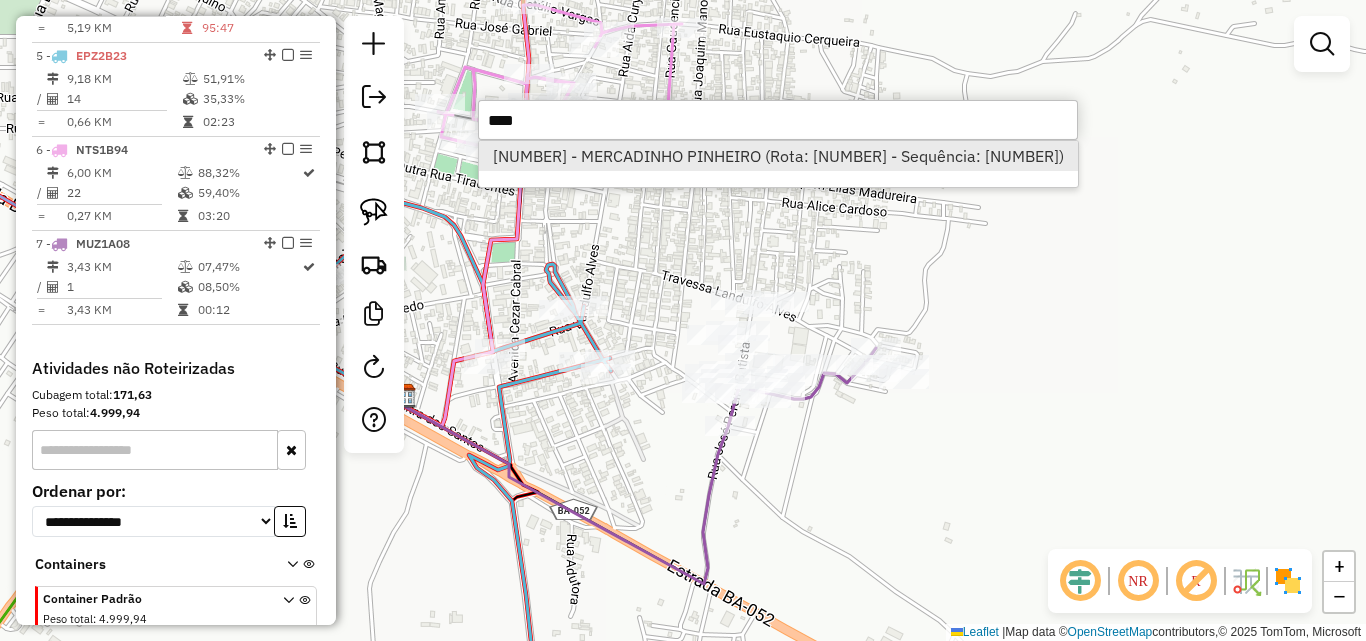 click on "[NUMBER] - MERCADINHO PINHEIRO (Rota: [NUMBER] - Sequência: [NUMBER])" at bounding box center [778, 156] 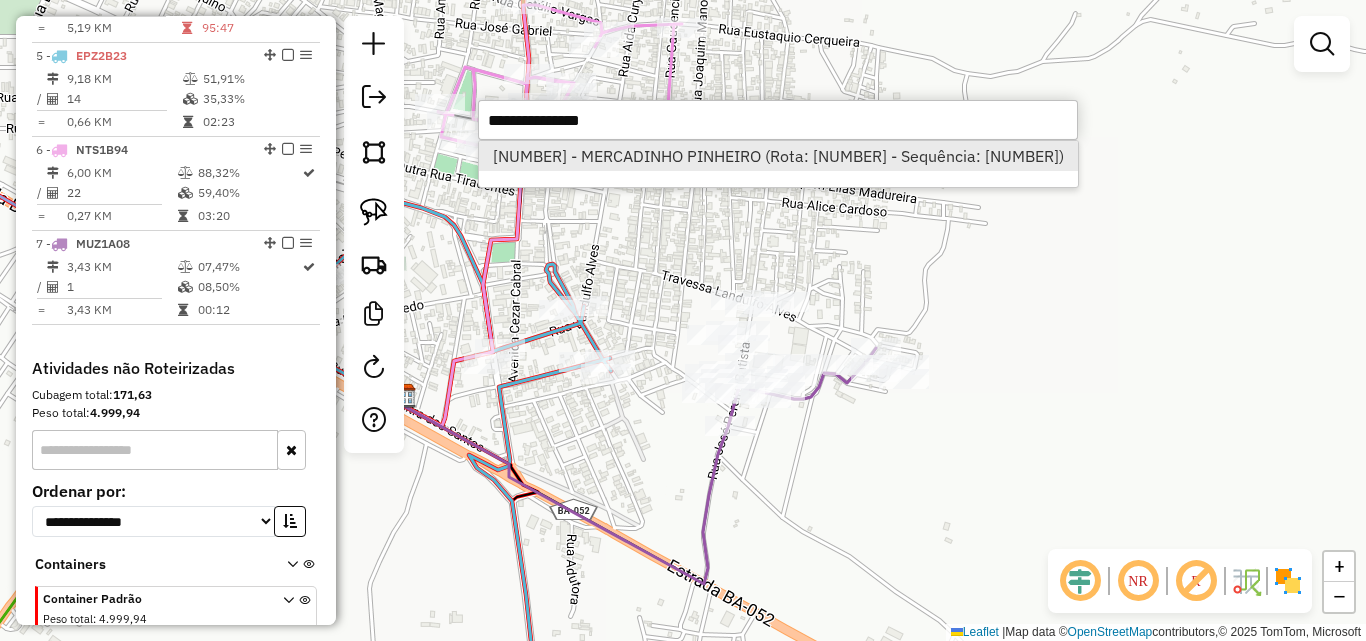 select on "**********" 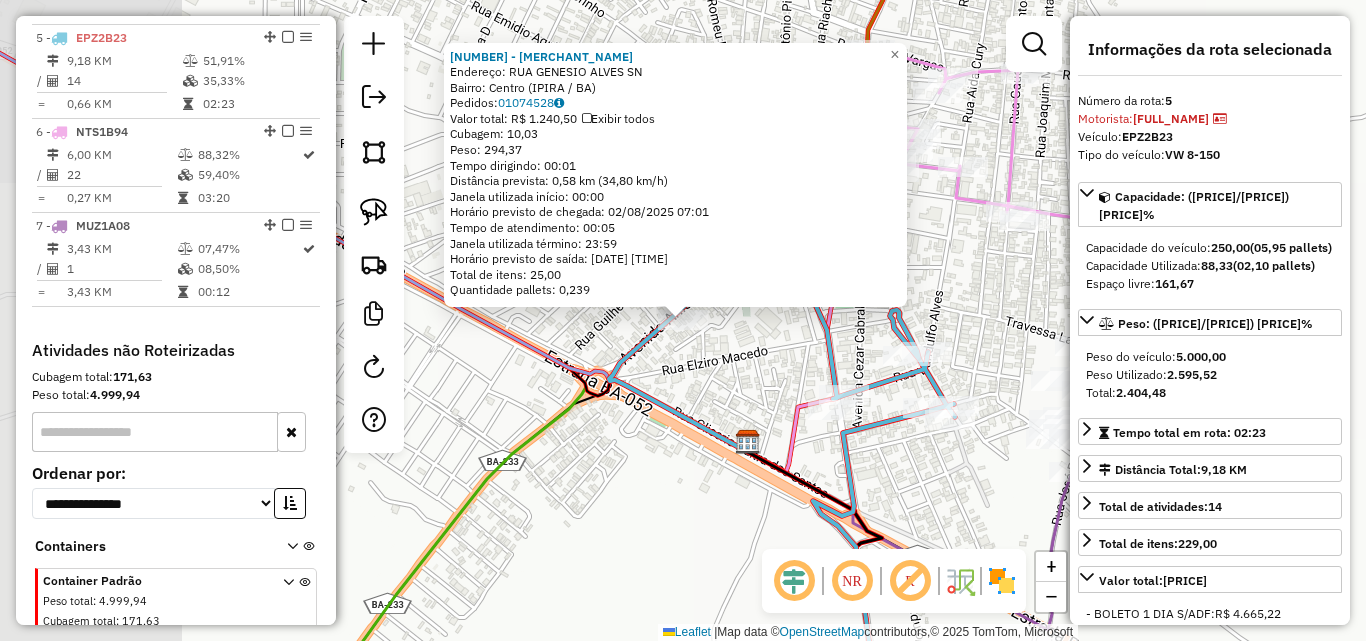 scroll, scrollTop: 1155, scrollLeft: 0, axis: vertical 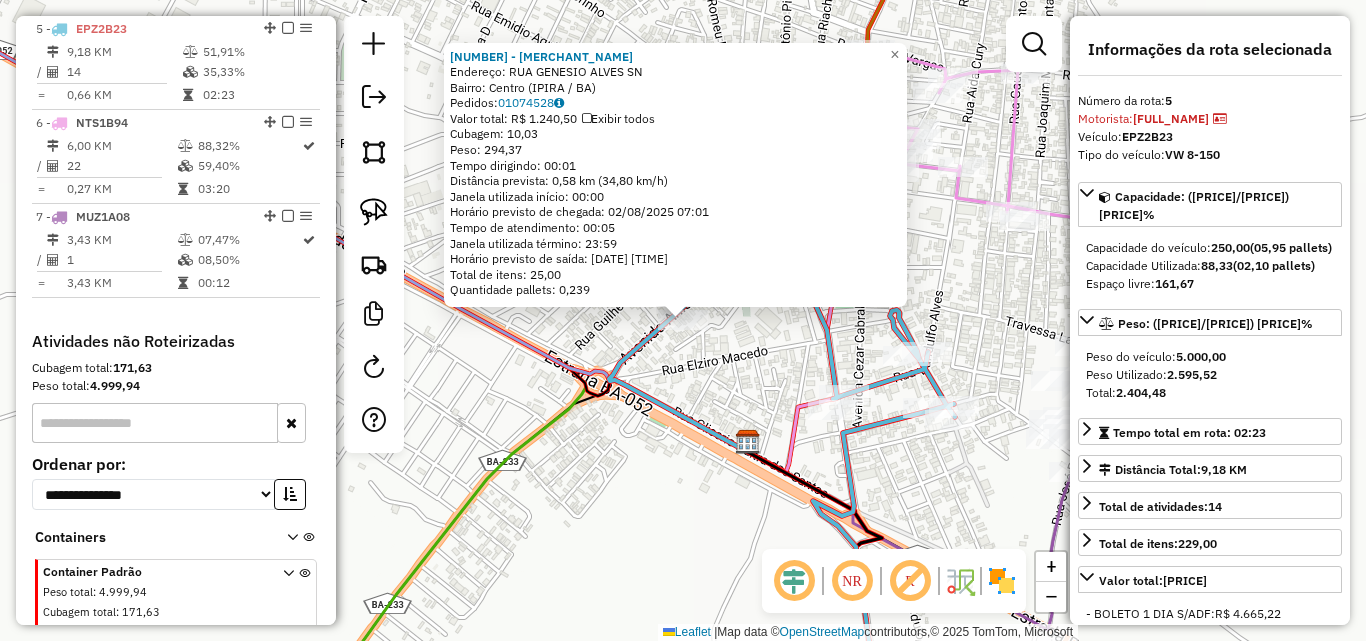 click on "[MERCHANT_NAME]  Endereço:  [STREET] [NUMBER]   Bairro: [BAIRRO] ([CITY] / [STATE])   Pedidos:  [ORDER_ID]   Valor total: [CURRENCY] [PRICE]   Exibir todos   Cubagem: [CUBAGE]  Peso: [WEIGHT]  Tempo dirigindo: [TIME]   Distância prevista: [DISTANCE] ([SPEED])   Janela utilizada início: [TIME]   Horário previsto de chegada: [DATE] [TIME]   Tempo de atendimento: [TIME]   Janela utilizada término: [TIME]   Horário previsto de saída: [DATE] [TIME]   Total de itens: [ITEMS]   Quantidade pallets: [PALLETS]  × Janela de atendimento Grade de atendimento Capacidade Transportadoras Veículos Cliente Pedidos  Rotas Selecione os dias de semana para filtrar as janelas de atendimento  Seg   Ter   Qua   Qui   Sex   Sáb   Dom  Informe o período da janela de atendimento: De: Até:  Filtrar exatamente a janela do cliente  Considerar janela de atendimento padrão  Selecione os dias de semana para filtrar as grades de atendimento  Seg   Ter   Qua   Qui   Sex   Sáb   Dom   Considerar clientes sem dia de atendimento cadastrado De:" 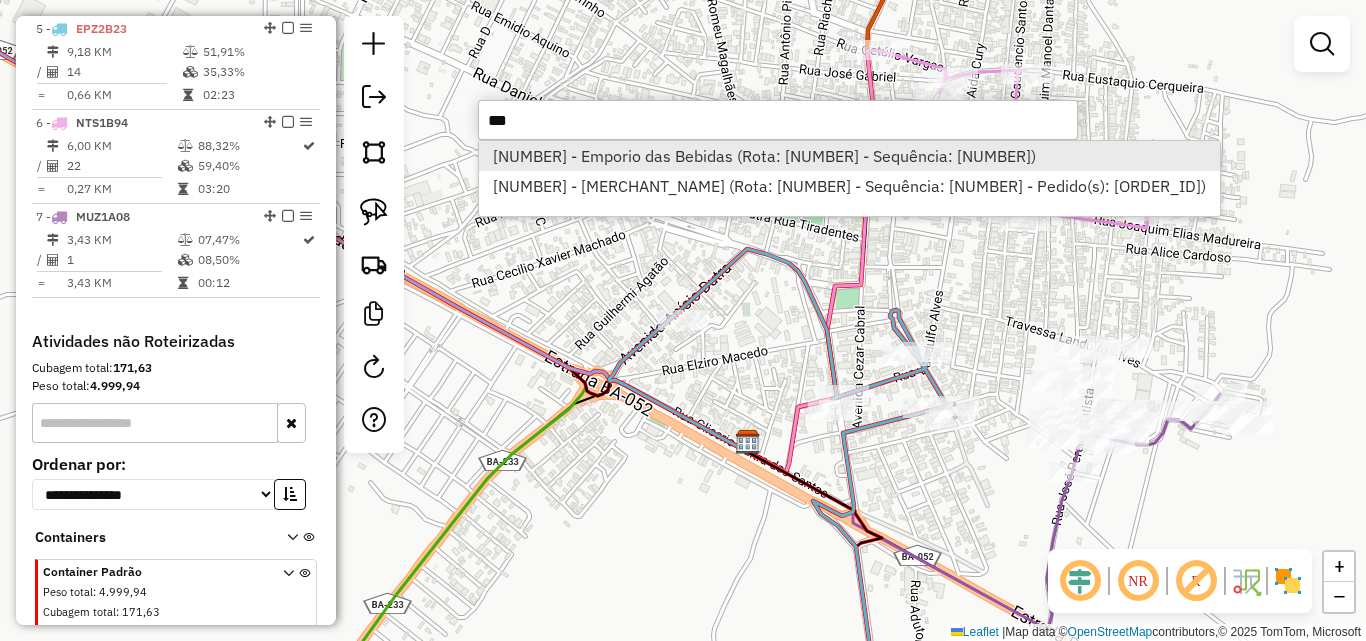 type on "***" 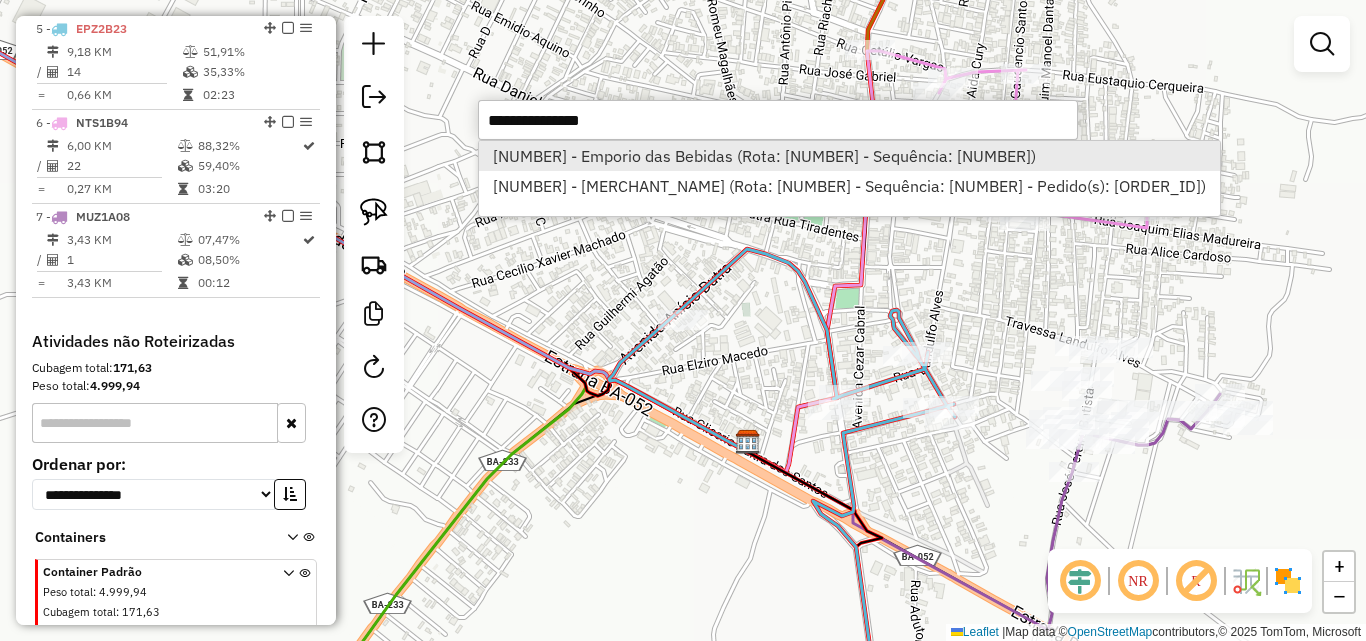 select on "**********" 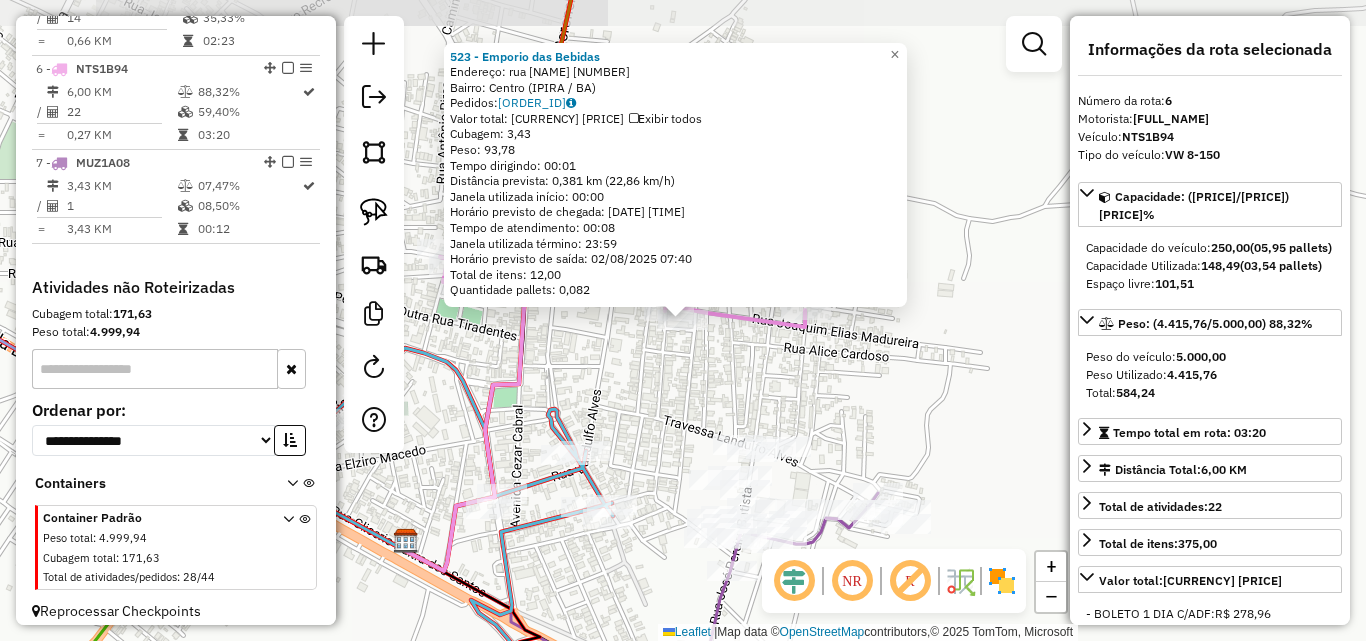 scroll, scrollTop: 1222, scrollLeft: 0, axis: vertical 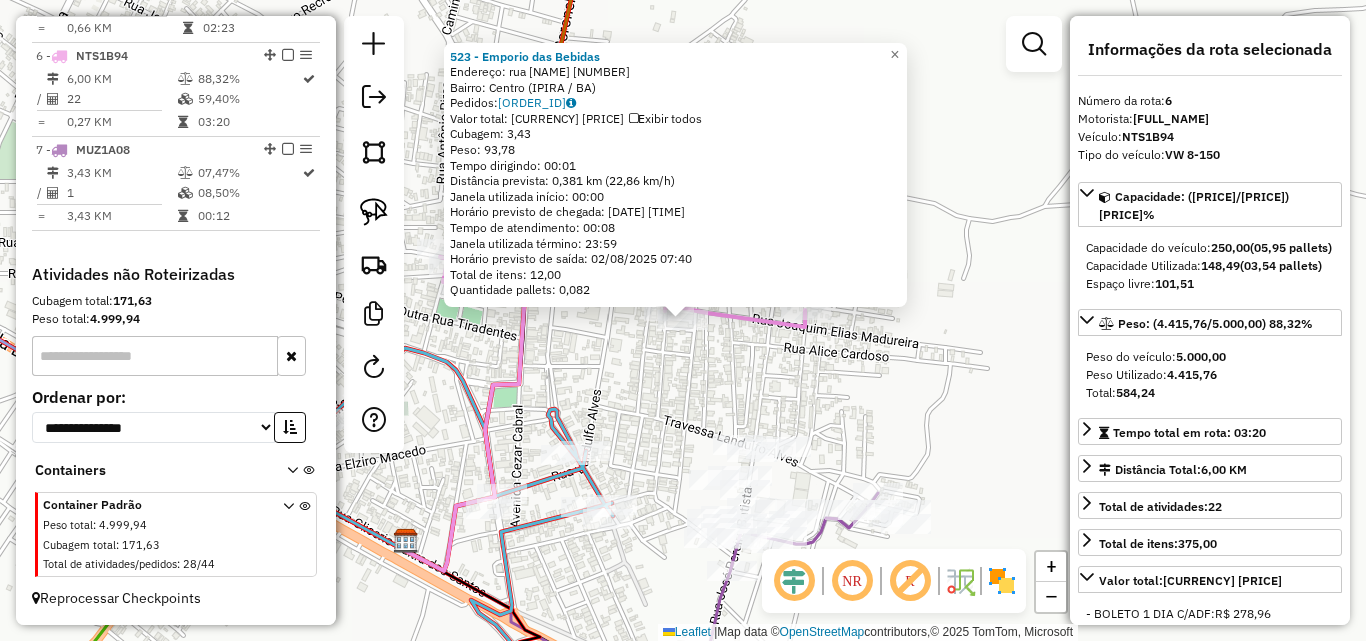 click on "[NUMBER] - [NAME] [ADDRESS] [POSTAL_CODE] [ORDERS] [TOTAL_VALUE] [PAYMENT_METHOD]: [PRICE] [CUBAGE] [DRIVING_TIME] [DRIVING_DISTANCE] [DRIVING_SPEED] [WINDOW_START] [ARRIVAL_TIME] [SERVICE_TIME] [WINDOW_END] [DEPARTURE_TIME] [ITEM_COUNT] [PALLET_QUANTITY] × Janela de atendimento Grade de atendimento Capacidade Transportadoras Veículos Cliente Pedidos  Rotas Selecione os dias de semana para filtrar as janelas de atendimento  Seg   Ter   Qua   Qui   Sex   Sáb   Dom  Informe o período da janela de atendimento: De: Até:  Filtrar exatamente a janela do cliente  Considerar janela de atendimento padrão  Selecione os dias de semana para filtrar as grades de atendimento  Seg   Ter   Qua   Qui   Sex   Sáb   Dom   Considerar clientes sem dia de atendimento cadastrado De:" 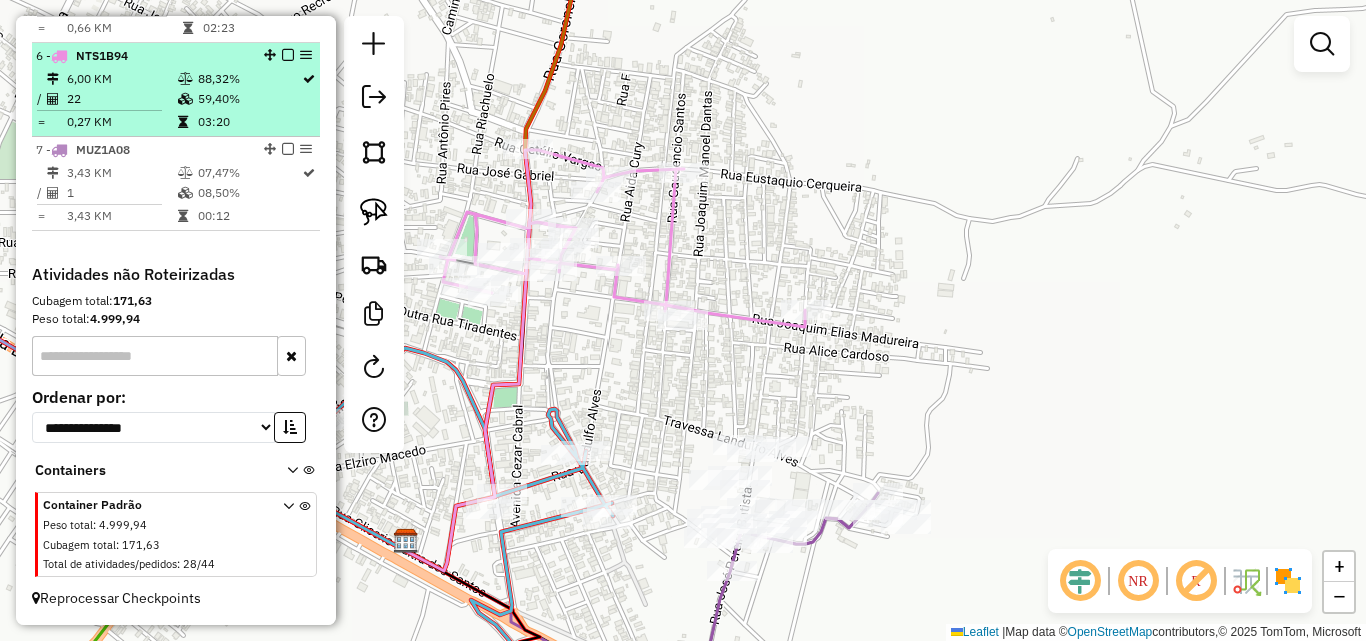 click at bounding box center (106, 110) 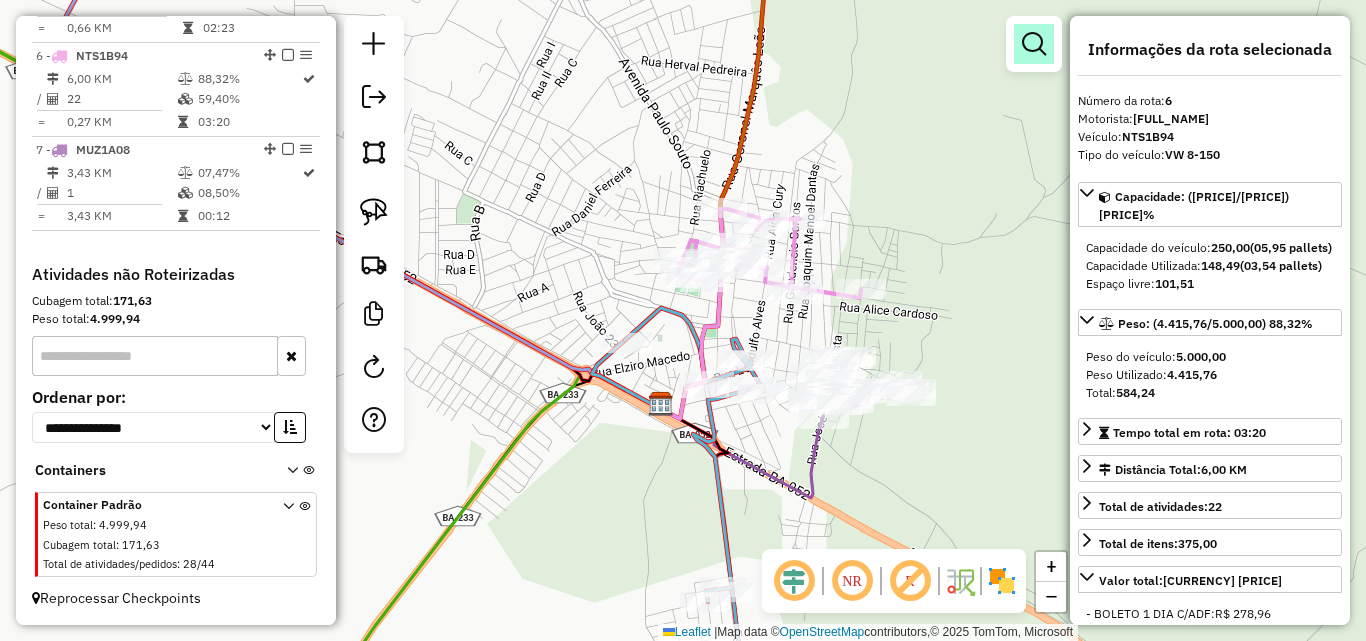 click at bounding box center (1034, 44) 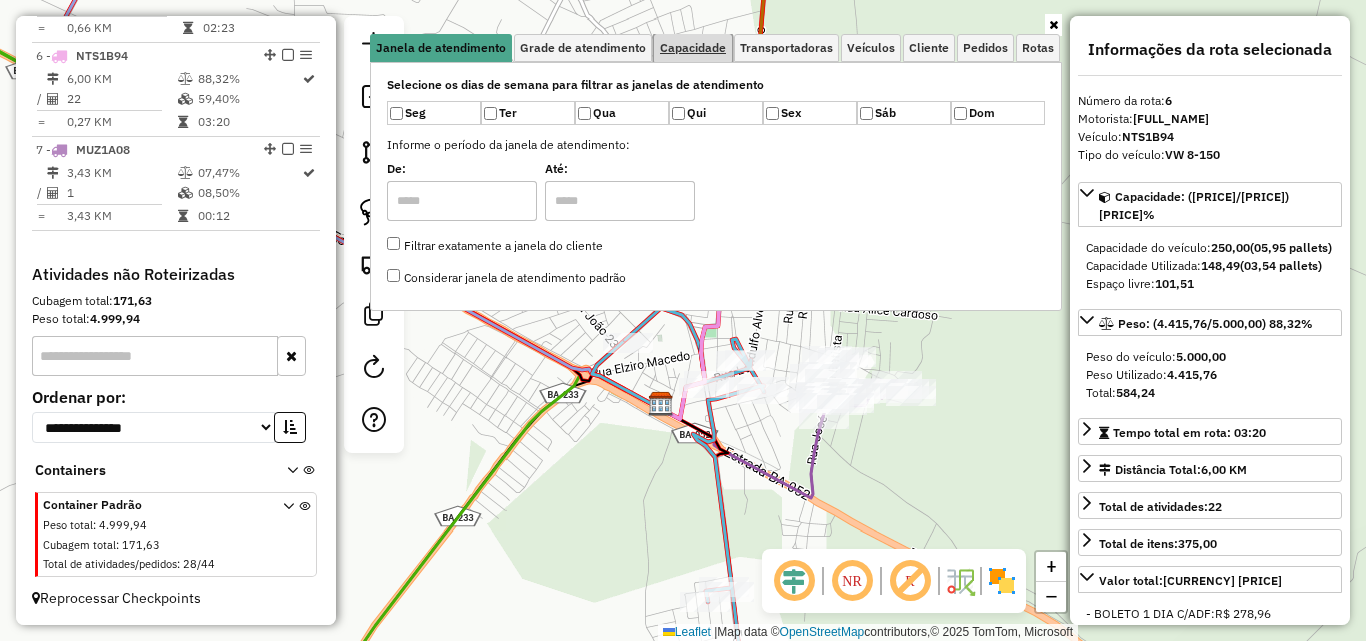 click on "Capacidade" at bounding box center (693, 48) 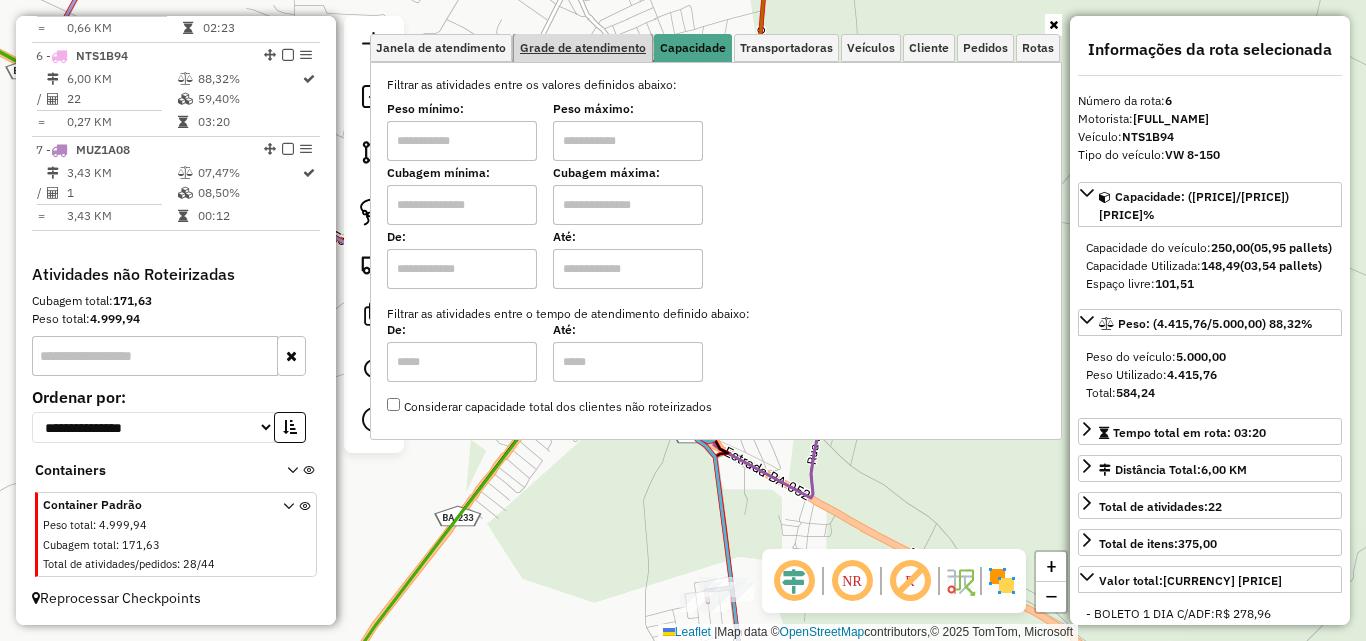 click on "Grade de atendimento" at bounding box center [583, 48] 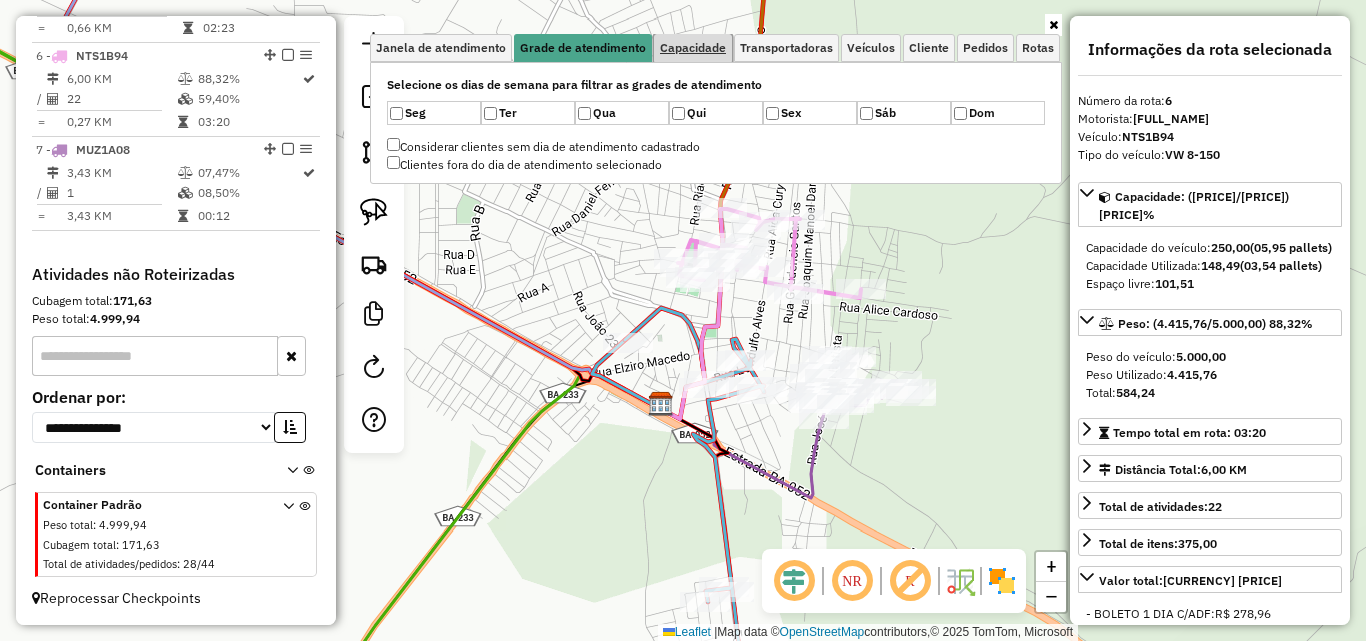 click on "Capacidade" at bounding box center (693, 48) 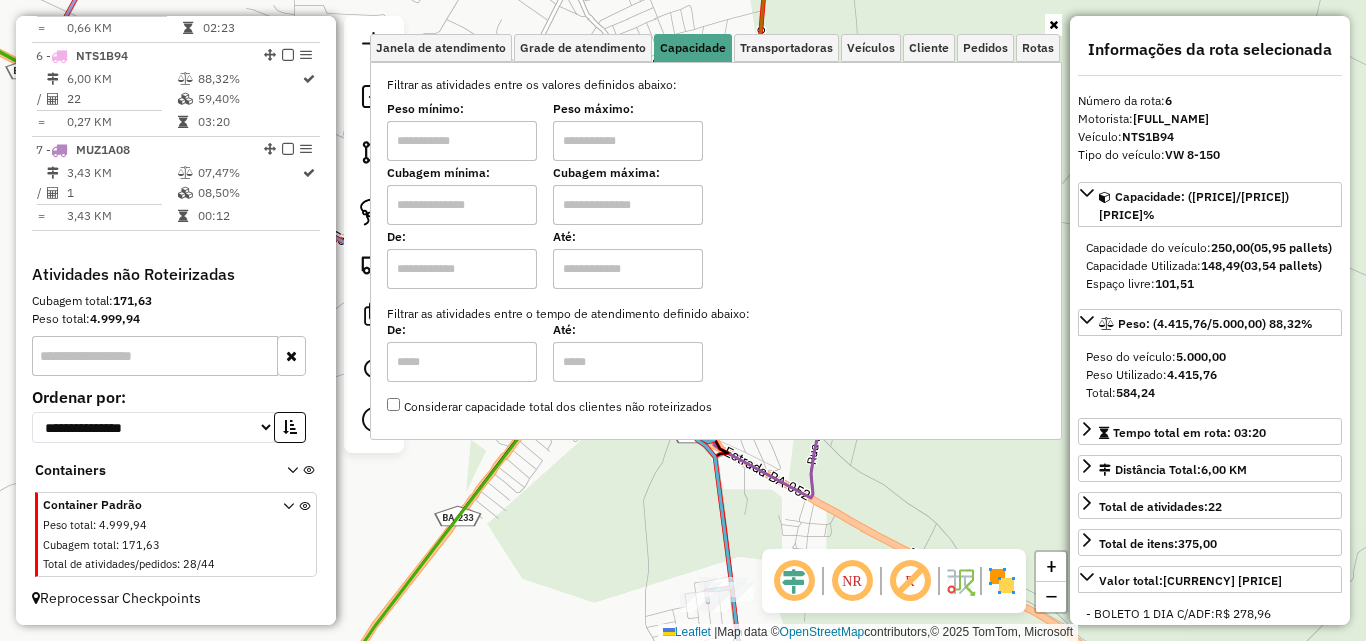 click at bounding box center (462, 141) 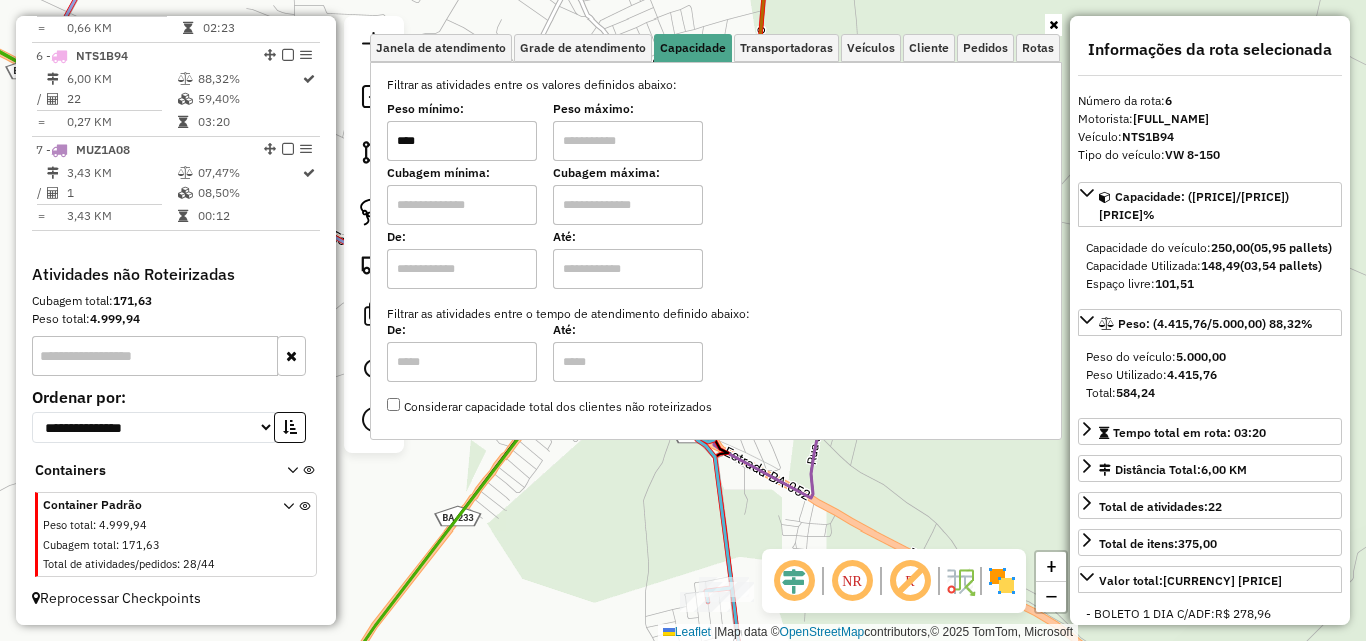click at bounding box center (628, 141) 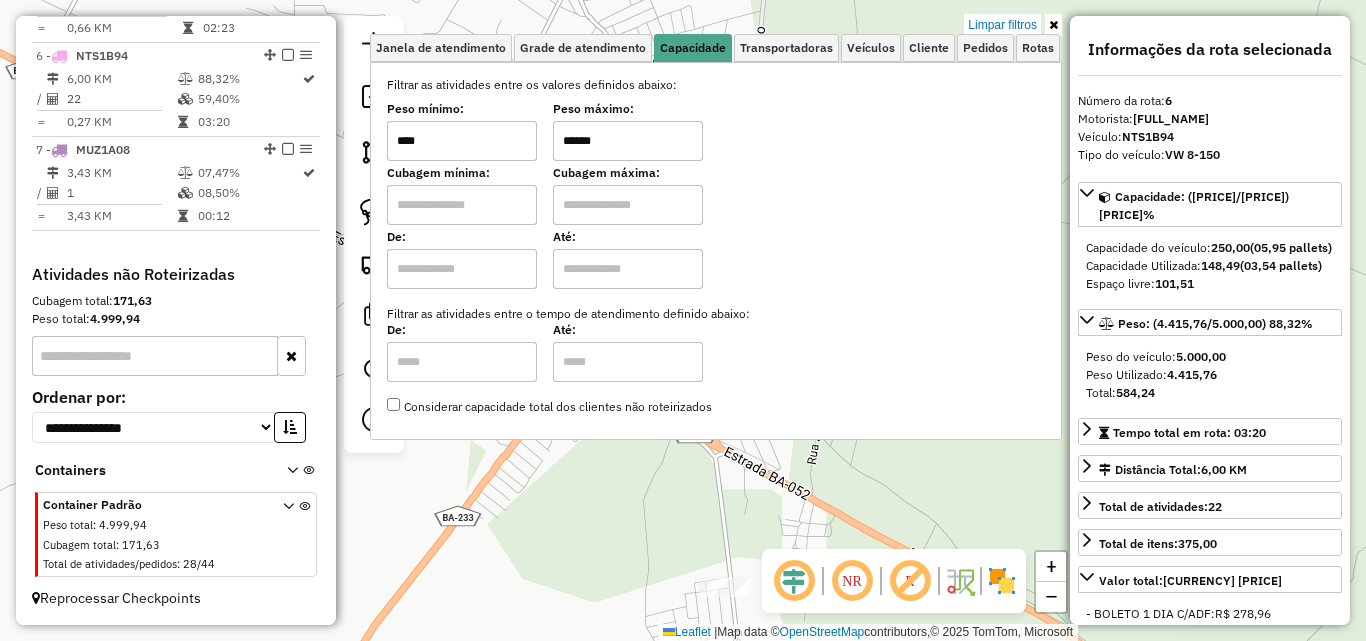 click on "Limpar filtros Janela de atendimento Grade de atendimento Capacidade Transportadoras Veículos Cliente Pedidos  Rotas Selecione os dias de semana para filtrar as janelas de atendimento  Seg   Ter   Qua   Qui   Sex   Sáb   Dom  Informe o período da janela de atendimento: De: Até:  Filtrar exatamente a janela do cliente  Considerar janela de atendimento padrão  Selecione os dias de semana para filtrar as grades de atendimento  Seg   Ter   Qua   Qui   Sex   Sáb   Dom   Considerar clientes sem dia de atendimento cadastrado  Clientes fora do dia de atendimento selecionado Filtrar as atividades entre os valores definidos abaixo:  Peso mínimo:  ****  Peso máximo:  ******  Cubagem mínima:   Cubagem máxima:   De:   Até:  Filtrar as atividades entre o tempo de atendimento definido abaixo:  De:   Até:   Considerar capacidade total dos clientes não roteirizados Transportadora: Selecione um ou mais itens Tipo de veículo: Selecione um ou mais itens Veículo: Selecione um ou mais itens Motorista: Nome: Rótulo:" 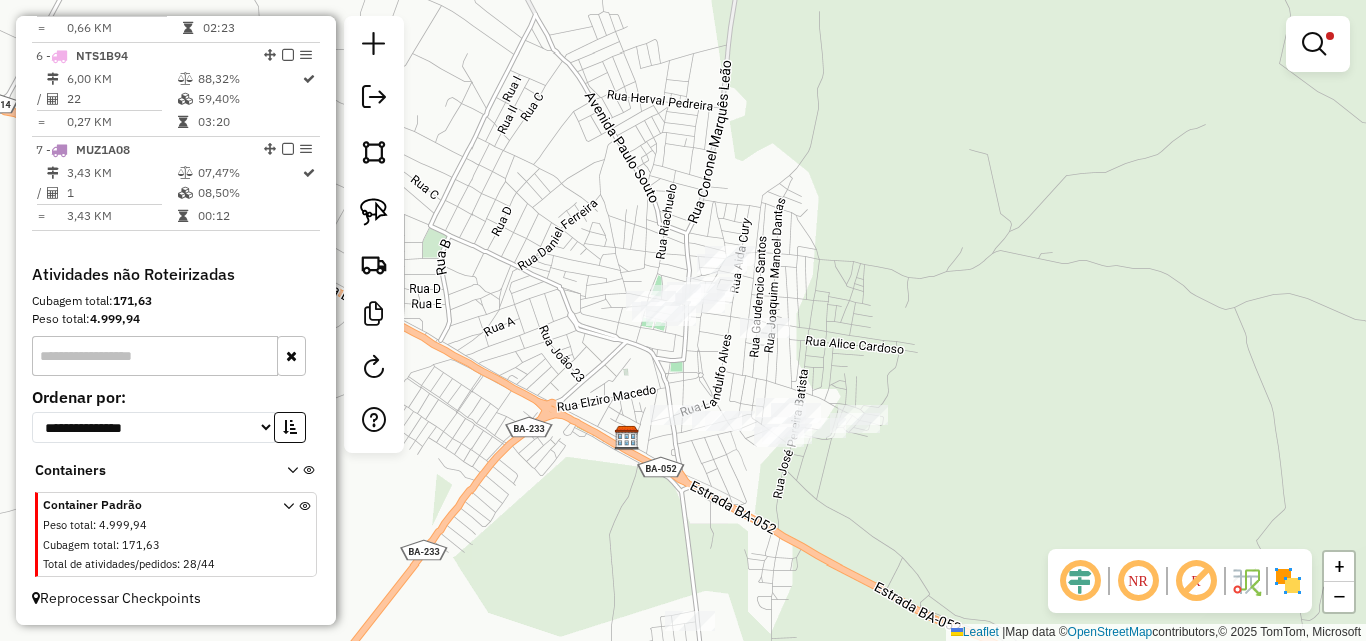 drag, startPoint x: 837, startPoint y: 245, endPoint x: 803, endPoint y: 279, distance: 48.08326 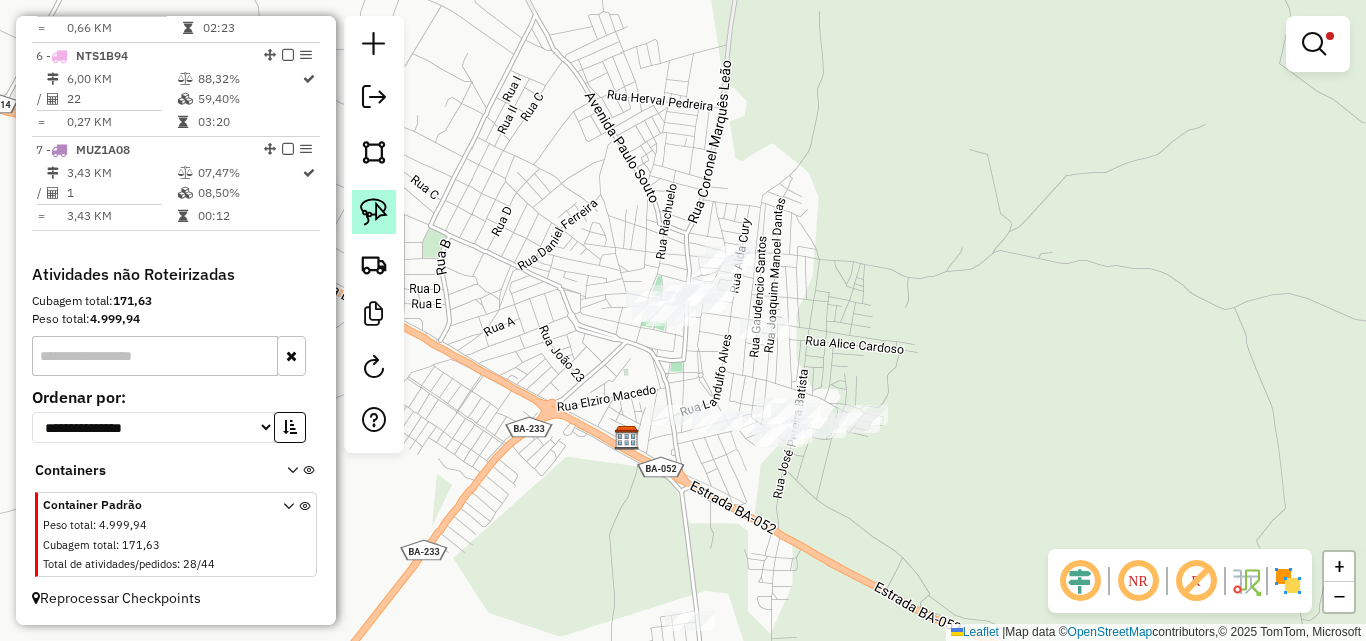 click 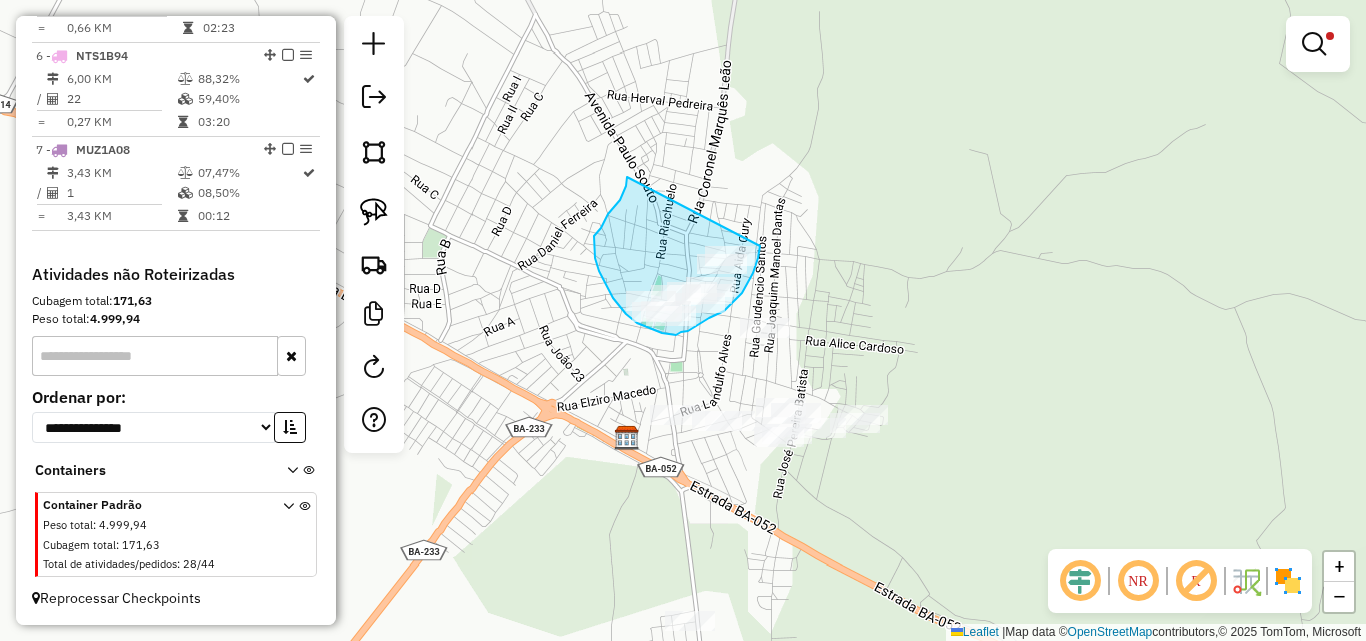 drag, startPoint x: 627, startPoint y: 177, endPoint x: 760, endPoint y: 246, distance: 149.83324 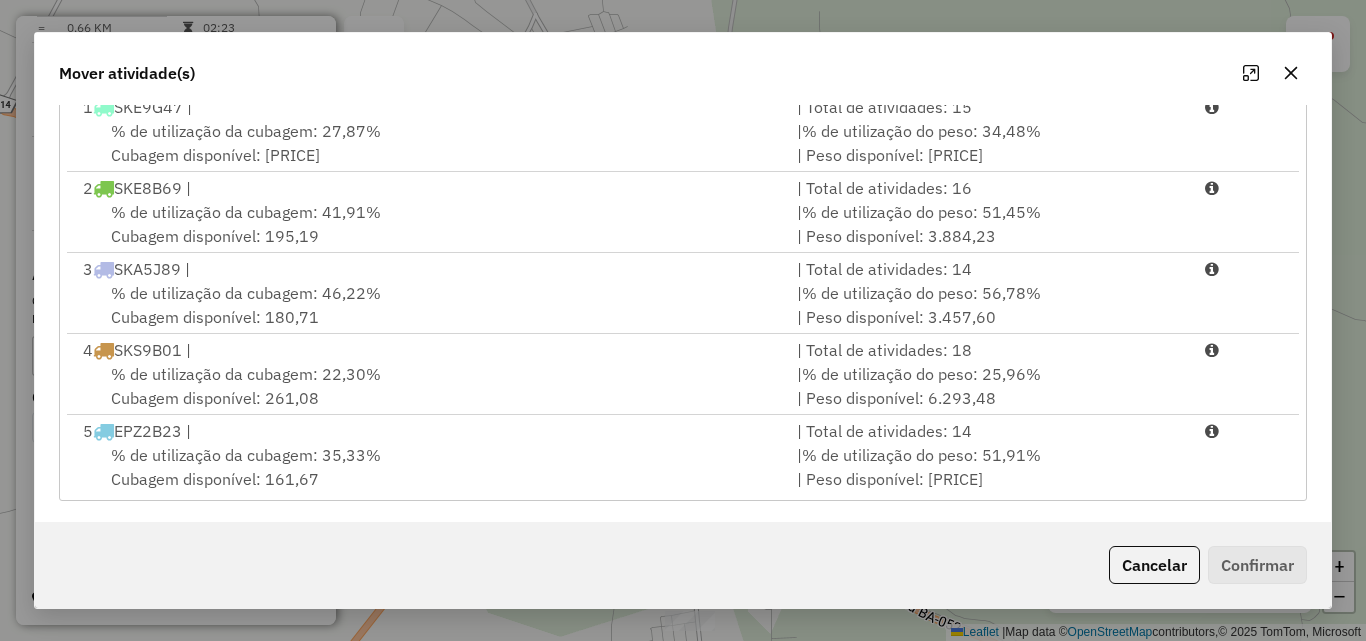 scroll, scrollTop: 367, scrollLeft: 0, axis: vertical 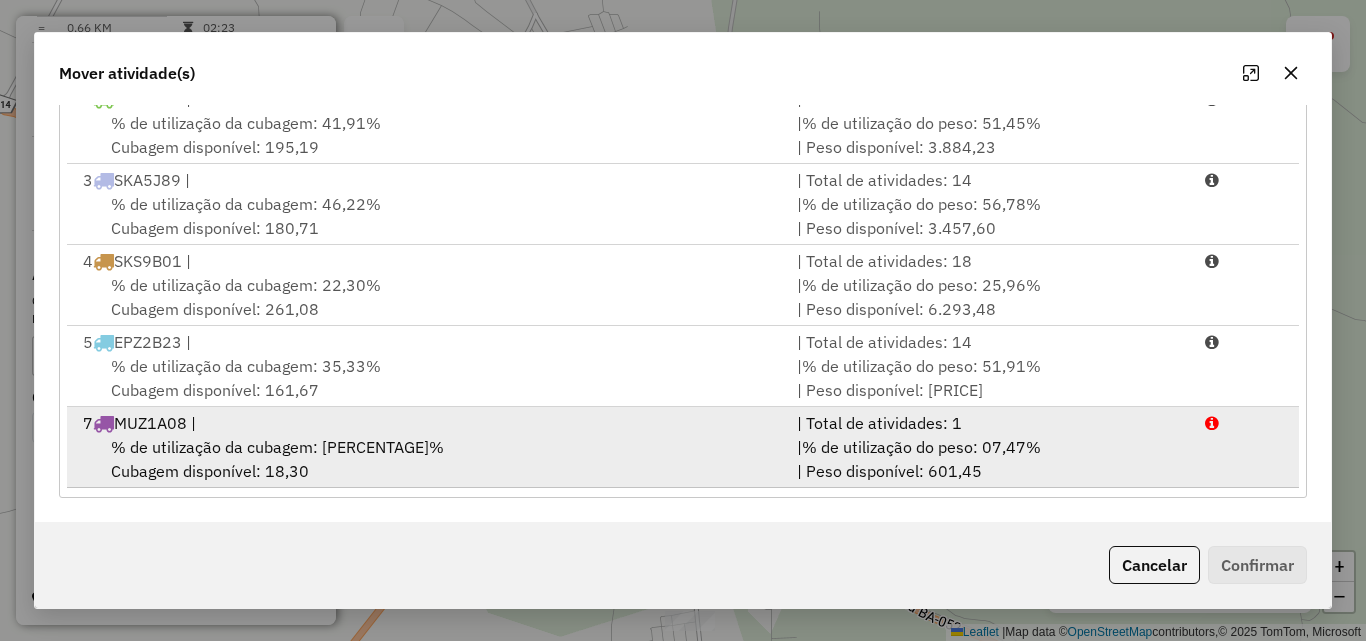 click on "% de utilização da cubagem: [PERCENTAGE]%" at bounding box center (277, 447) 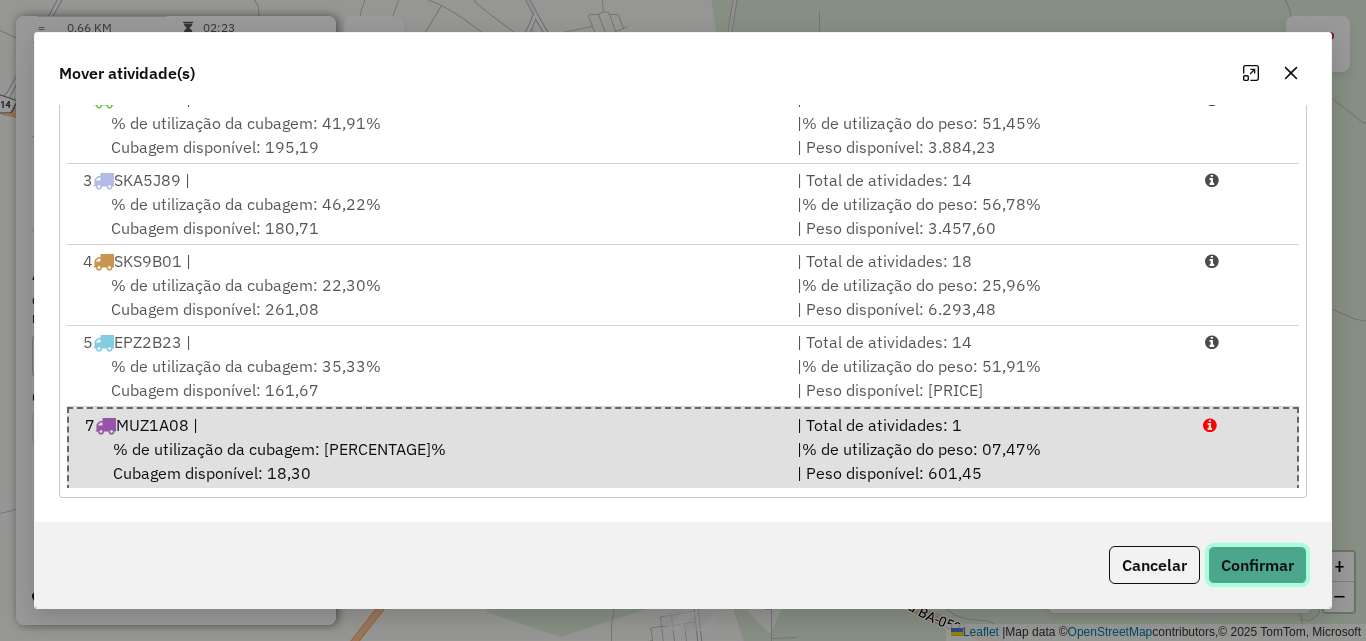 click on "Confirmar" 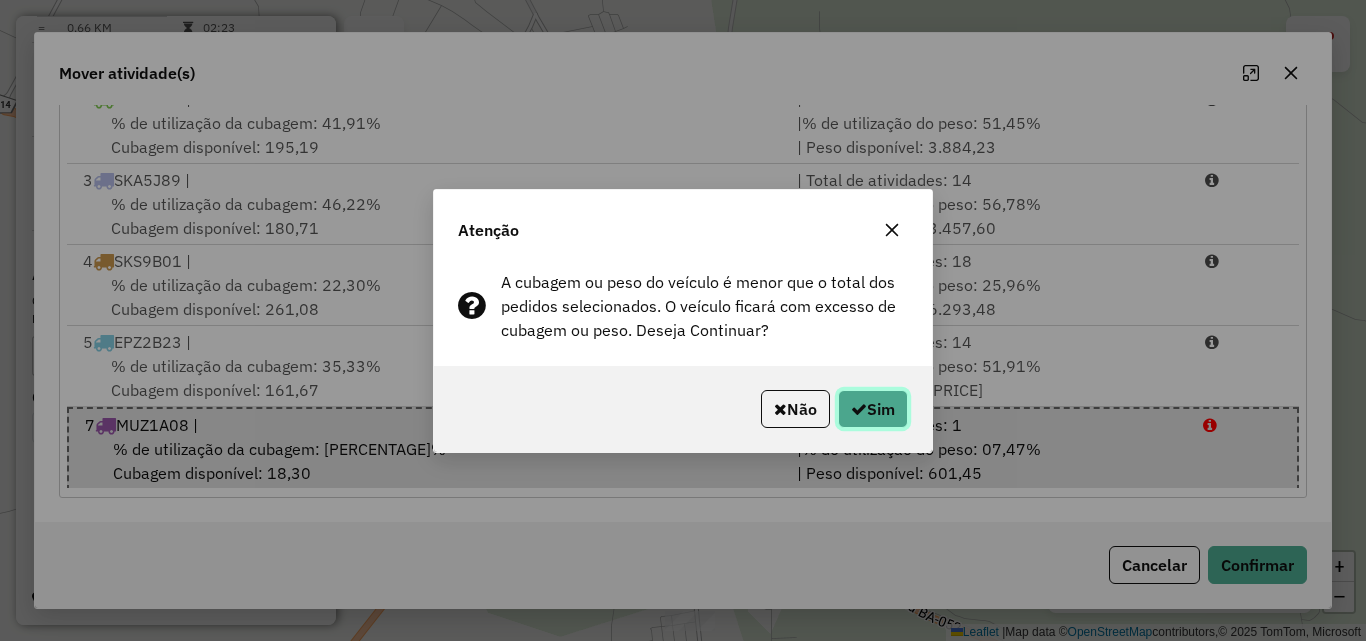 click on "Sim" 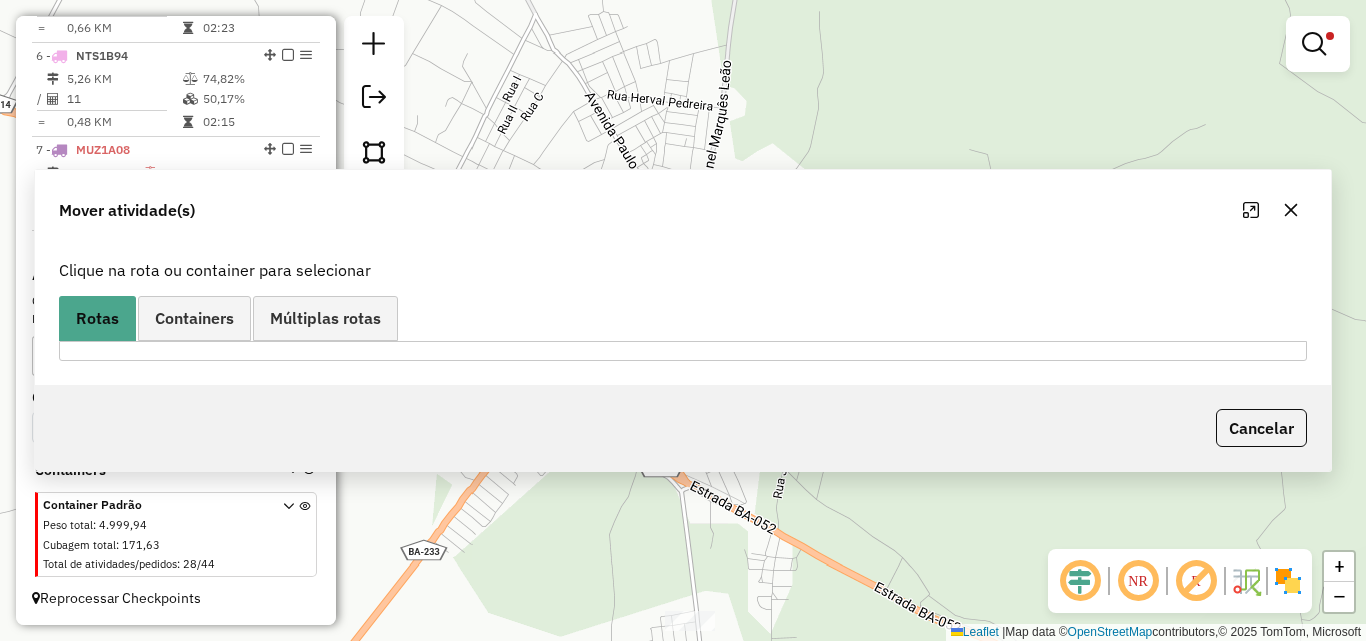 scroll, scrollTop: 0, scrollLeft: 0, axis: both 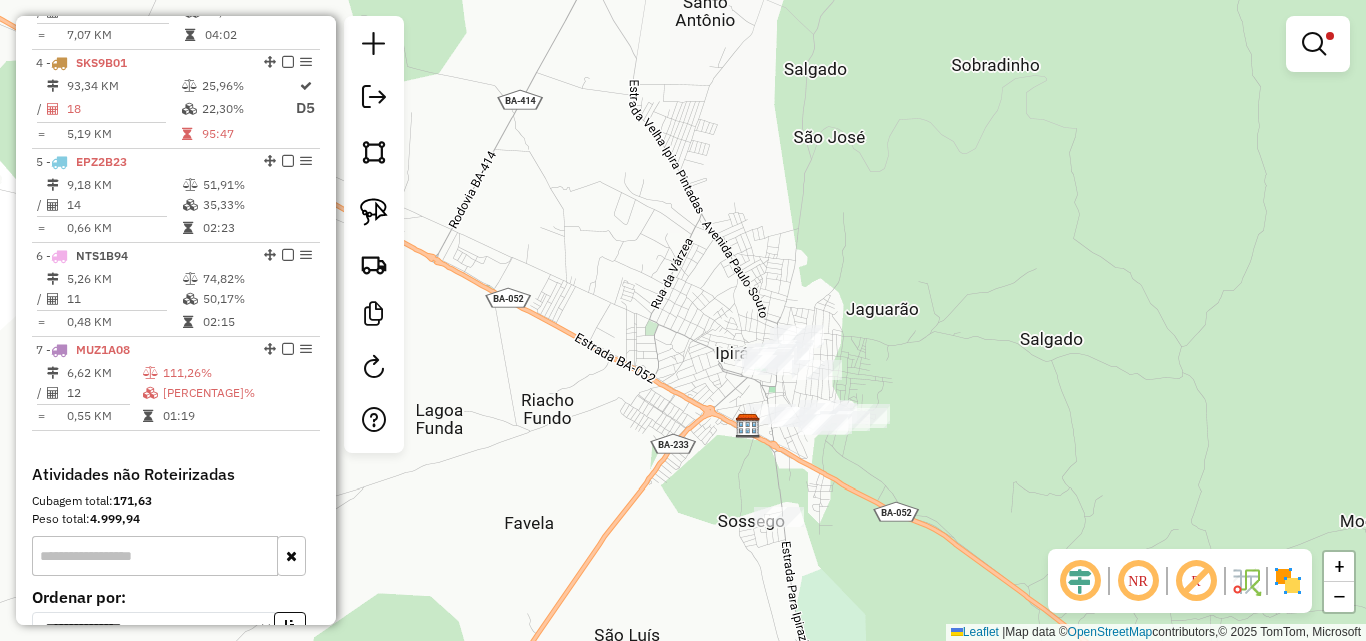 click on "Limpar filtros Janela de atendimento Grade de atendimento Capacidade Transportadoras Veículos Cliente Pedidos  Rotas Selecione os dias de semana para filtrar as janelas de atendimento  Seg   Ter   Qua   Qui   Sex   Sáb   Dom  Informe o período da janela de atendimento: De: Até:  Filtrar exatamente a janela do cliente  Considerar janela de atendimento padrão  Selecione os dias de semana para filtrar as grades de atendimento  Seg   Ter   Qua   Qui   Sex   Sáb   Dom   Considerar clientes sem dia de atendimento cadastrado  Clientes fora do dia de atendimento selecionado Filtrar as atividades entre os valores definidos abaixo:  Peso mínimo:  ****  Peso máximo:  ******  Cubagem mínima:   Cubagem máxima:   De:   Até:  Filtrar as atividades entre o tempo de atendimento definido abaixo:  De:   Até:   Considerar capacidade total dos clientes não roteirizados Transportadora: Selecione um ou mais itens Tipo de veículo: Selecione um ou mais itens Veículo: Selecione um ou mais itens Motorista: Nome: Rótulo:" 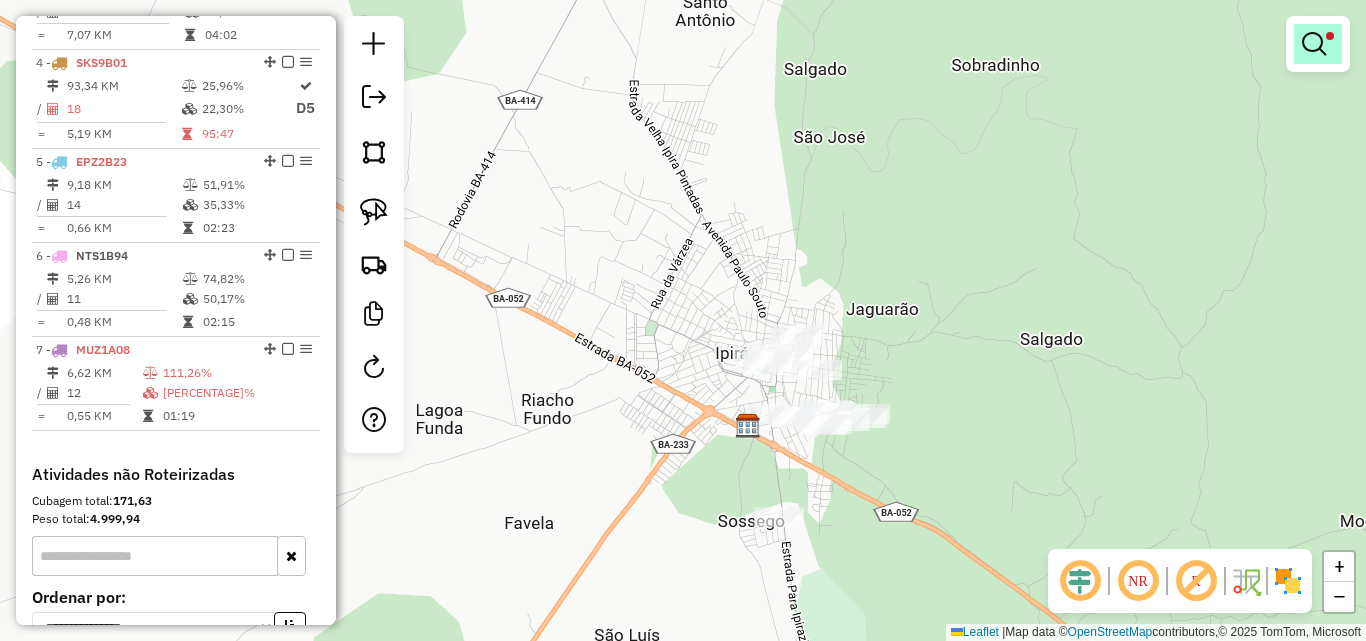 click at bounding box center [1318, 44] 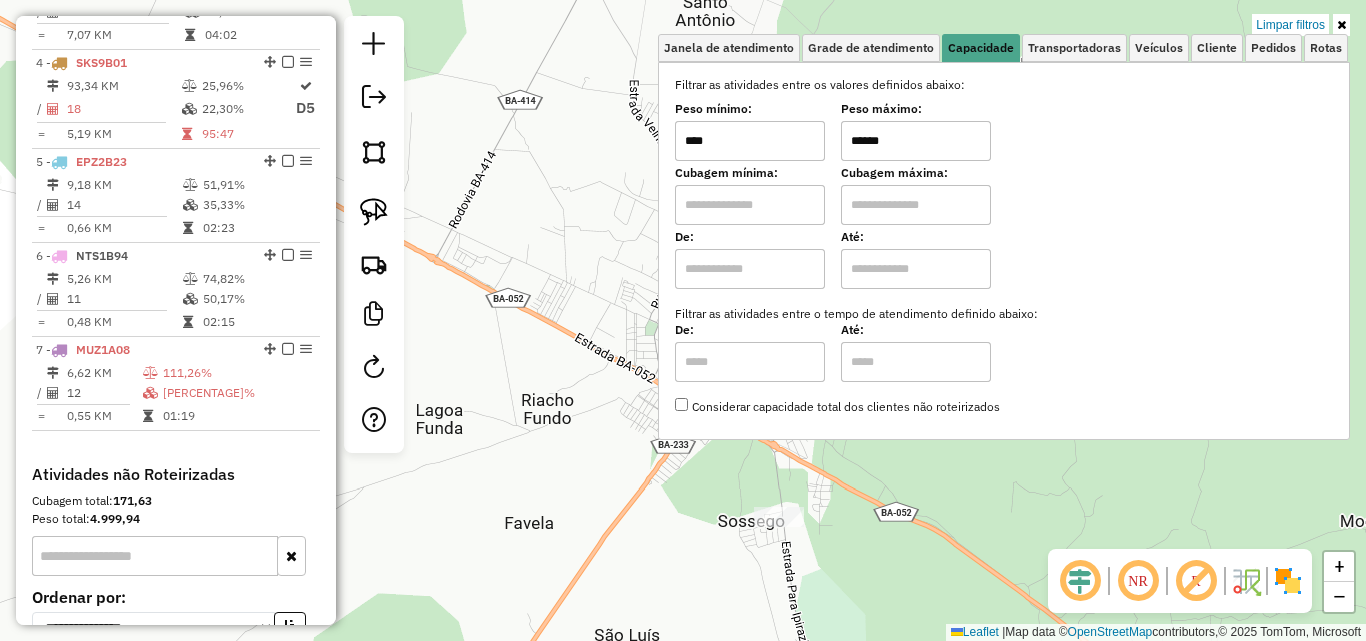 click on "****" at bounding box center [750, 141] 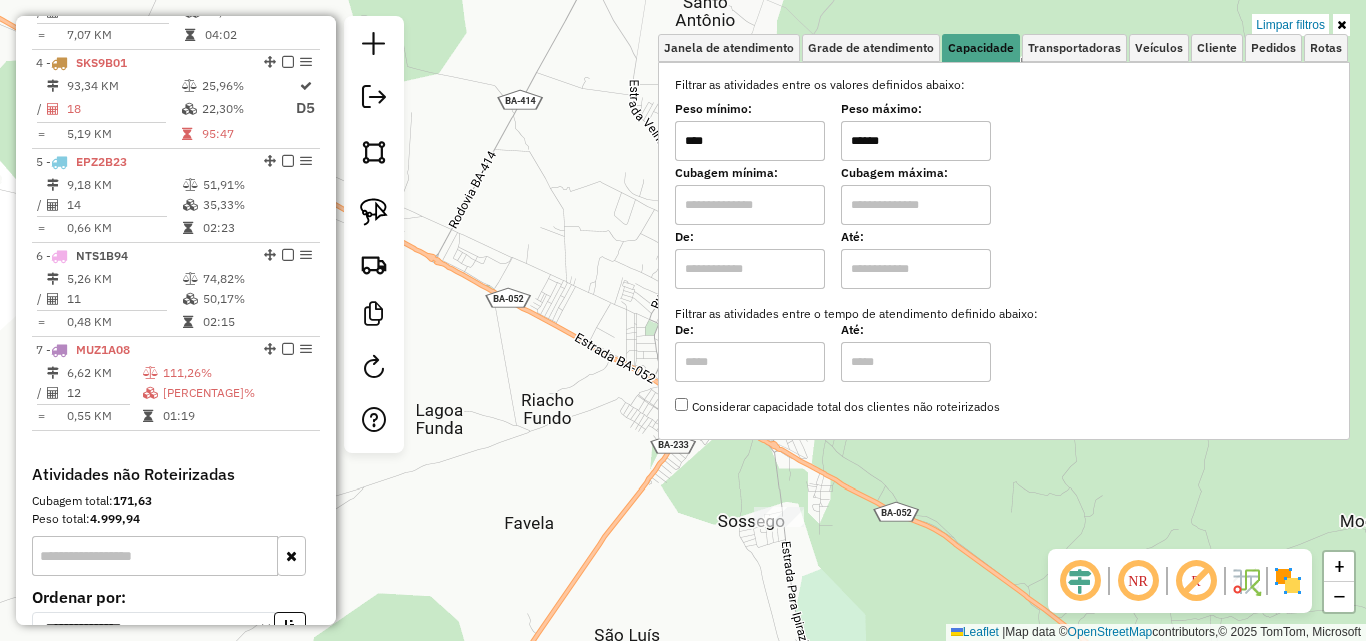 type on "****" 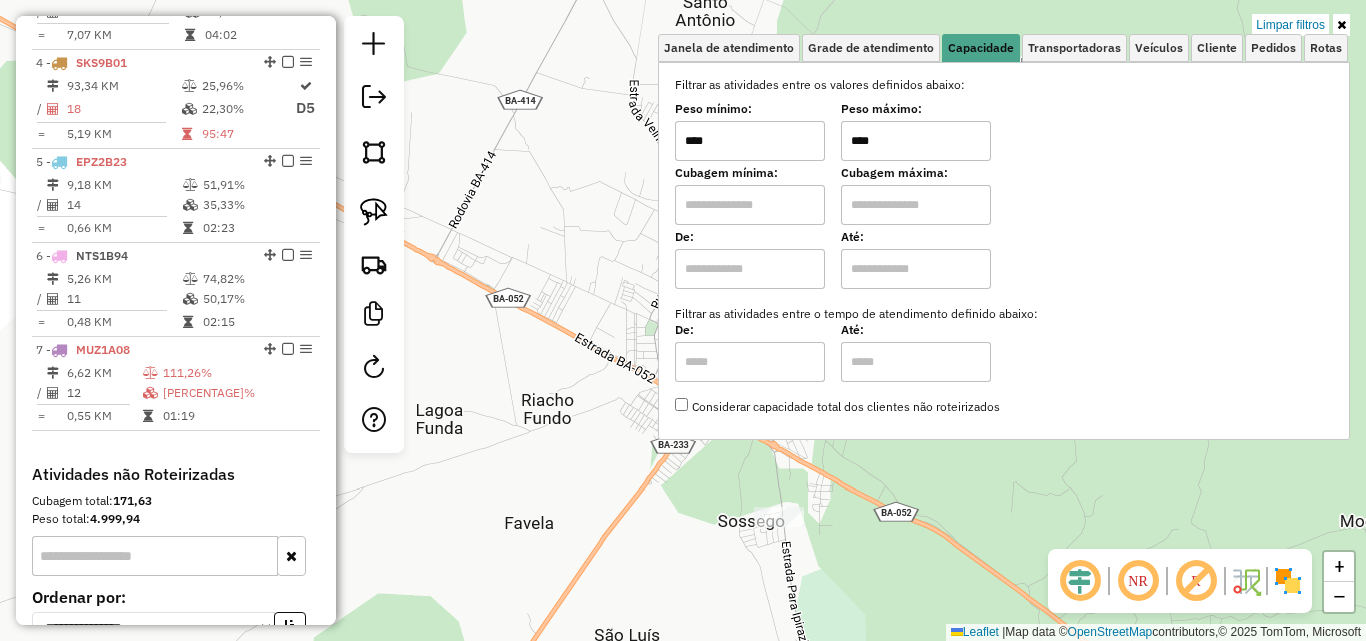 type on "****" 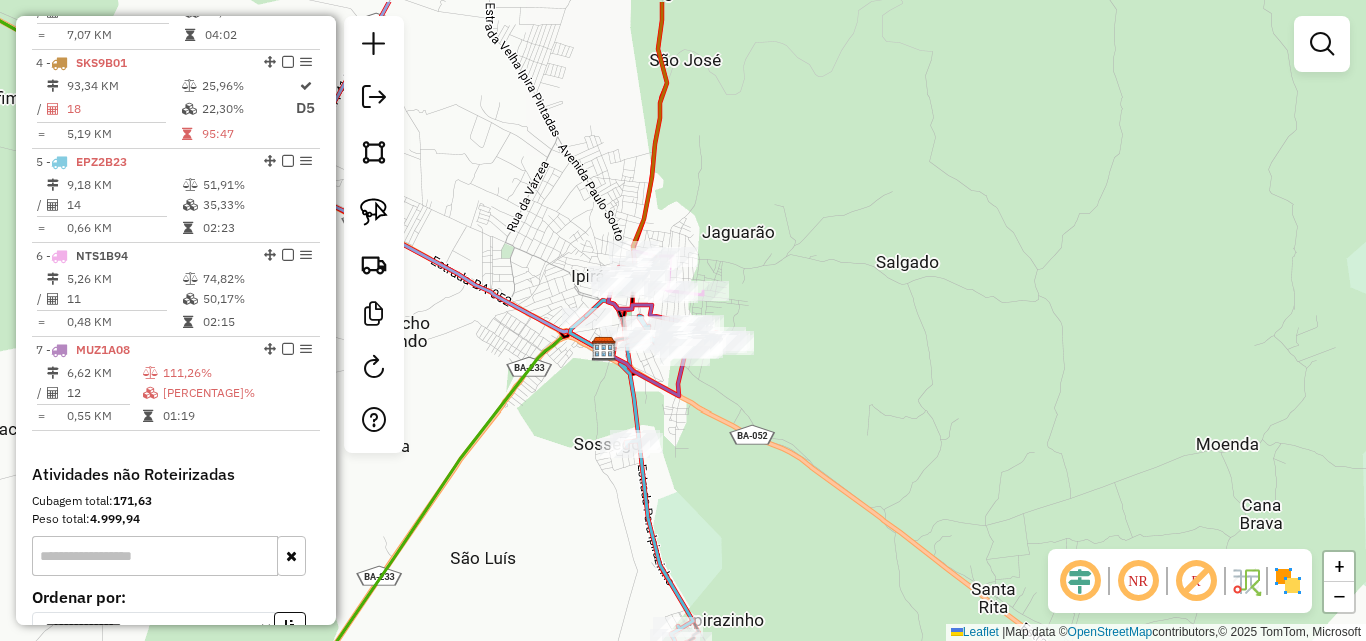 drag, startPoint x: 772, startPoint y: 398, endPoint x: 761, endPoint y: 438, distance: 41.484936 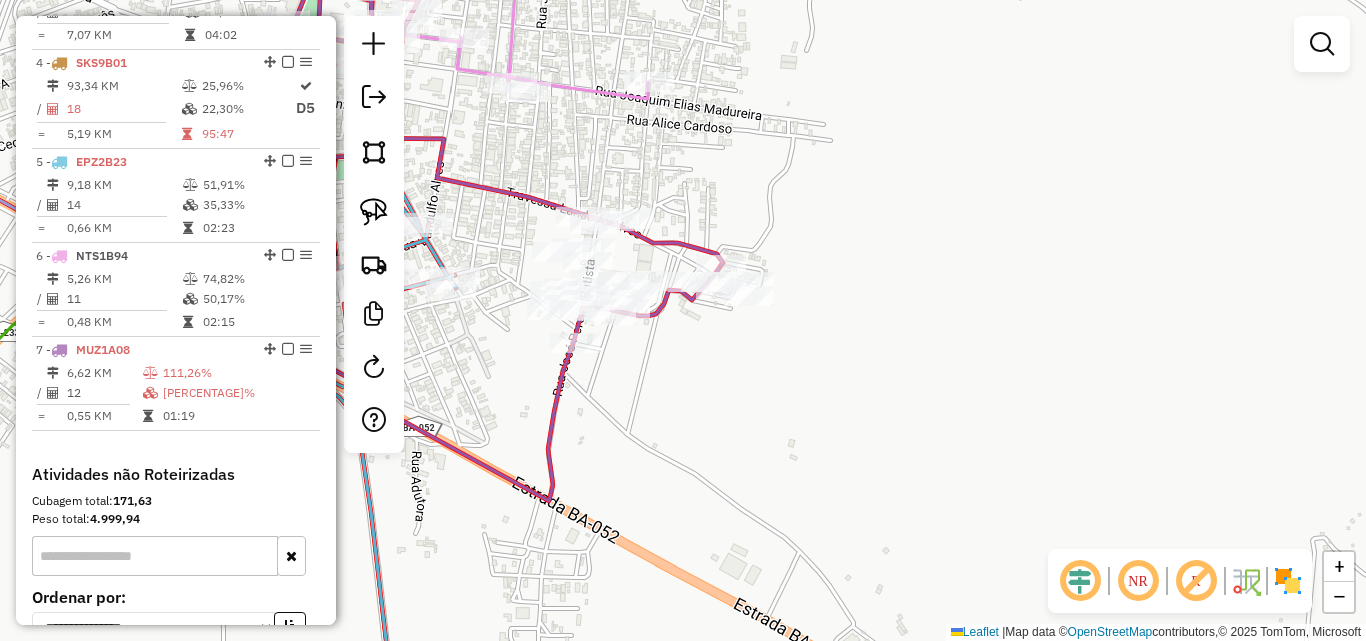 drag, startPoint x: 734, startPoint y: 371, endPoint x: 937, endPoint y: 391, distance: 203.98285 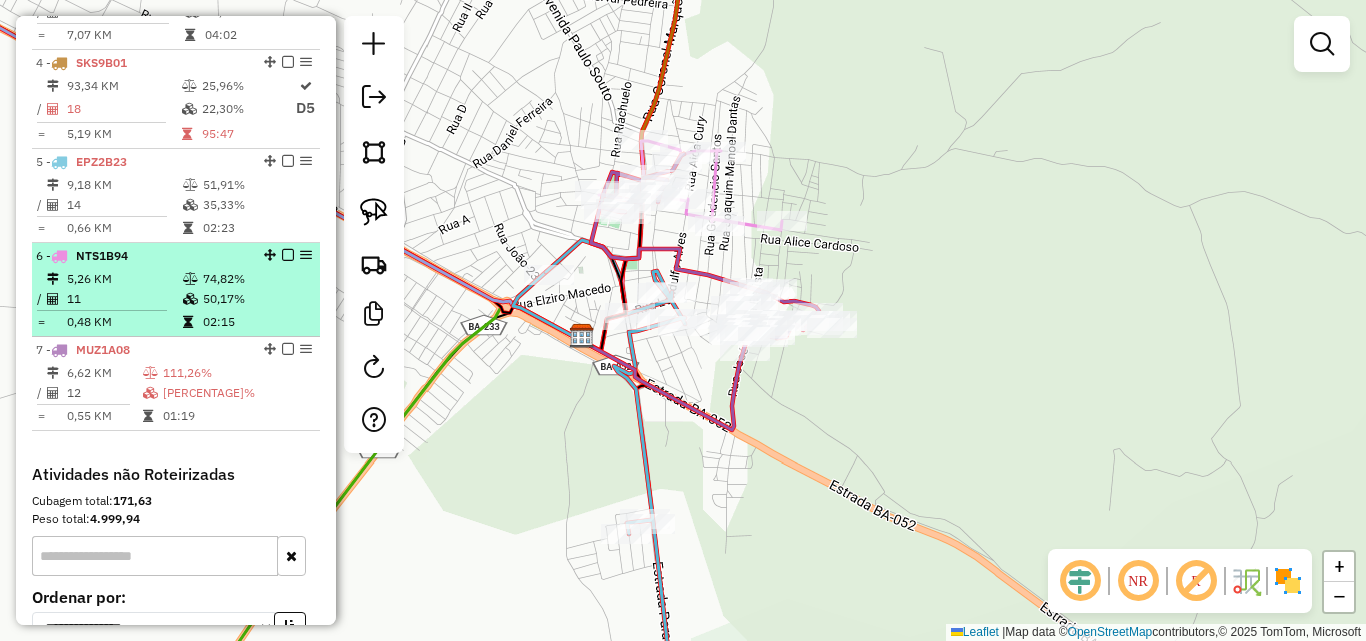 click on "11" at bounding box center [124, 299] 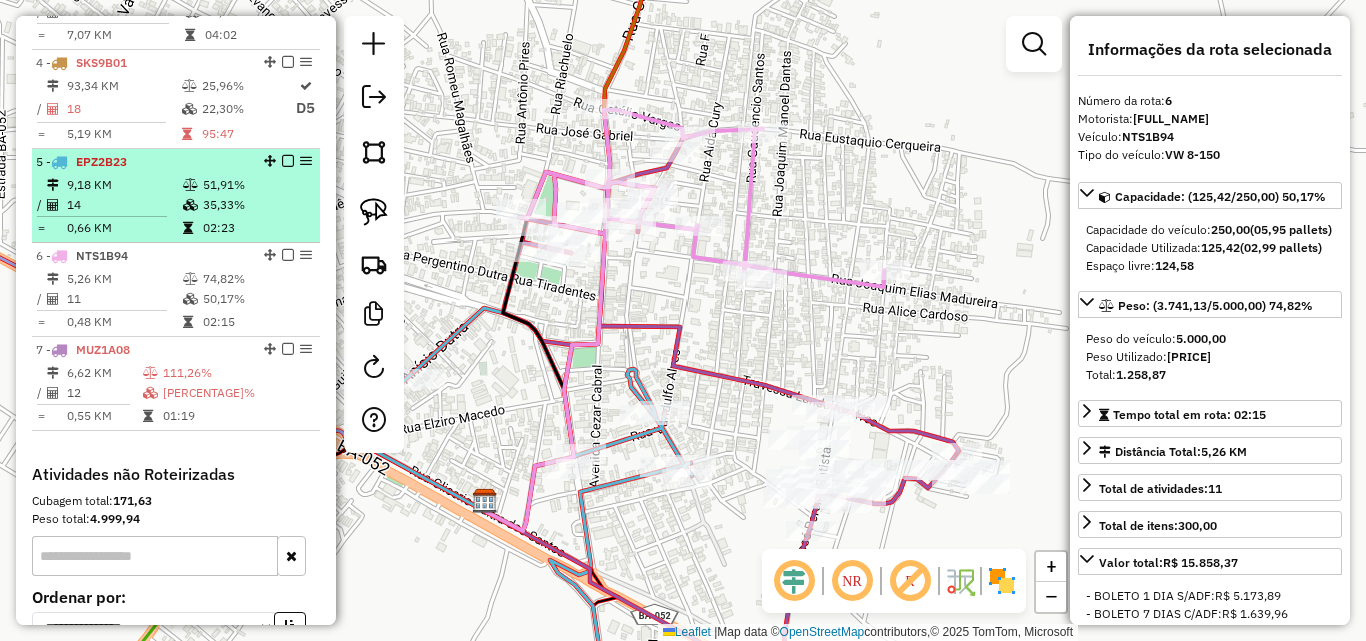click on "14" at bounding box center (124, 205) 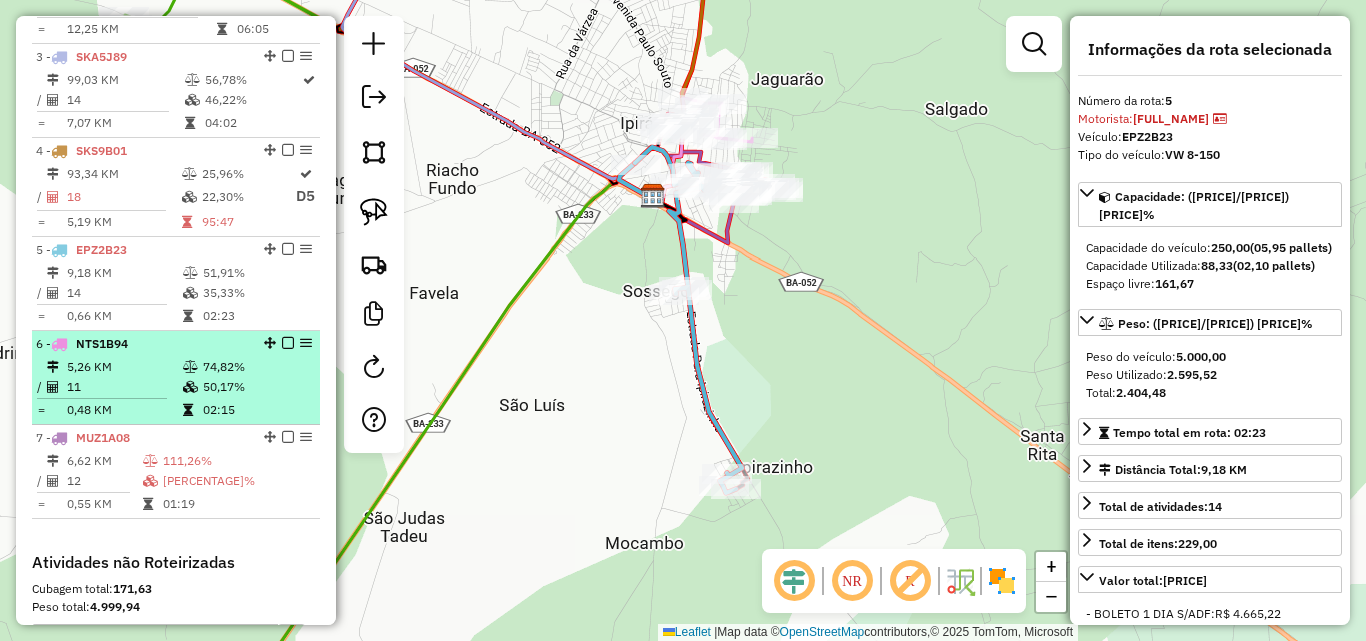 scroll, scrollTop: 822, scrollLeft: 0, axis: vertical 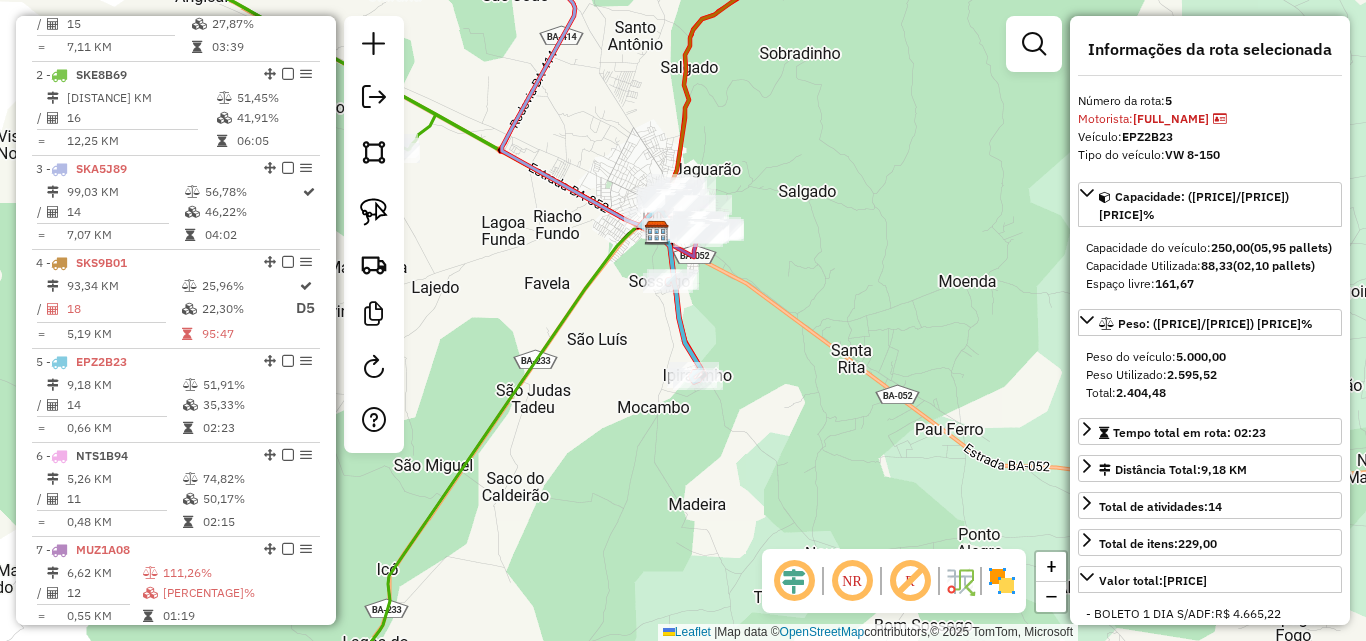 drag, startPoint x: 821, startPoint y: 270, endPoint x: 874, endPoint y: 396, distance: 136.69308 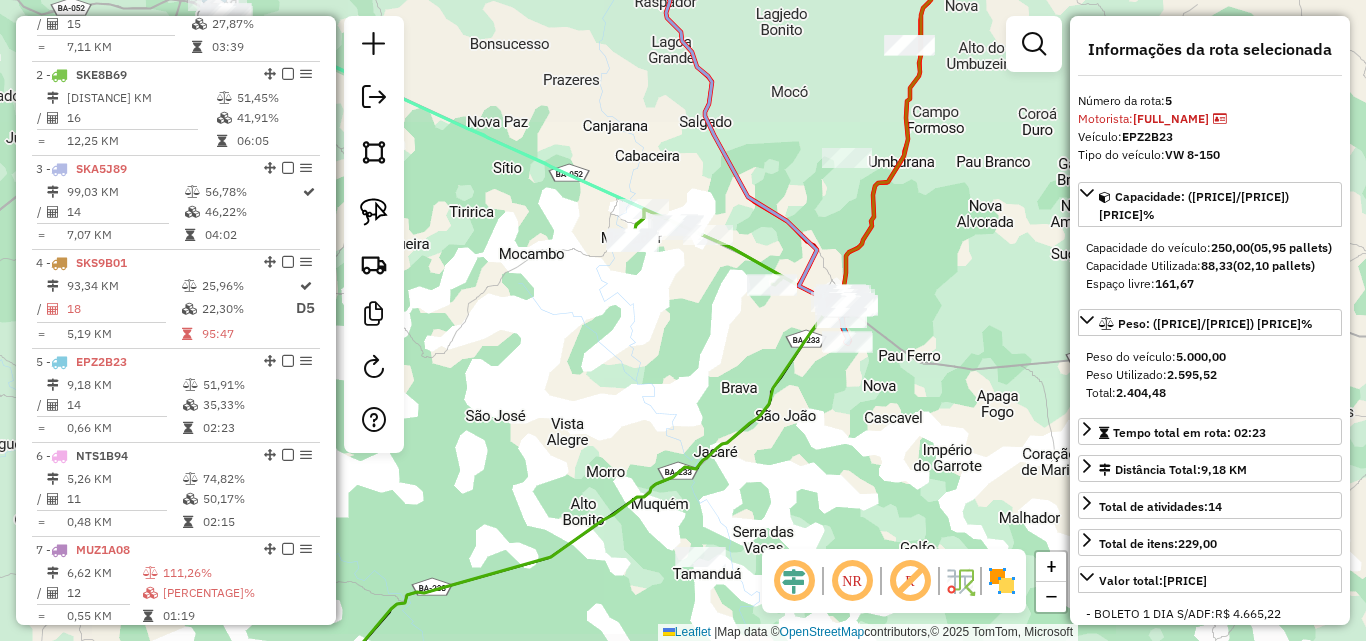 drag, startPoint x: 918, startPoint y: 244, endPoint x: 922, endPoint y: 348, distance: 104.0769 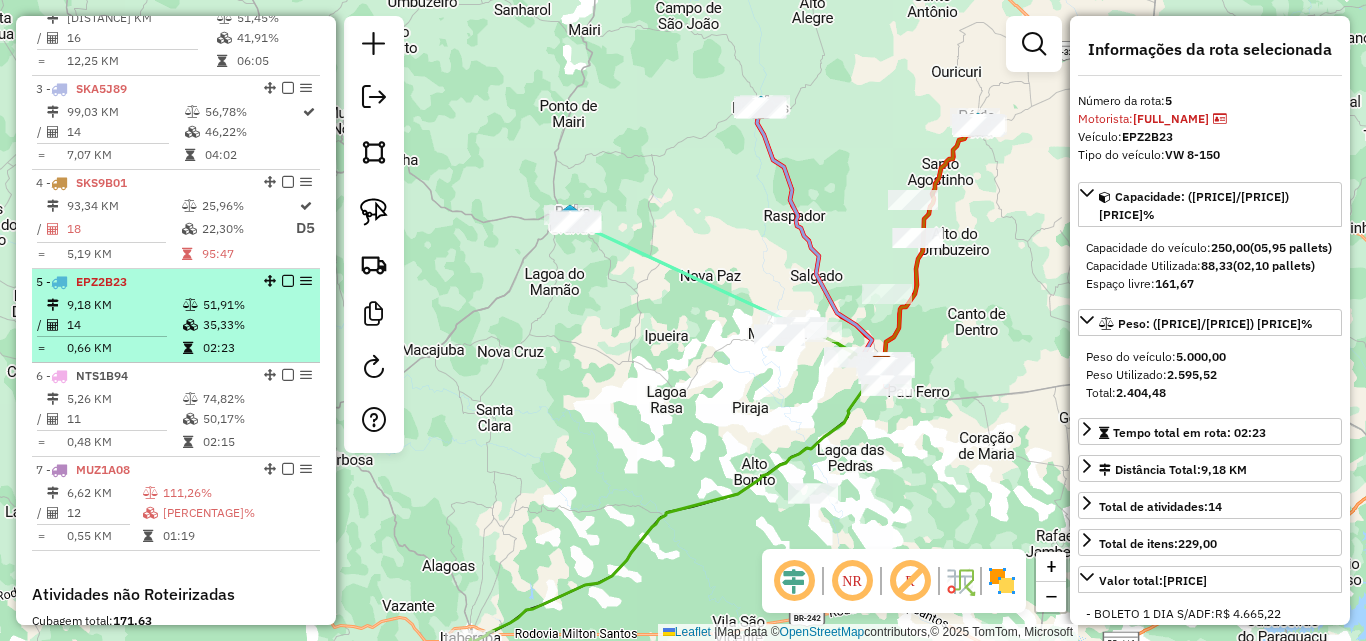scroll, scrollTop: 1022, scrollLeft: 0, axis: vertical 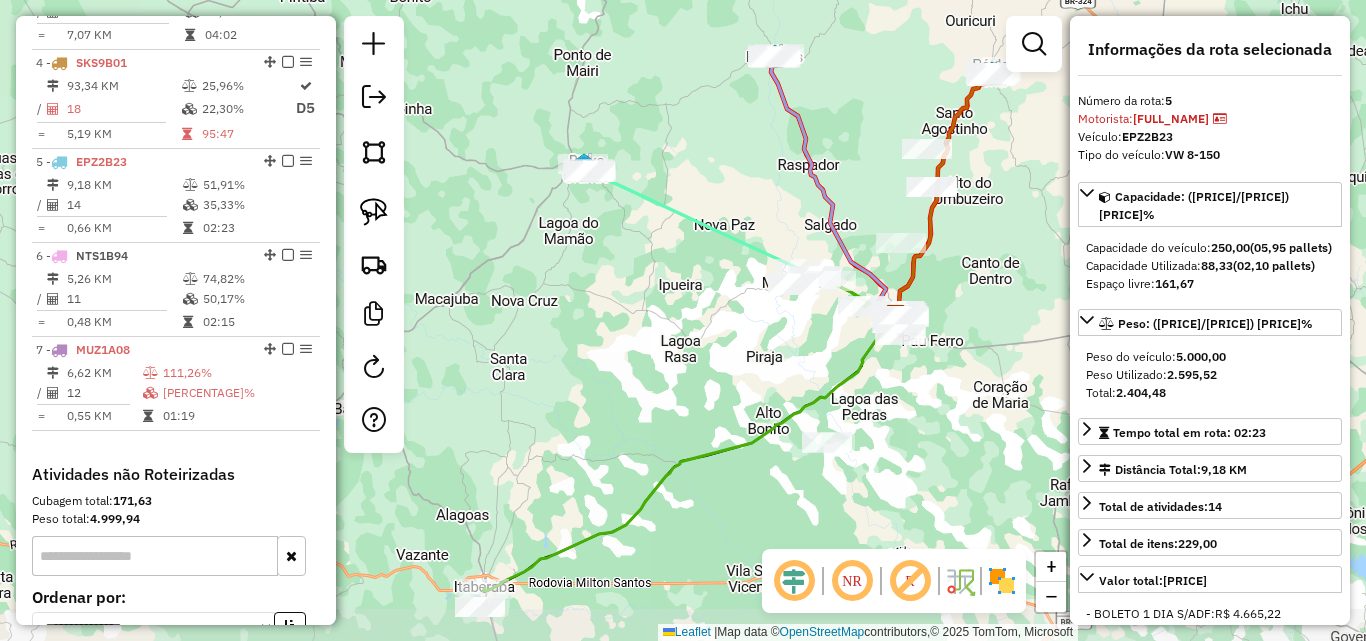 drag, startPoint x: 686, startPoint y: 413, endPoint x: 663, endPoint y: 369, distance: 49.648766 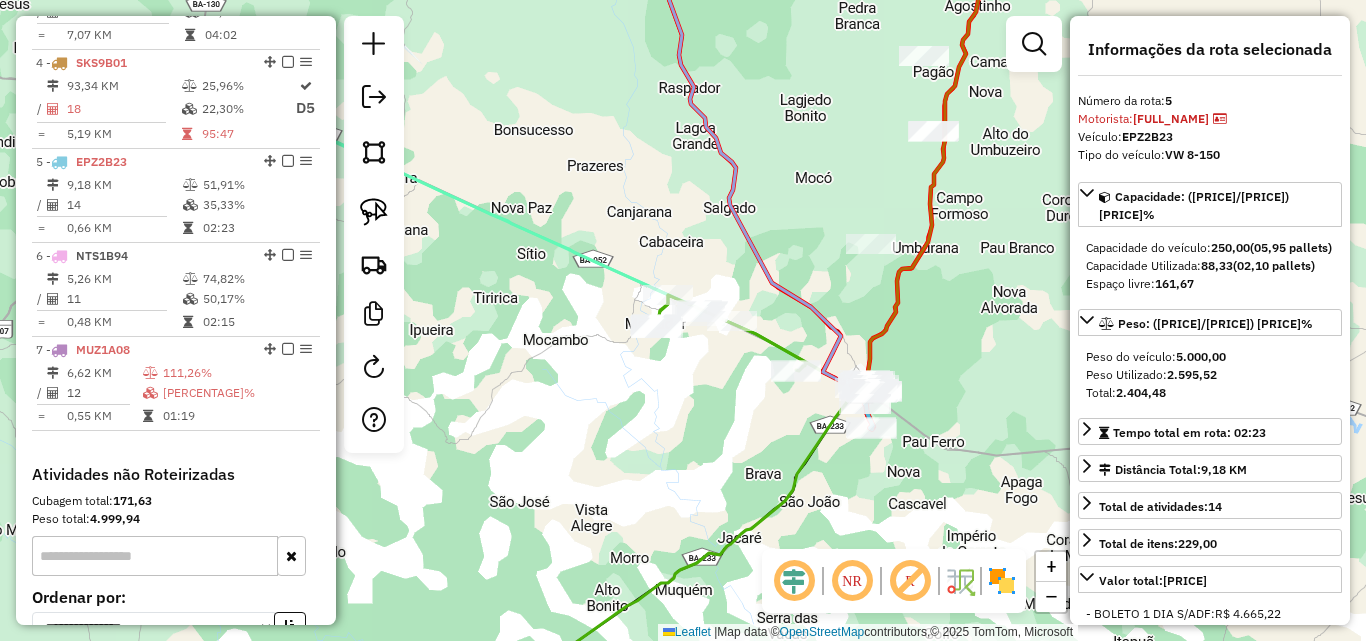drag, startPoint x: 801, startPoint y: 450, endPoint x: 696, endPoint y: 388, distance: 121.93851 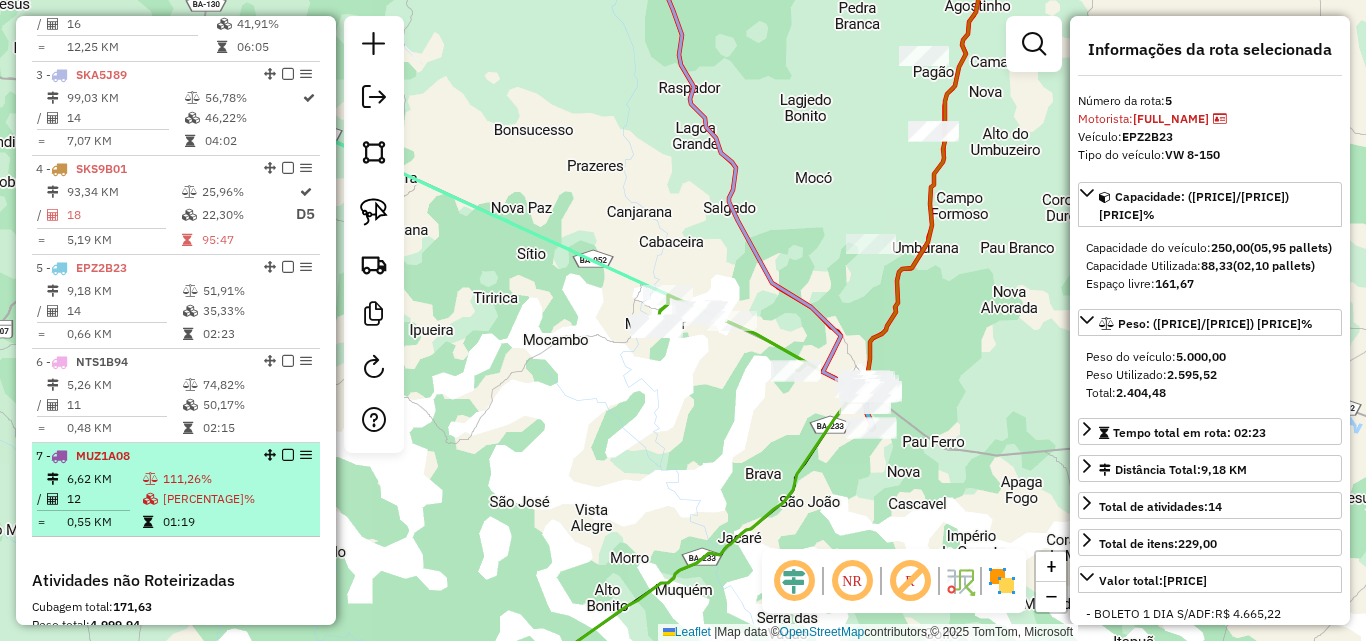 scroll, scrollTop: 1022, scrollLeft: 0, axis: vertical 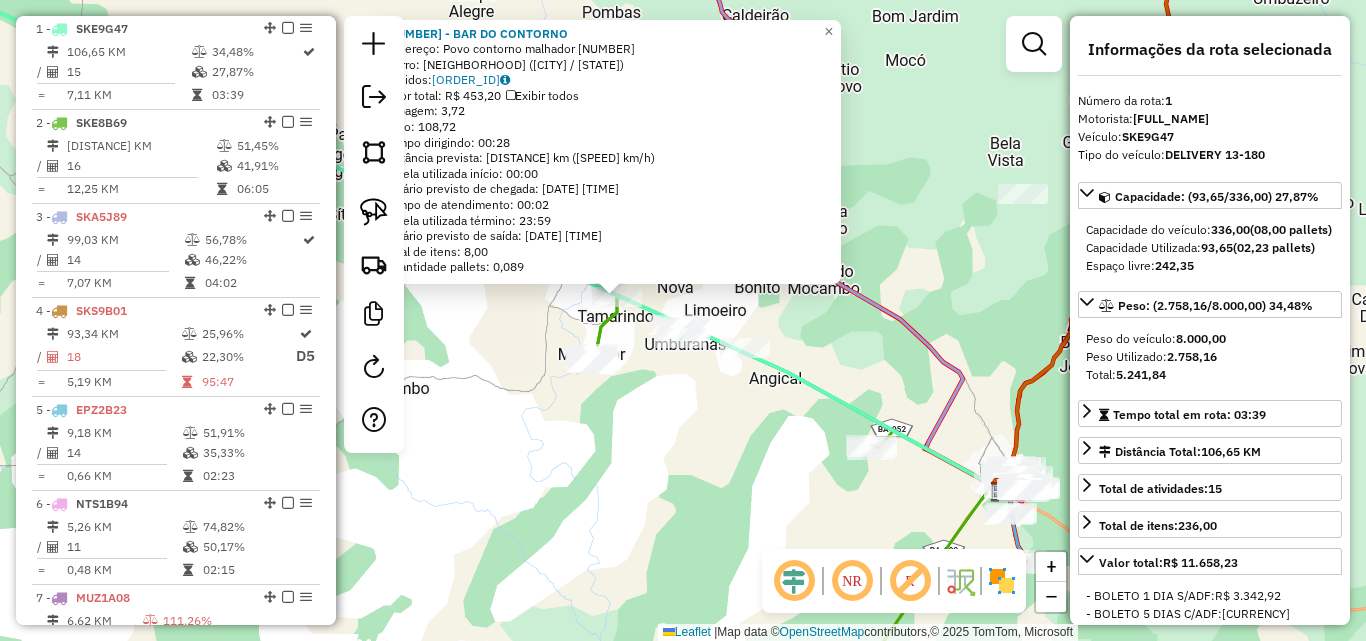 click on "[NUMBER] - BAR DO CONTORNO Endereço: Povo contorno malhador [NUMBER] Bairro: [NEIGHBORHOOD] ([CITY] / [STATE]) Pedidos: [ORDER_ID] Valor total: R$ [PRICE] Exibir todos Cubagem: [CUBAGE] Peso: [WEIGHT] Tempo dirigindo: [TIME] Distância prevista: [DISTANCE] km ([SPEED] km/h) Janela utilizada início: [TIME] Horário previsto de chegada: [DATE] [TIME] Tempo de atendimento: [TIME] Janela utilizada término: [TIME] Horário previsto de saída: [DATE] [TIME] Total de itens: [ITEMS] Quantidade pallets: [PALLETS] × Janela de atendimento Grade de atendimento Capacidade Transportadoras Veículos Cliente Pedidos Rotas Selecione os dias de semana para filtrar as janelas de atendimento Seg Ter Qua Qui Sex Sáb Dom Informe o período da janela de atendimento: De: [TIME] Até: [TIME] Filtrar exatamente a janela do cliente Considerar janela de atendimento padrão Selecione os dias de semana para filtrar as grades de atendimento Seg Ter Qua Qui Sex Sáb Dom Considerar clientes sem dia de atendimento cadastrado +" 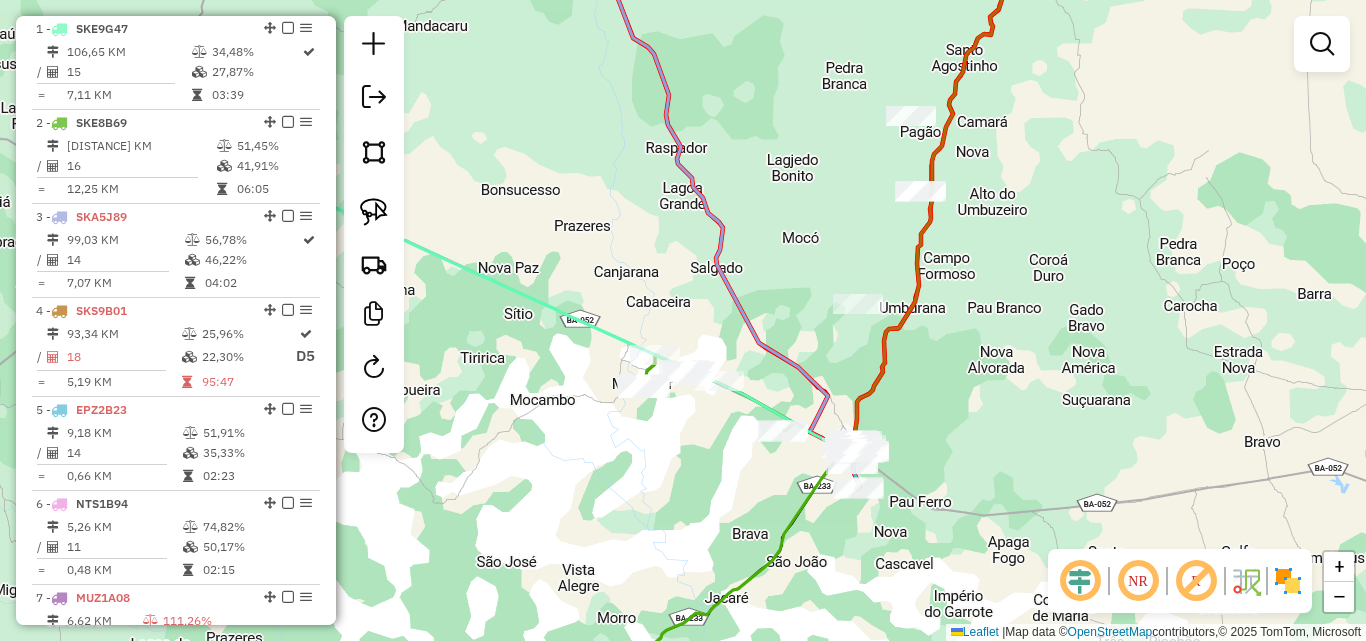 click on "Janela de atendimento Grade de atendimento Capacidade Transportadoras Veículos Cliente Pedidos  Rotas Selecione os dias de semana para filtrar as janelas de atendimento  Seg   Ter   Qua   Qui   Sex   Sáb   Dom  Informe o período da janela de atendimento: De: Até:  Filtrar exatamente a janela do cliente  Considerar janela de atendimento padrão  Selecione os dias de semana para filtrar as grades de atendimento  Seg   Ter   Qua   Qui   Sex   Sáb   Dom   Considerar clientes sem dia de atendimento cadastrado  Clientes fora do dia de atendimento selecionado Filtrar as atividades entre os valores definidos abaixo:  Peso mínimo:  ****  Peso máximo:  ****  Cubagem mínima:   Cubagem máxima:   De:   Até:  Filtrar as atividades entre o tempo de atendimento definido abaixo:  De:   Até:   Considerar capacidade total dos clientes não roteirizados Transportadora: Selecione um ou mais itens Tipo de veículo: Selecione um ou mais itens Veículo: Selecione um ou mais itens Motorista: Selecione um ou mais itens De:" 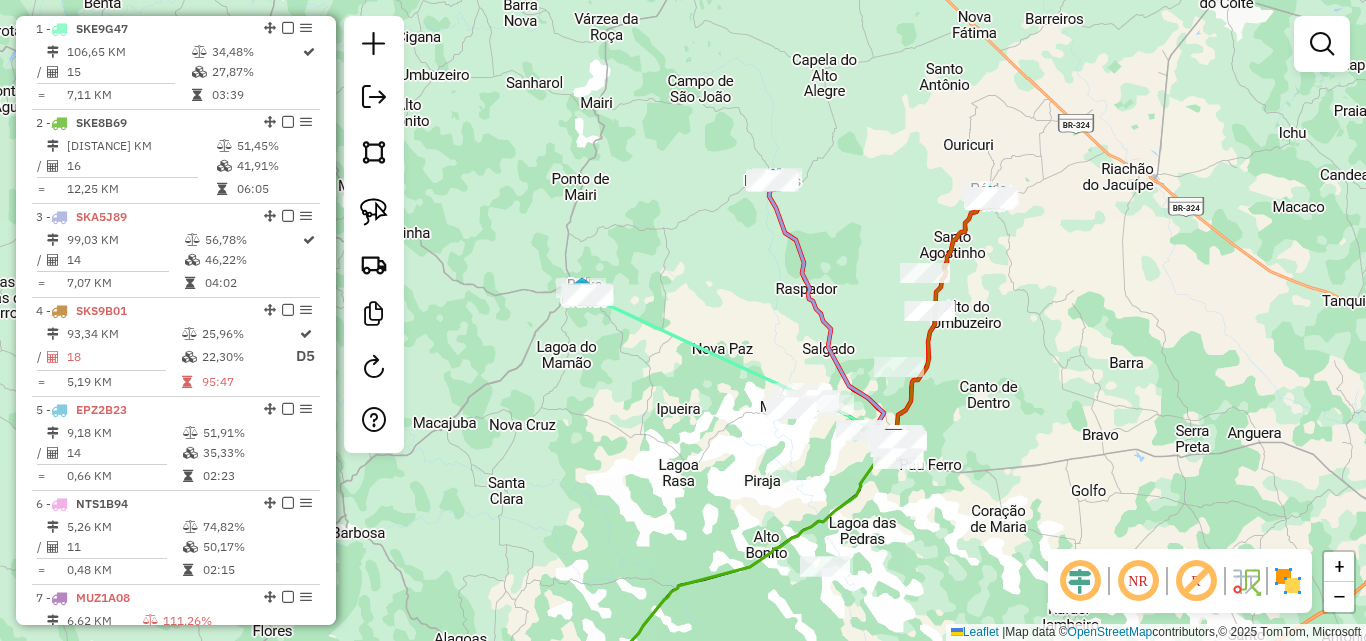 drag, startPoint x: 971, startPoint y: 341, endPoint x: 961, endPoint y: 371, distance: 31.622776 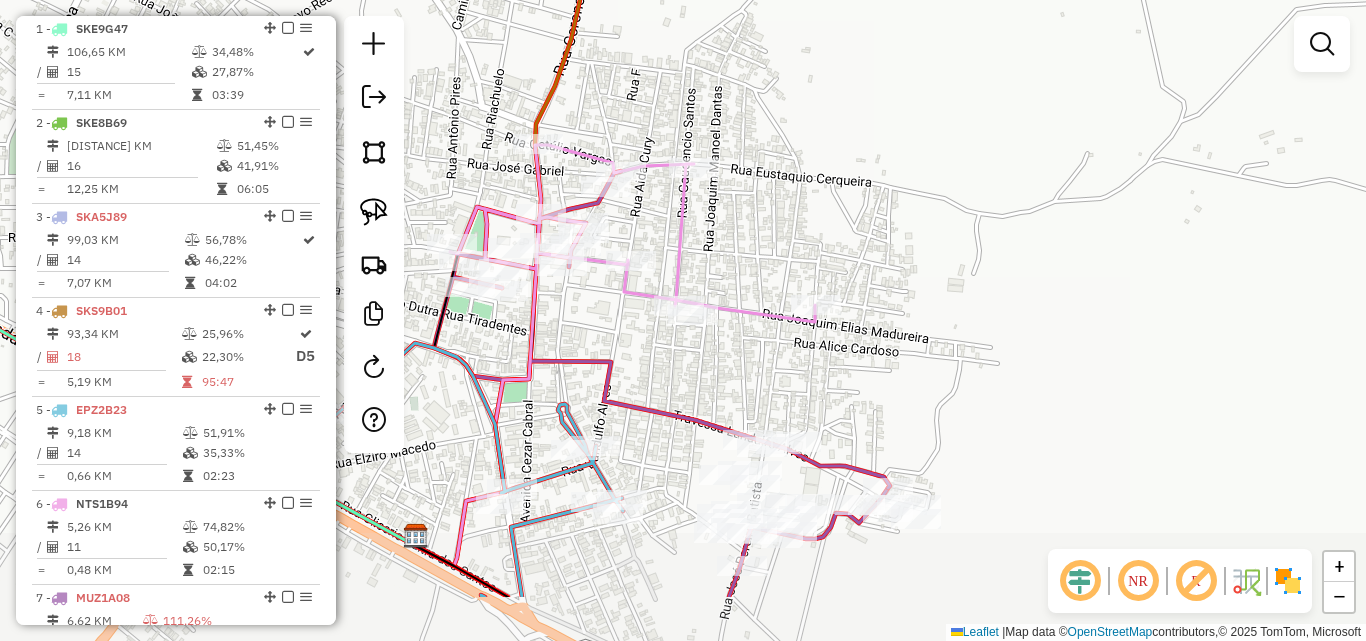 drag, startPoint x: 893, startPoint y: 495, endPoint x: 864, endPoint y: 387, distance: 111.82576 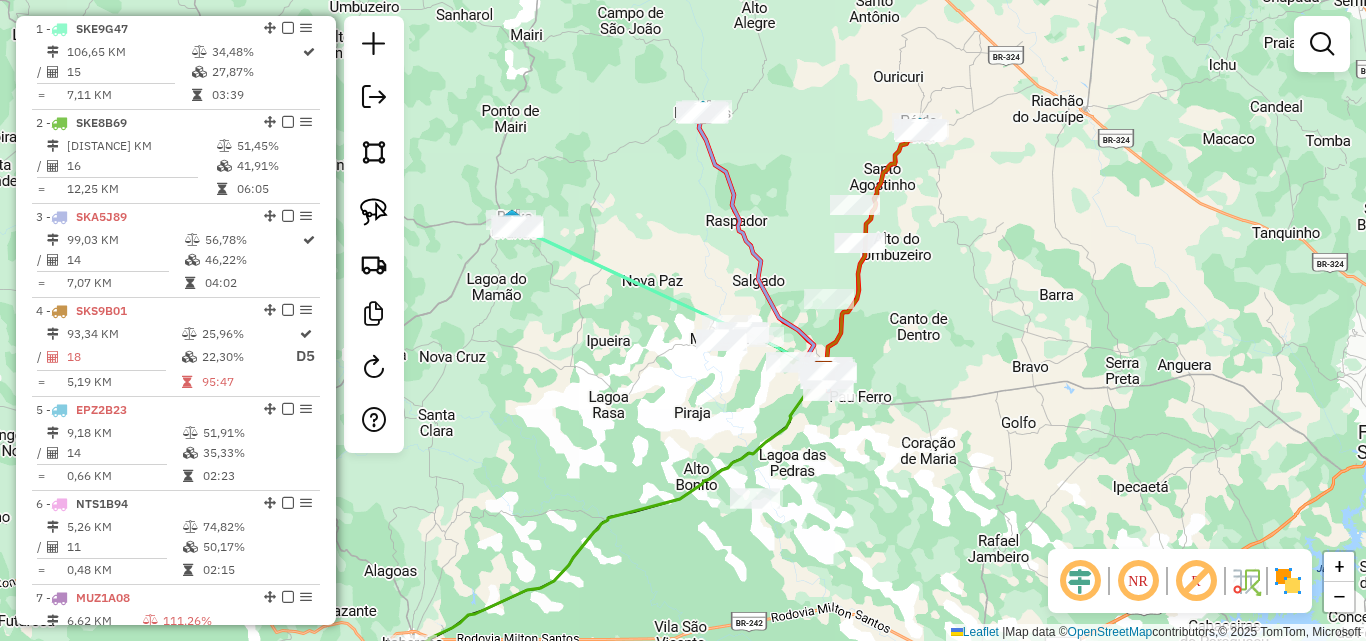 drag, startPoint x: 934, startPoint y: 235, endPoint x: 929, endPoint y: 296, distance: 61.204575 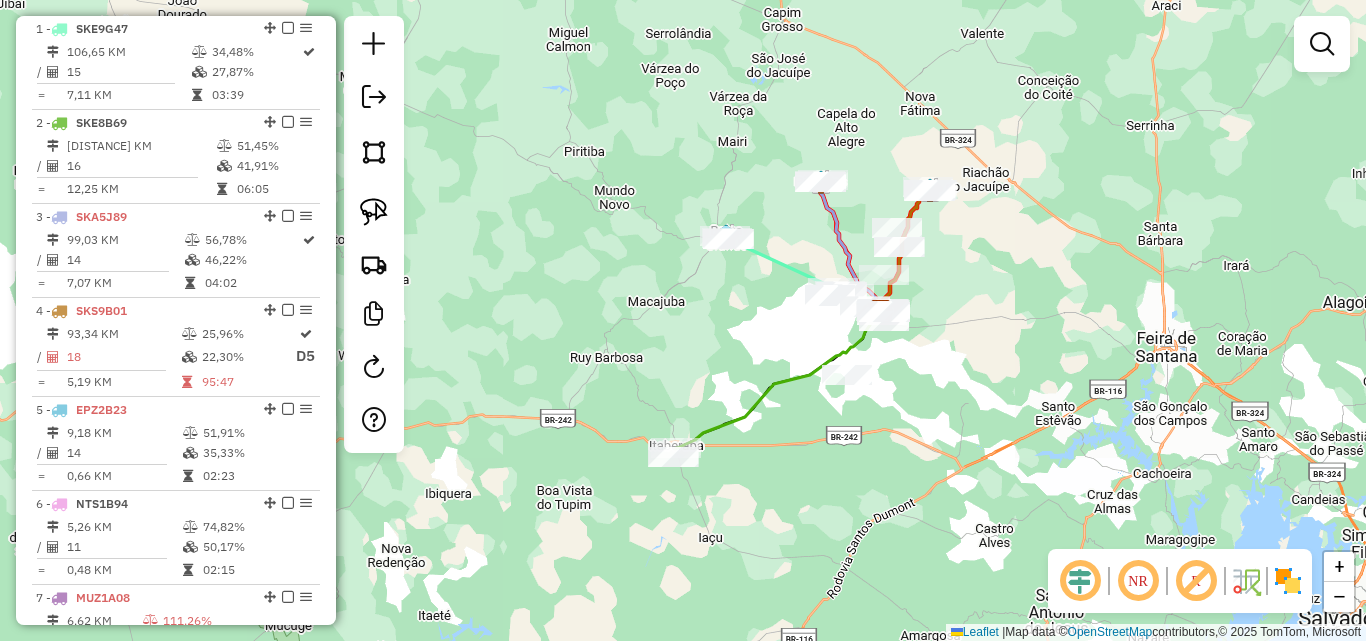 drag, startPoint x: 923, startPoint y: 306, endPoint x: 932, endPoint y: 271, distance: 36.138622 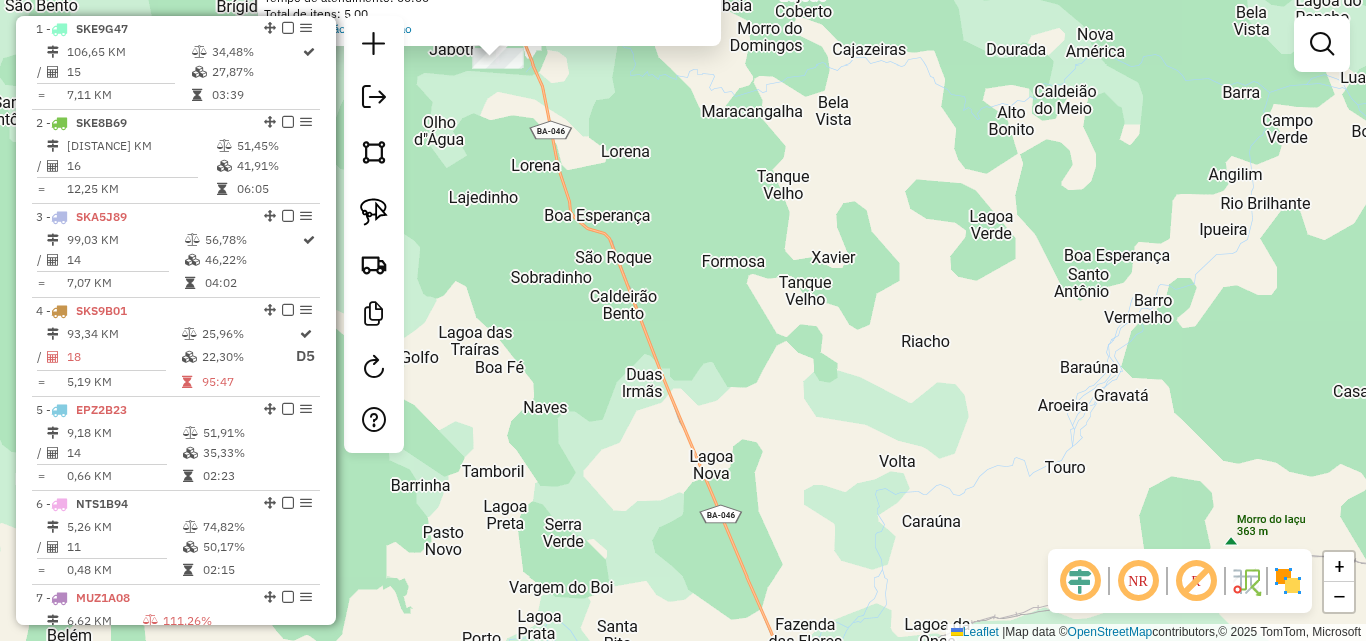drag, startPoint x: 674, startPoint y: 251, endPoint x: 816, endPoint y: 406, distance: 210.21179 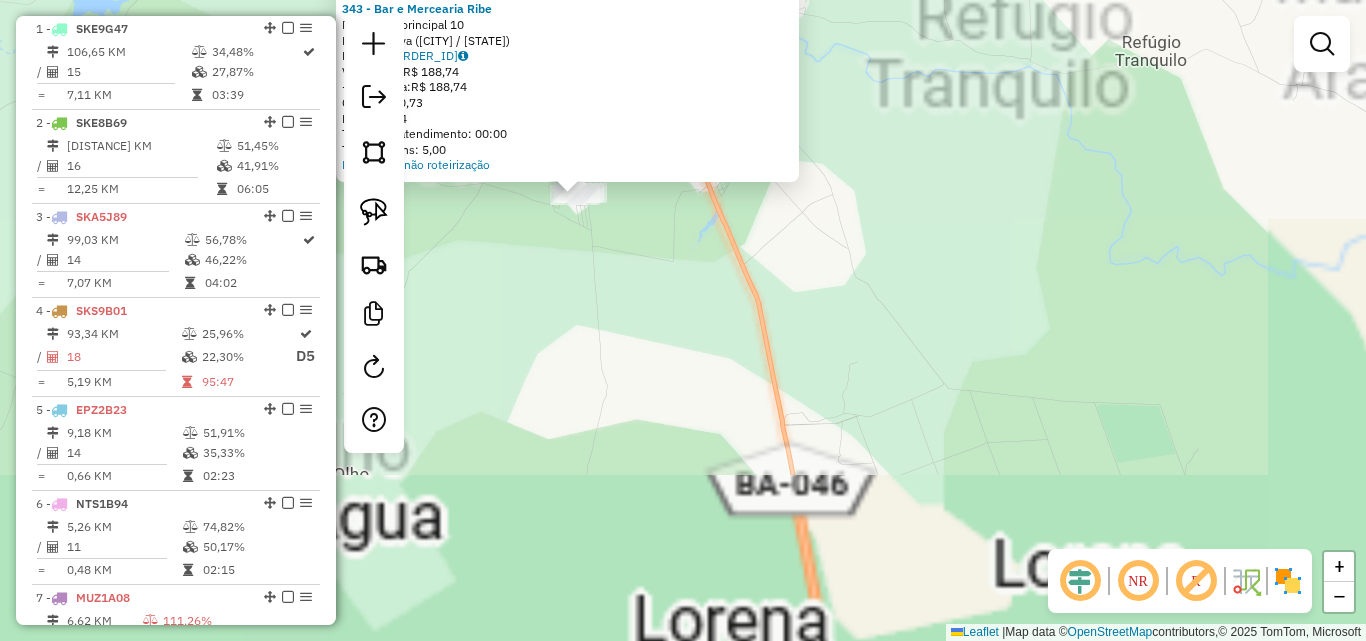 drag, startPoint x: 642, startPoint y: 232, endPoint x: 655, endPoint y: 337, distance: 105.801704 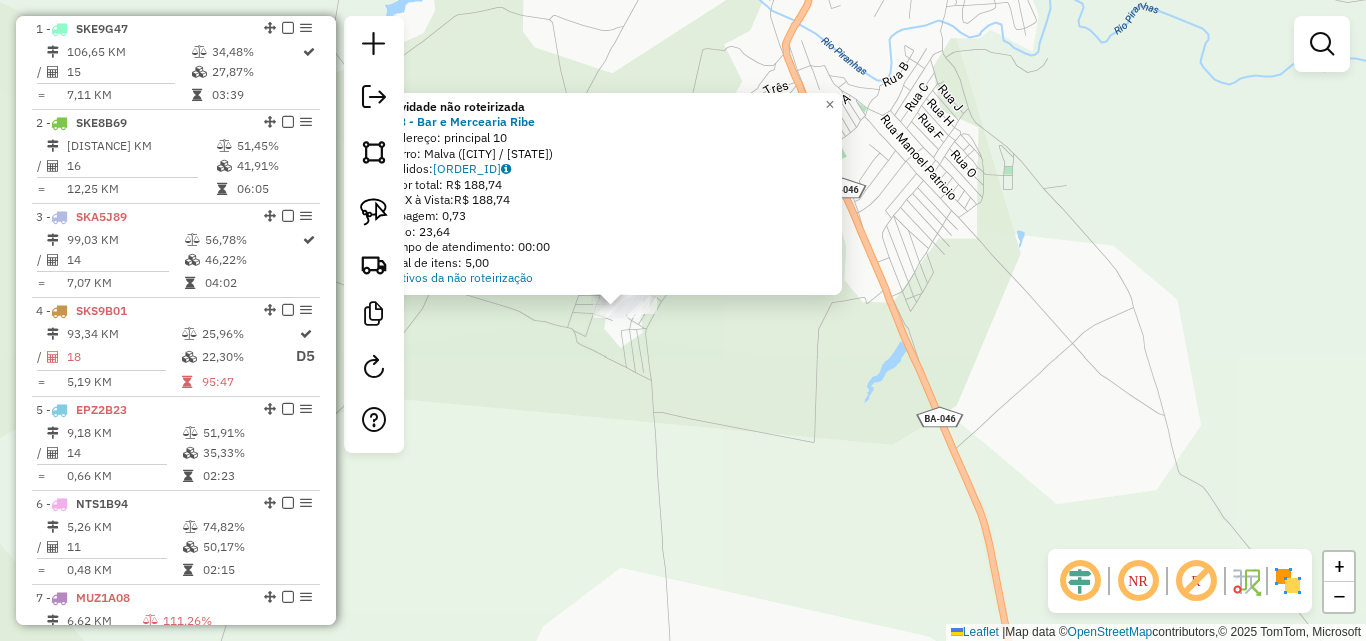 drag, startPoint x: 604, startPoint y: 252, endPoint x: 684, endPoint y: 351, distance: 127.28315 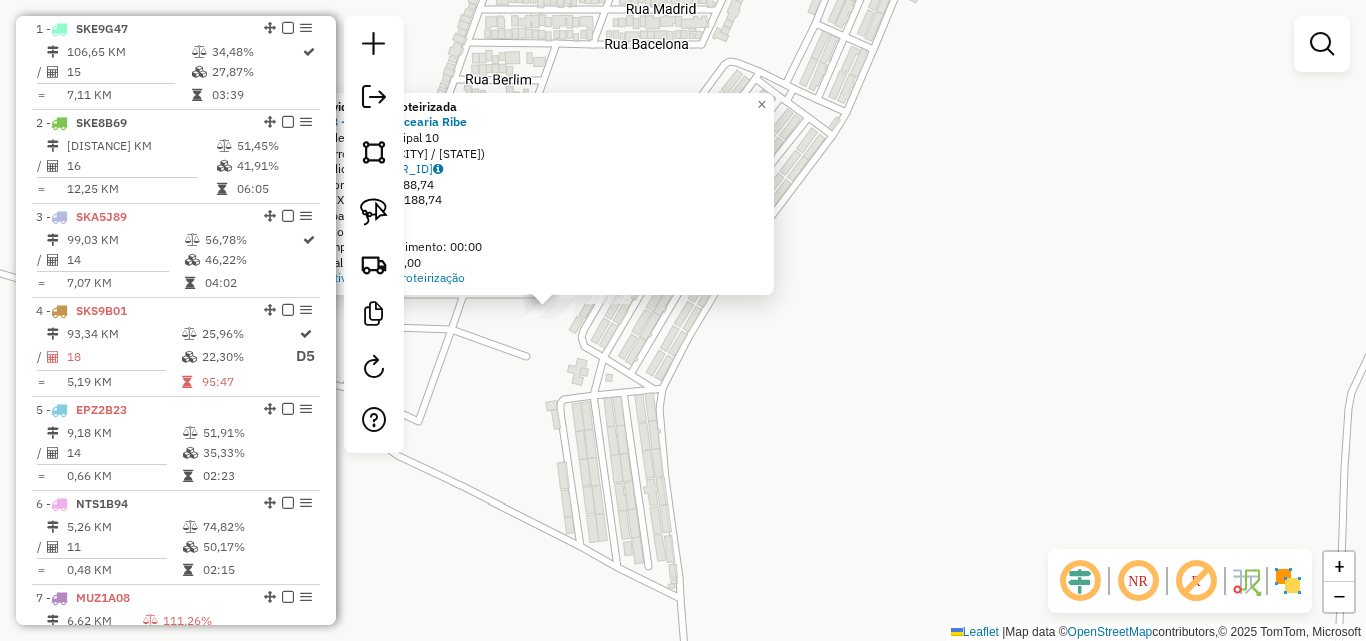 click on "Atividade não roteirizada [NUMBER] - [NAME] [ADDRESS] [POSTAL_CODE] [ORDERS] [TOTAL_VALUE] - [PAYMENT_METHOD]: [PRICE] [CUBAGE] [WEIGHT] [SERVICE_TIME] [ITEM_COUNT] Motivos da não roteirização" 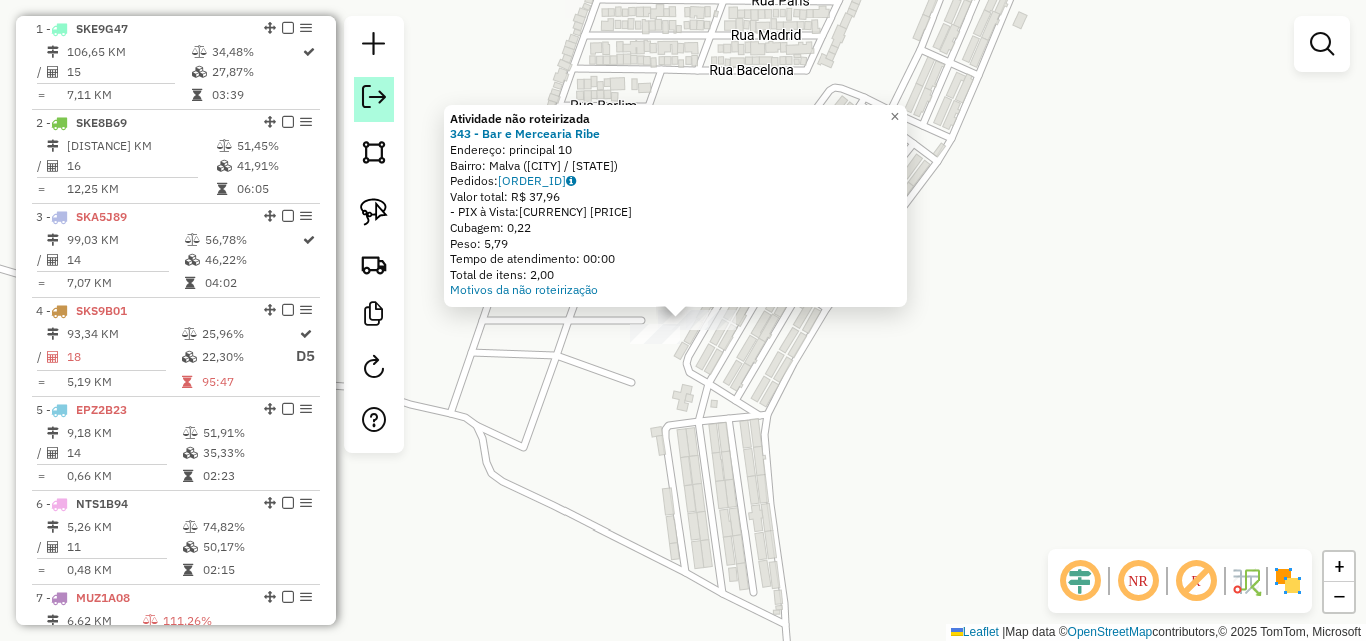 click 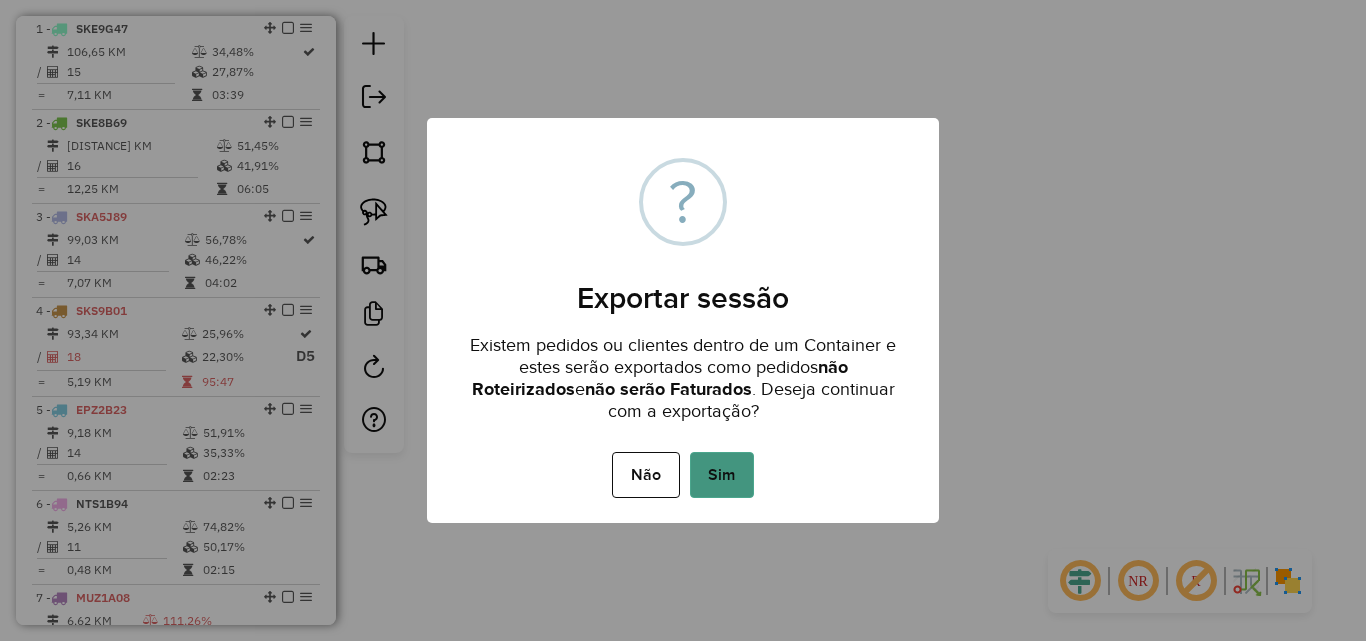 click on "Sim" at bounding box center [722, 475] 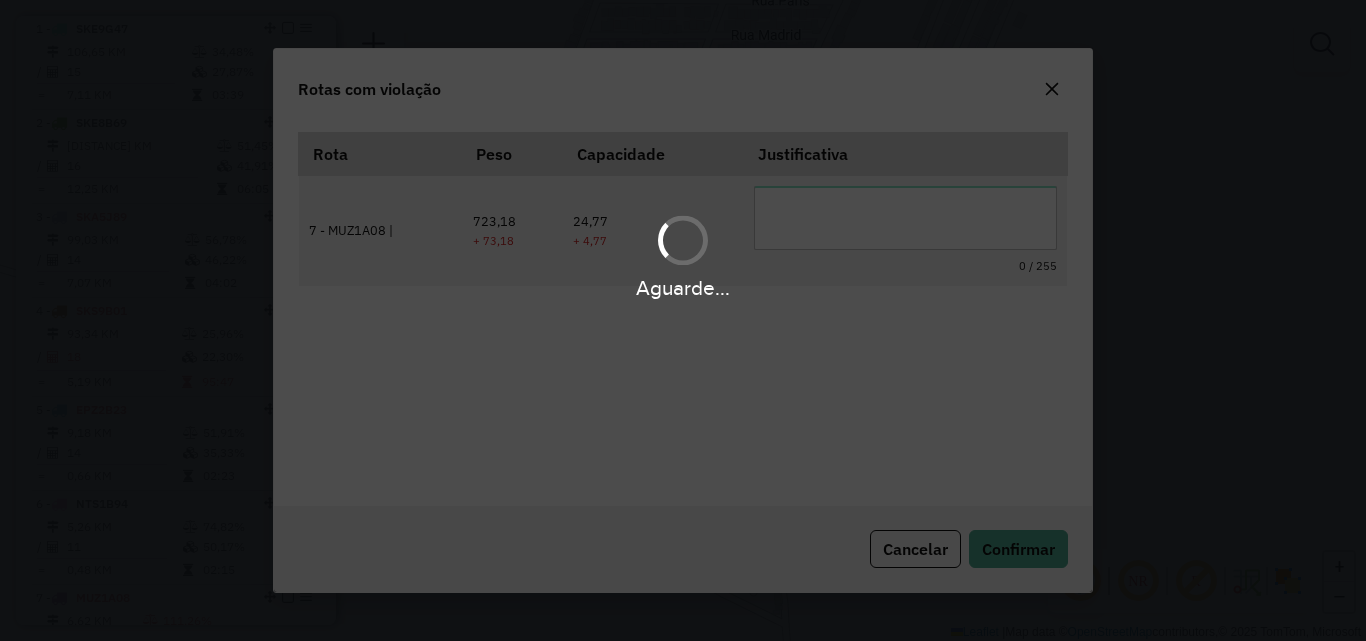 scroll, scrollTop: 37, scrollLeft: 0, axis: vertical 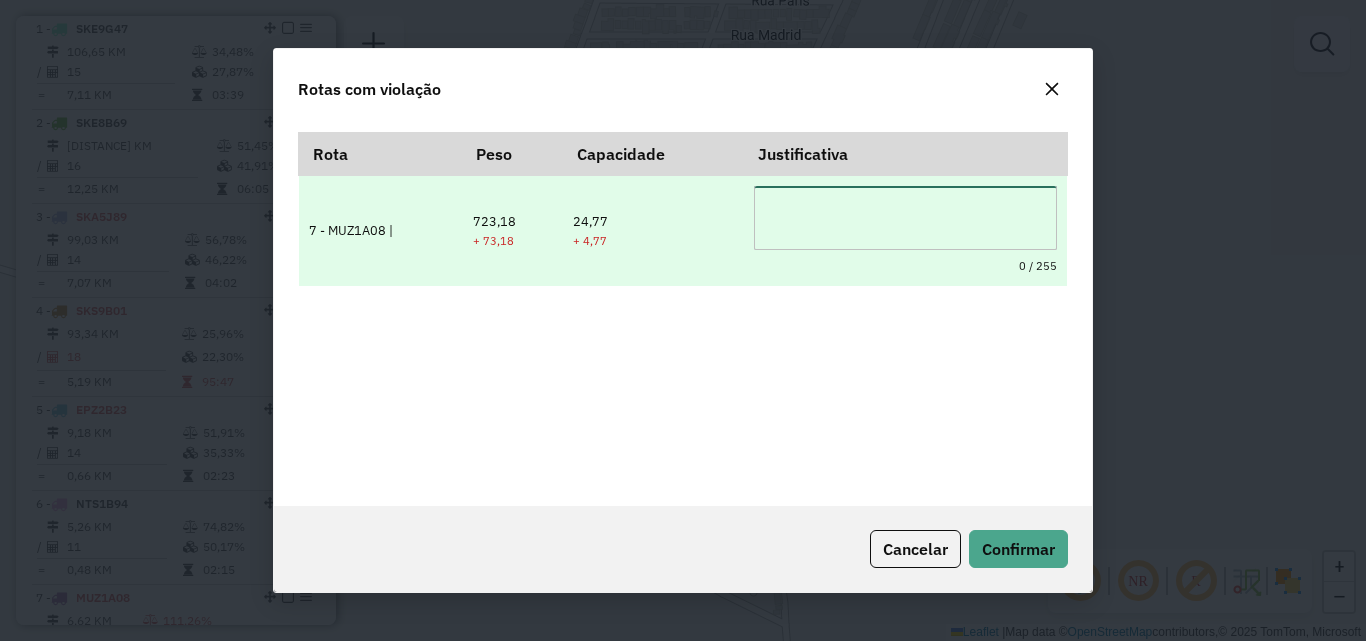click at bounding box center (905, 218) 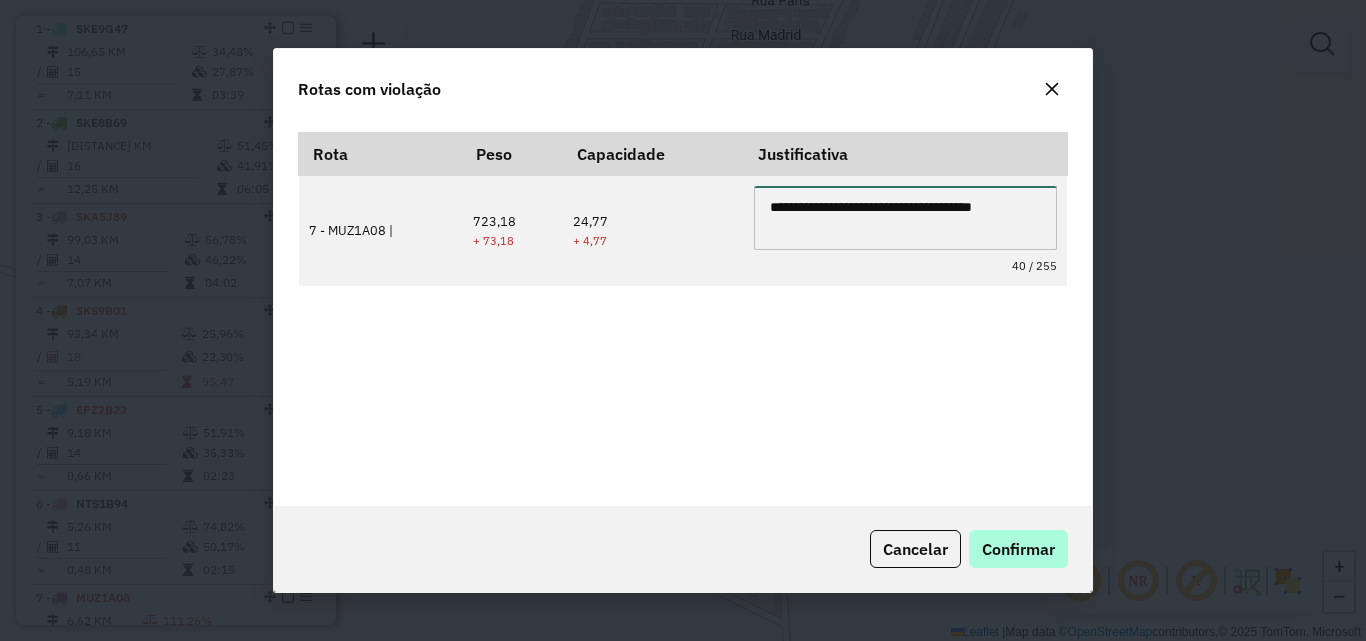 type on "**********" 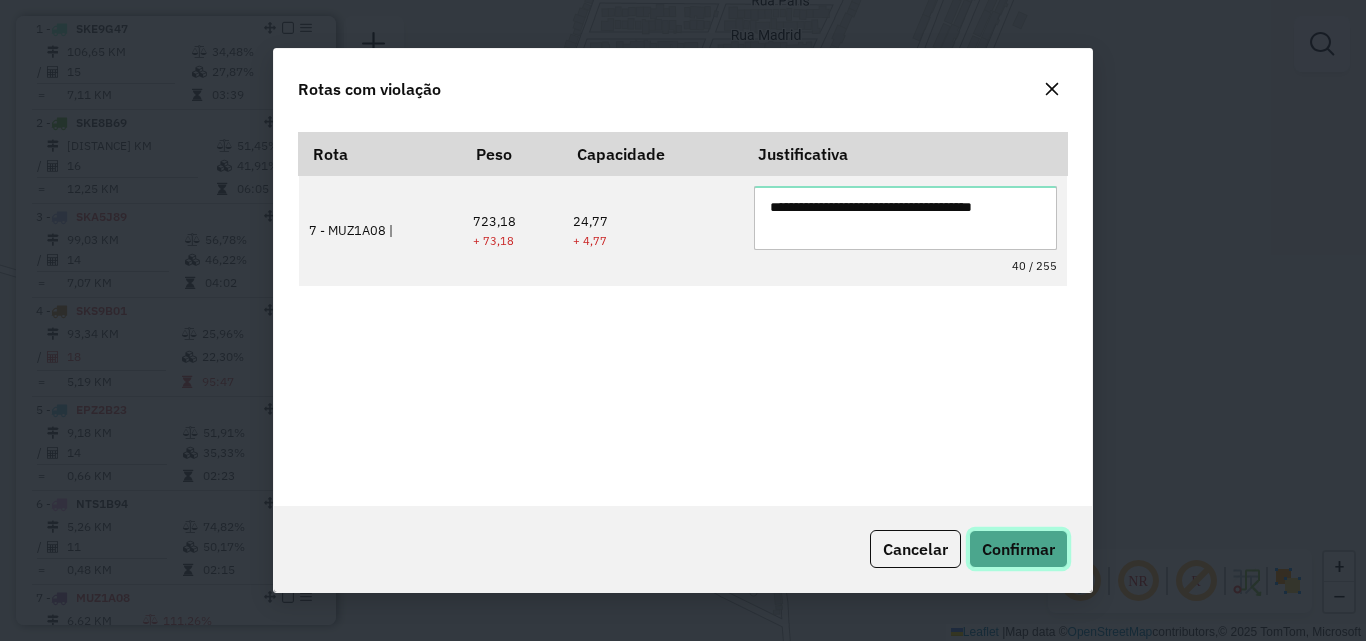 click on "Confirmar" 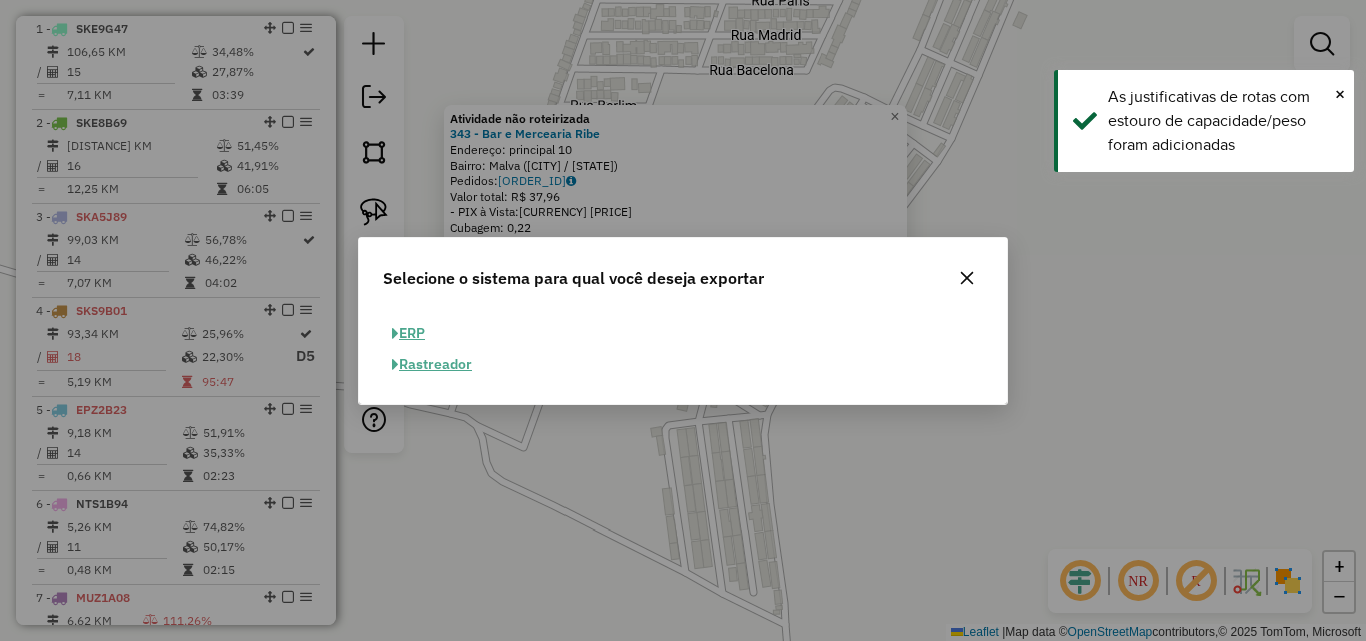 click on "ERP" 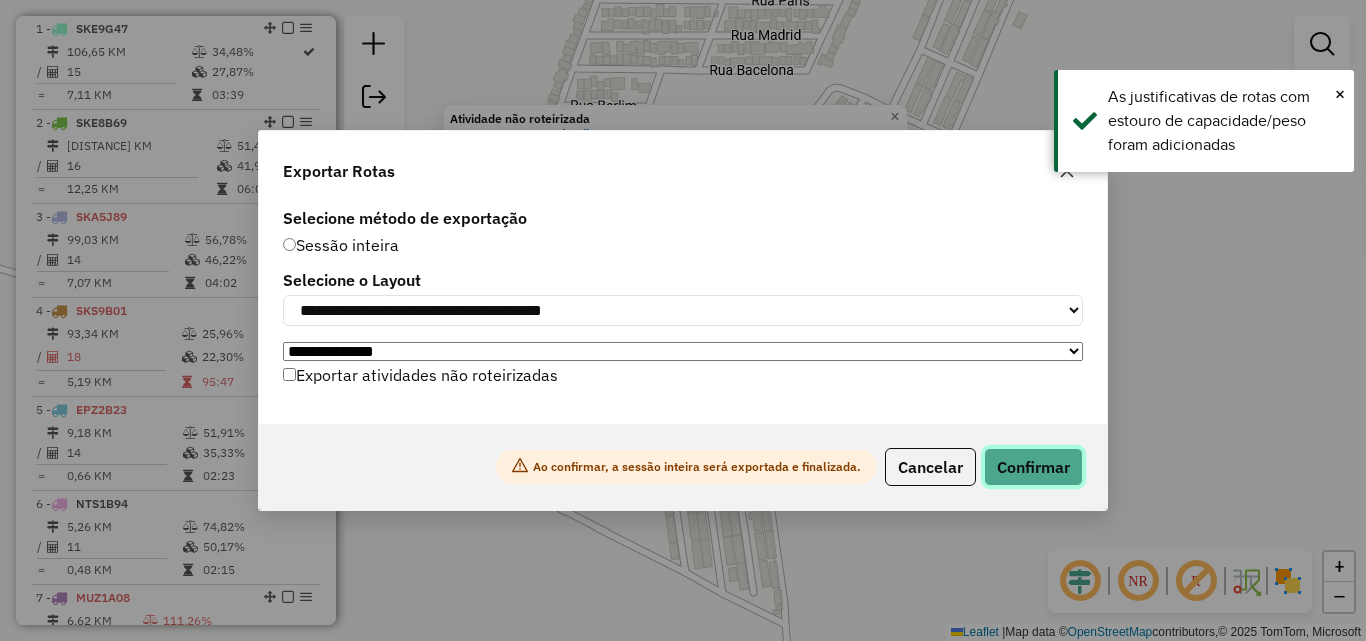 click on "Confirmar" 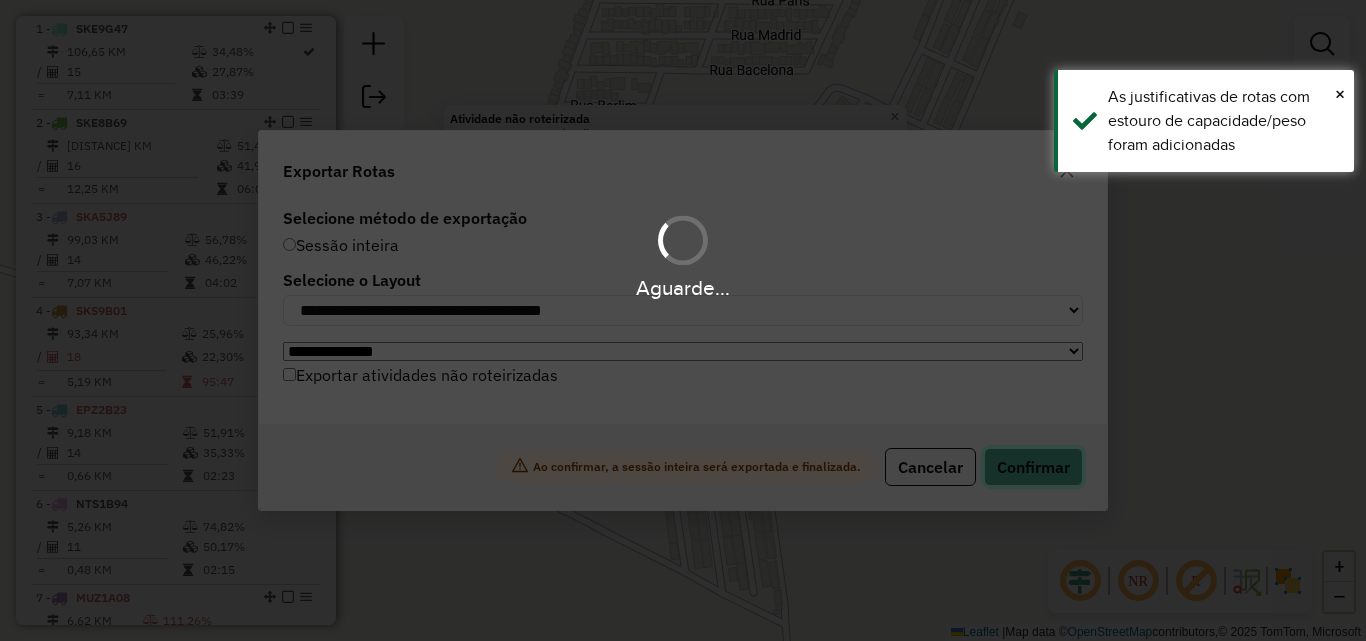 scroll, scrollTop: 788, scrollLeft: 0, axis: vertical 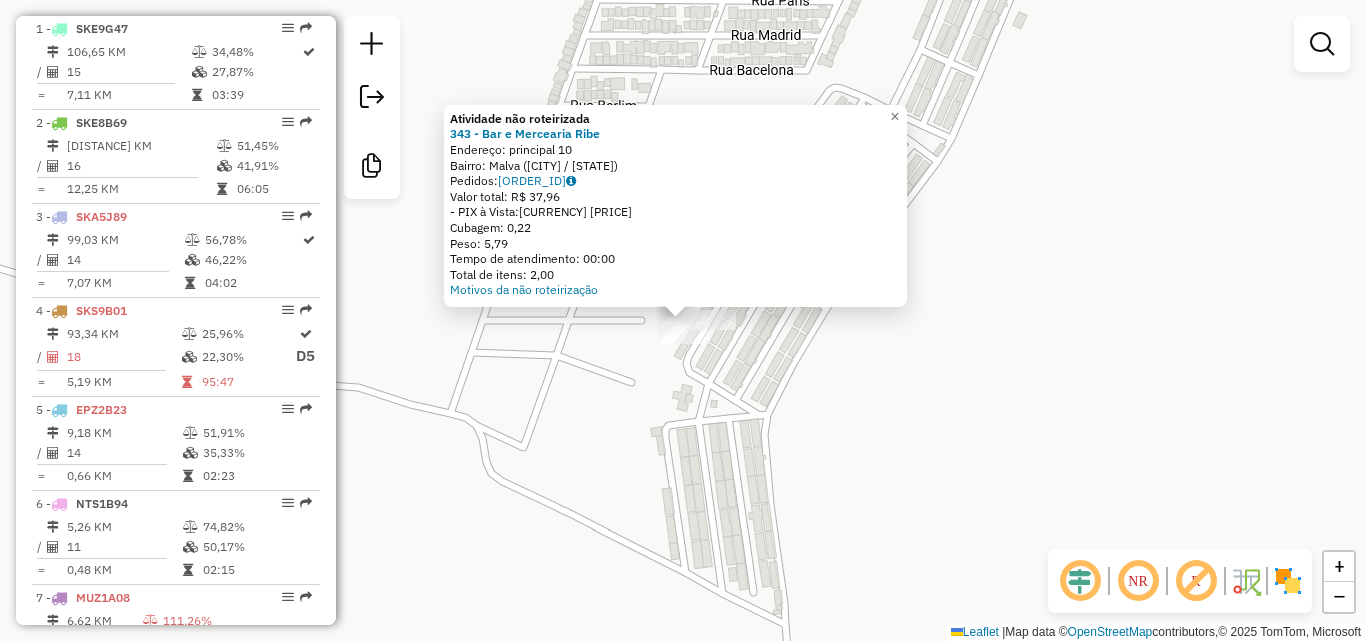 click on "Atividade não roteirizada [NUMBER] - [NAME] [ADDRESS] [POSTAL_CODE] [ORDERS] [TOTAL_VALUE] - [PAYMENT_METHOD]: [PRICE] [CUBAGE] [WEIGHT] [SERVICE_TIME] [ITEM_COUNT] Motivos da não roteirização × Janela de atendimento Grade de atendimento Capacidade Transportadoras Veículos Cliente Pedidos  Rotas Selecione os dias de semana para filtrar as janelas de atendimento  Seg   Ter   Qua   Qui   Sex   Sáb   Dom  Informe o período da janela de atendimento: De: Até:  Filtrar exatamente a janela do cliente  Considerar janela de atendimento padrão  Selecione os dias de semana para filtrar as grades de atendimento  Seg   Ter   Qua   Qui   Sex   Sáb   Dom   Considerar clientes sem dia de atendimento cadastrado  Clientes fora do dia de atendimento selecionado Filtrar as atividades entre os valores definidos abaixo:  Peso mínimo:  ****  Peso máximo:  ****  Cubagem mínima:   Cubagem máxima:   De:   Até:   De:  De:" 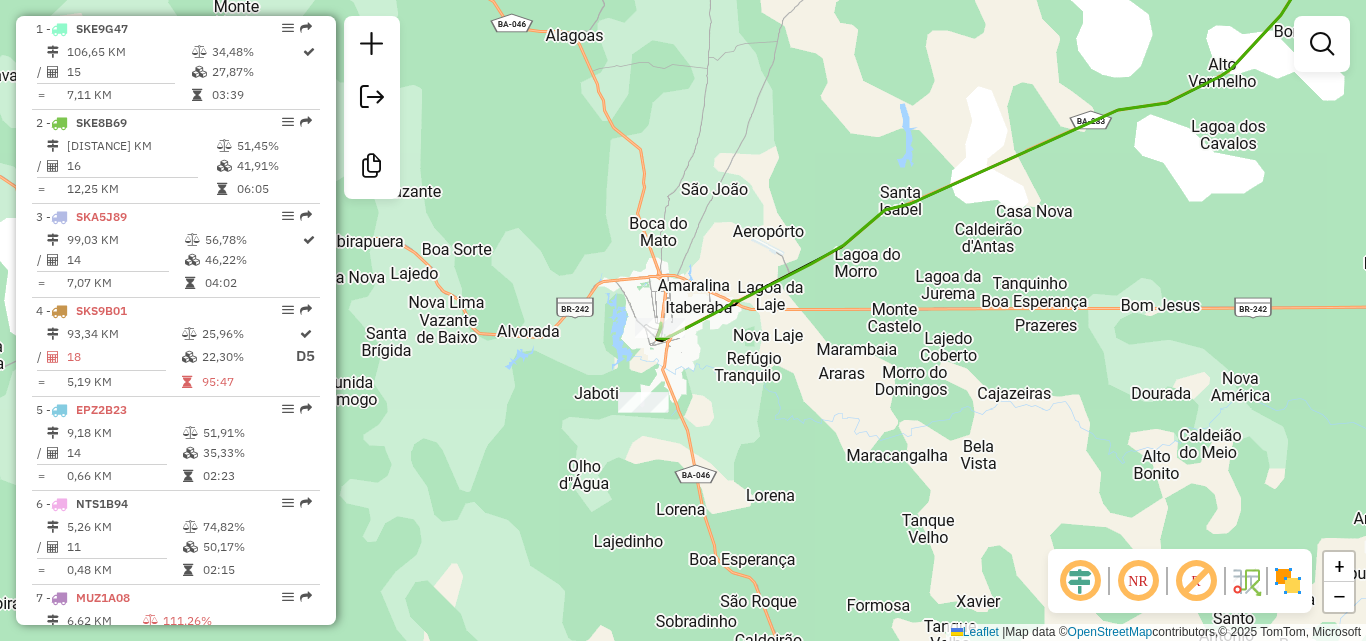 drag, startPoint x: 901, startPoint y: 320, endPoint x: 822, endPoint y: 399, distance: 111.72287 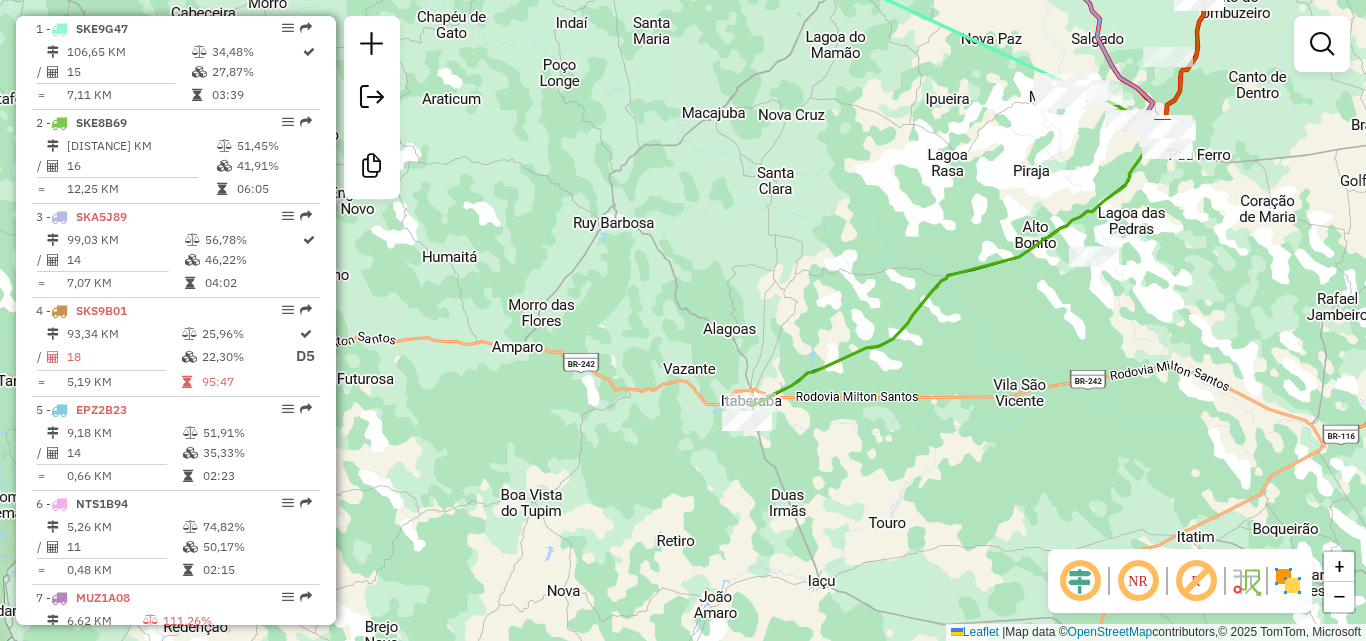 drag, startPoint x: 1116, startPoint y: 330, endPoint x: 1021, endPoint y: 388, distance: 111.305885 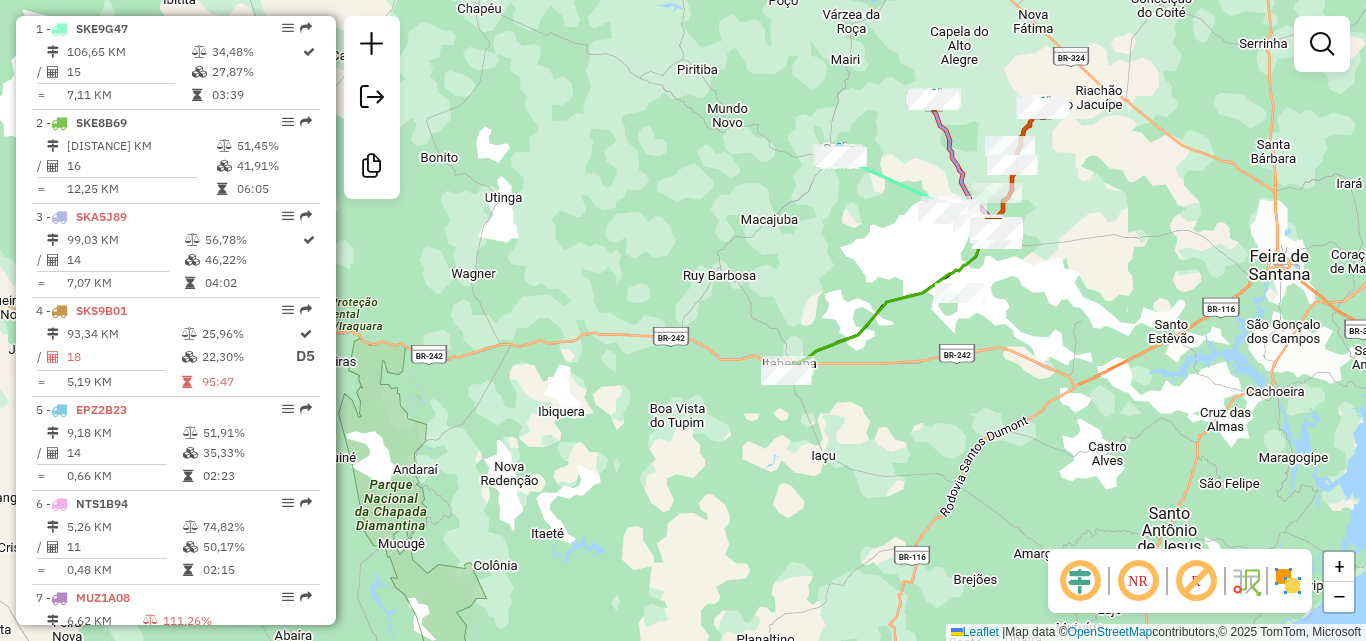 drag, startPoint x: 764, startPoint y: 303, endPoint x: 719, endPoint y: 329, distance: 51.971146 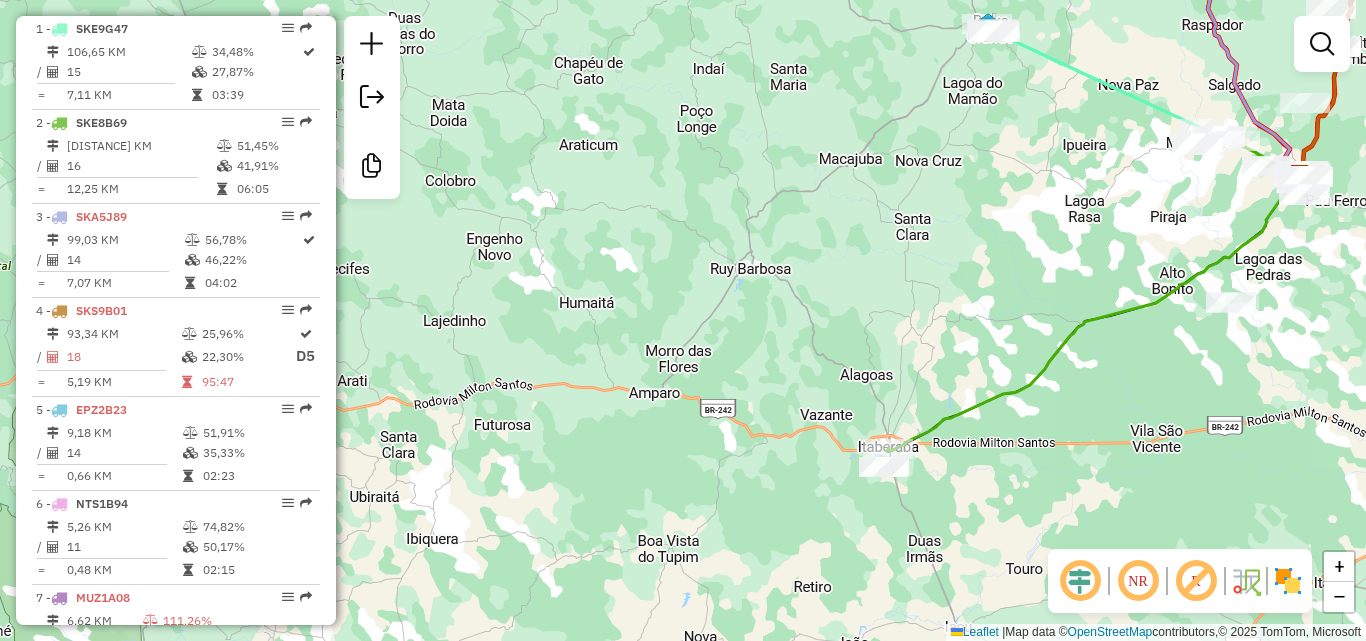 drag, startPoint x: 881, startPoint y: 220, endPoint x: 691, endPoint y: 349, distance: 229.65408 